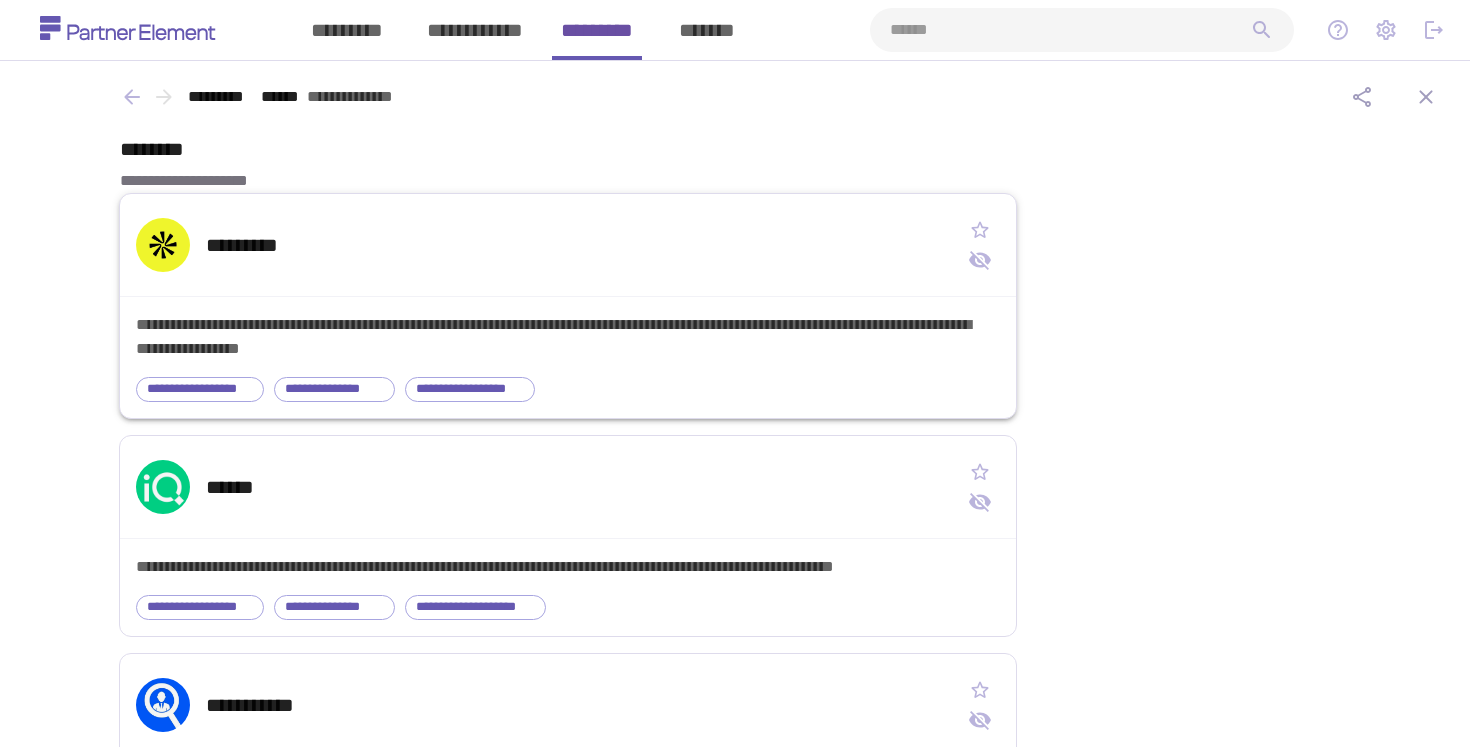 scroll, scrollTop: 0, scrollLeft: 0, axis: both 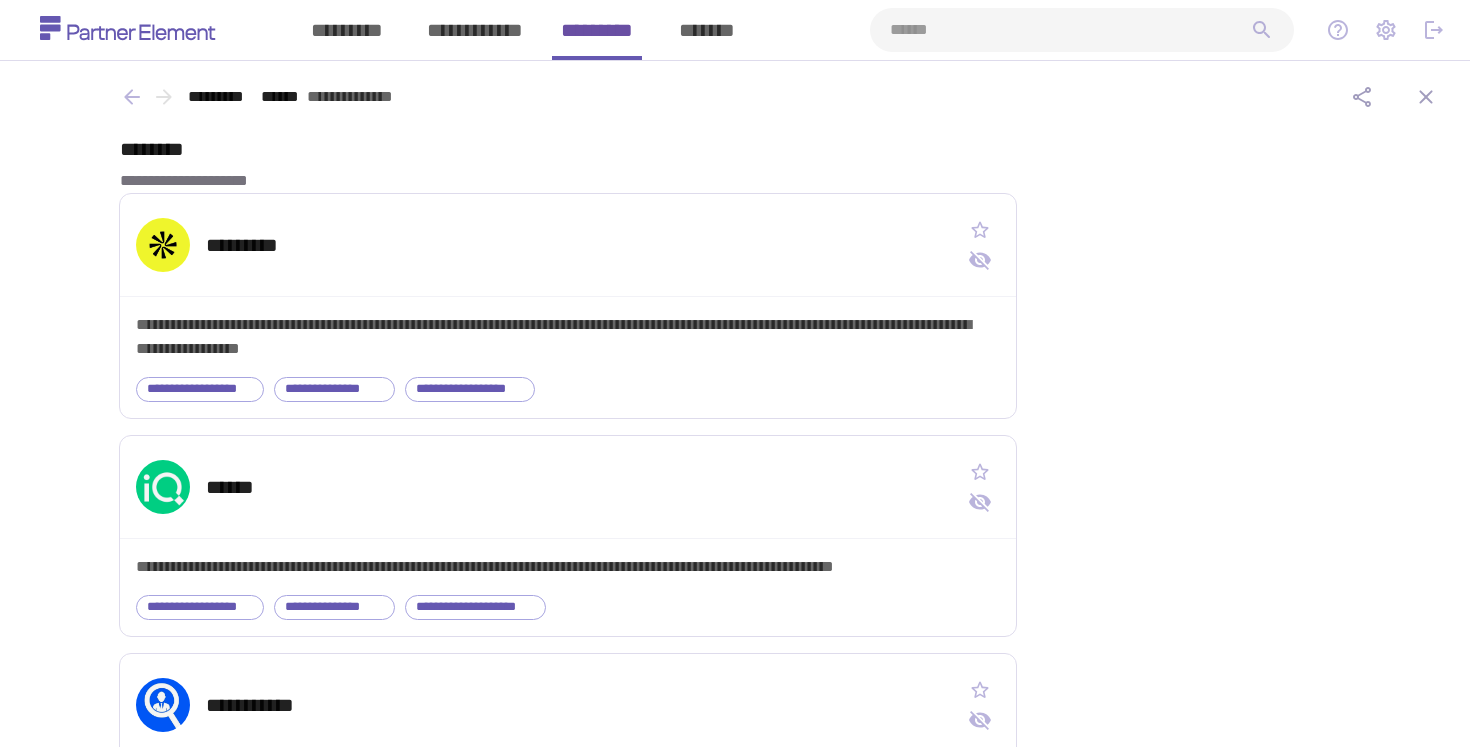 click at bounding box center (1070, 30) 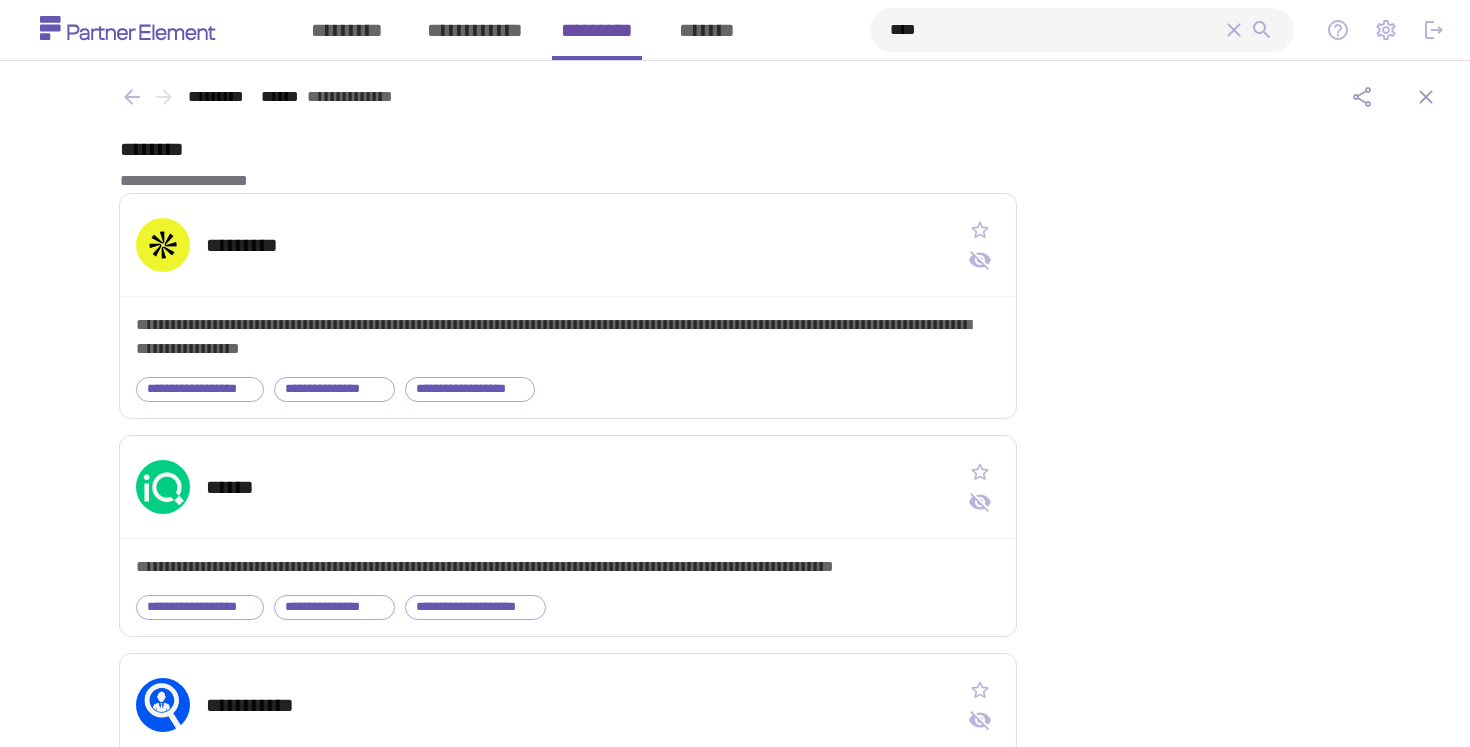 type on "****" 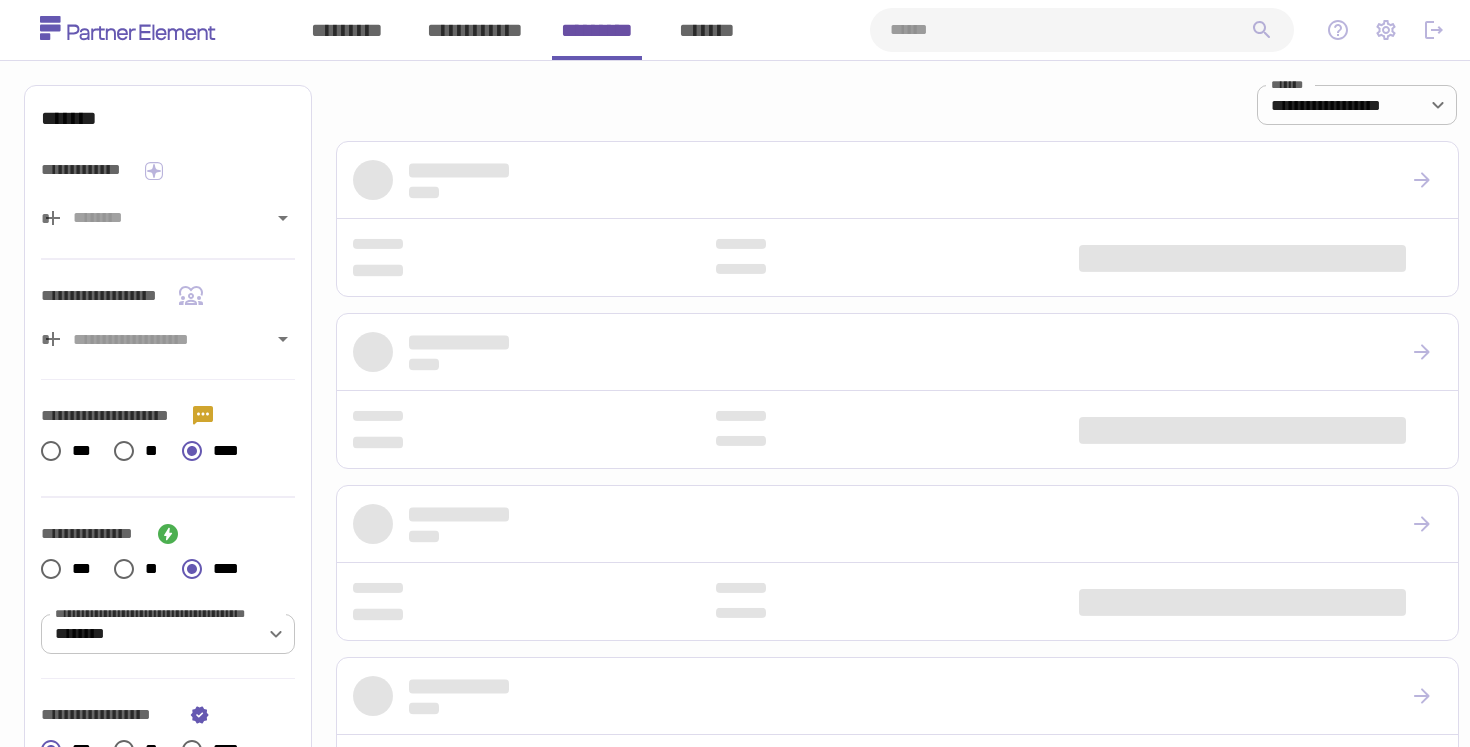 click at bounding box center [1070, 30] 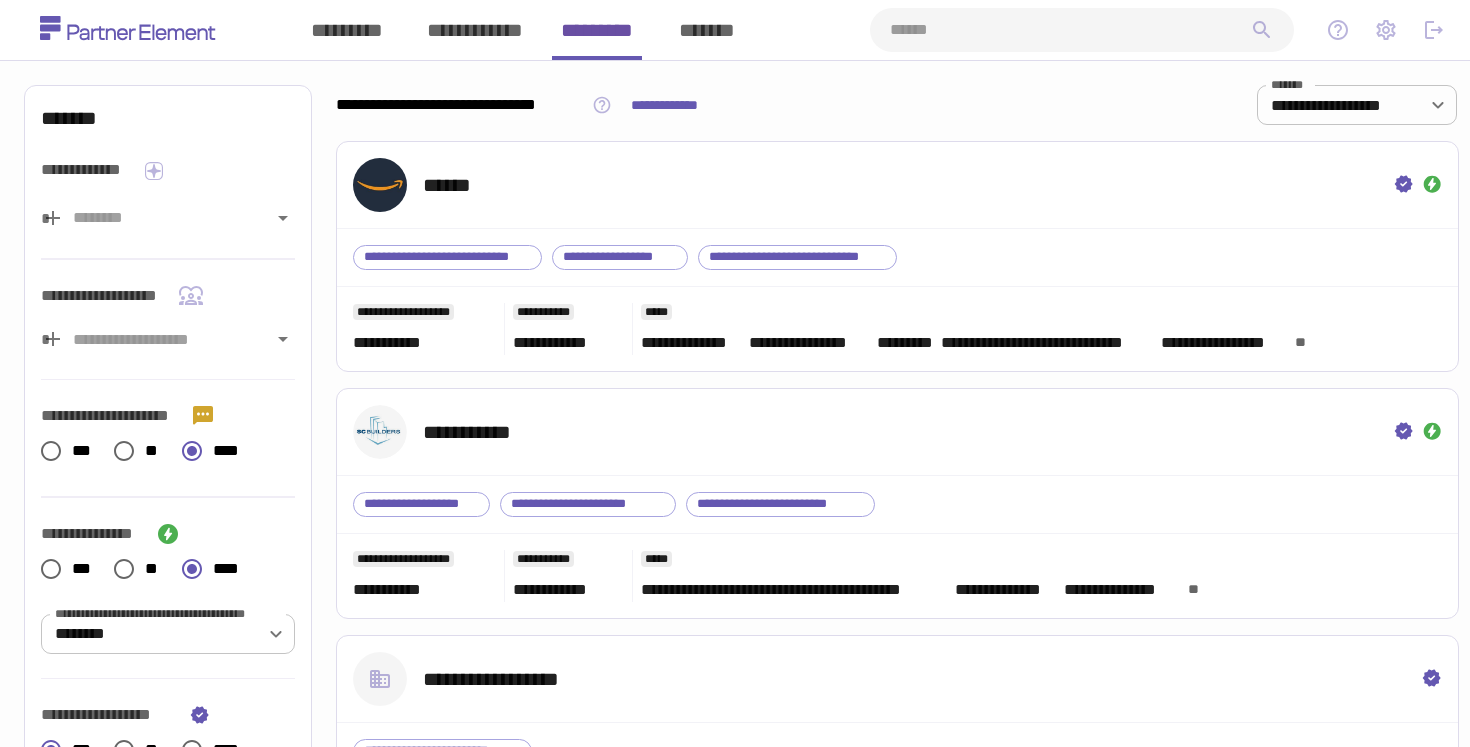 paste on "****" 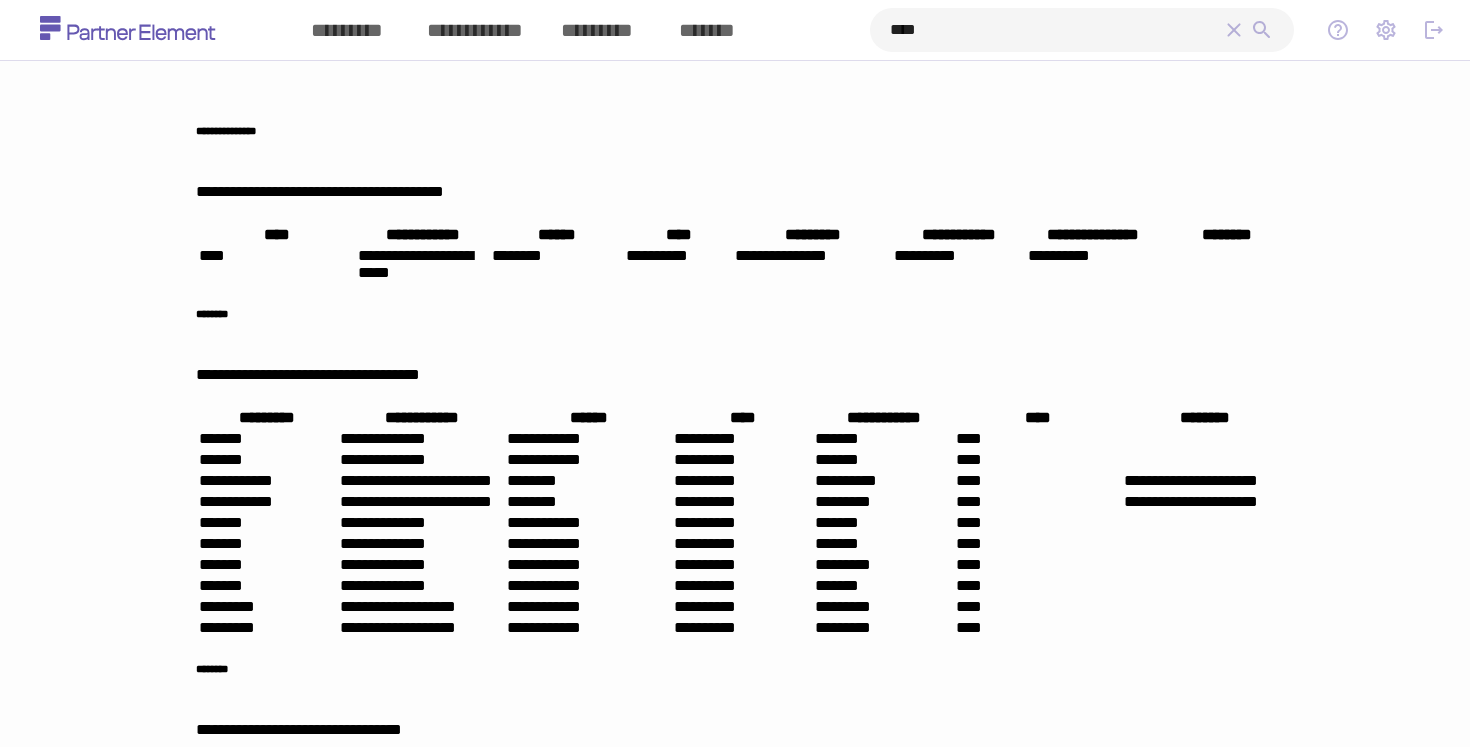 click on "****" at bounding box center [1056, 30] 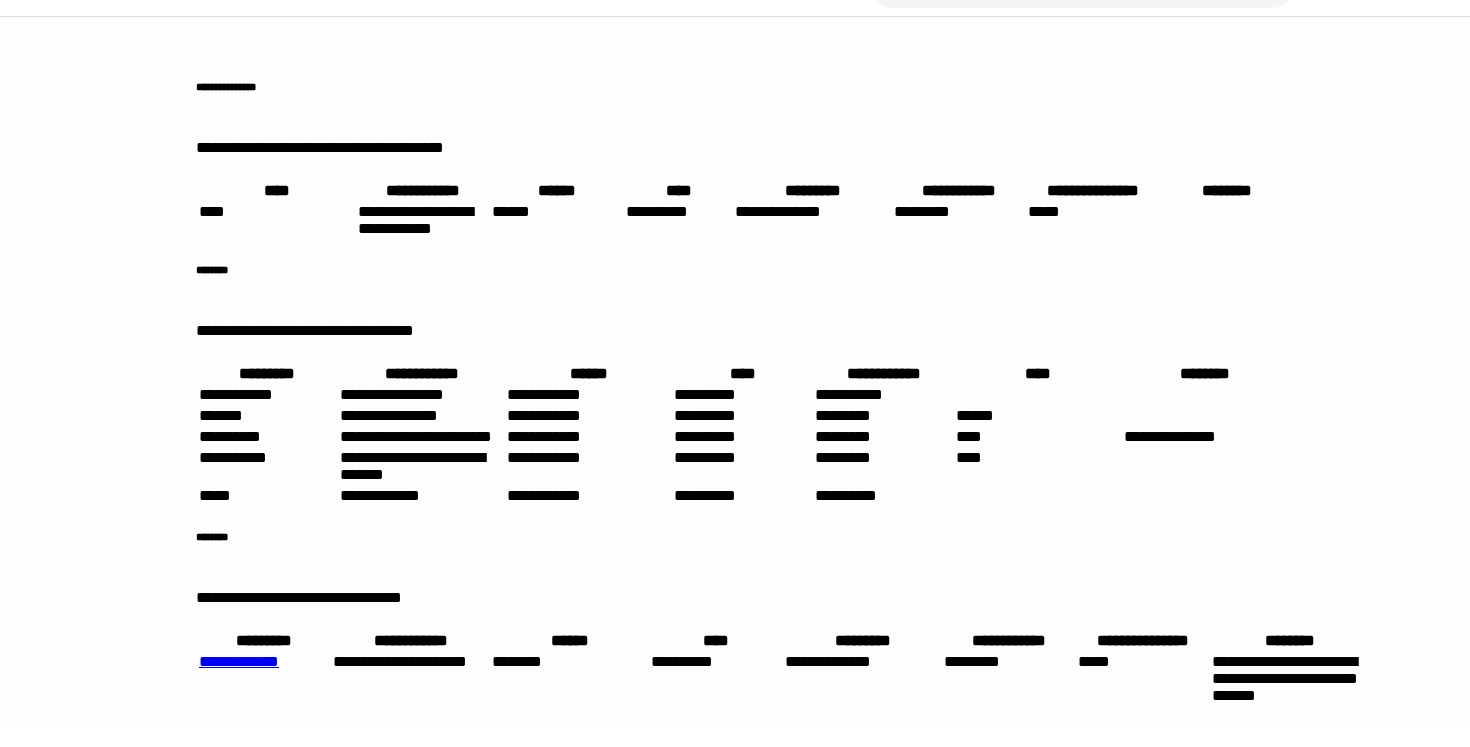 scroll, scrollTop: 185, scrollLeft: 0, axis: vertical 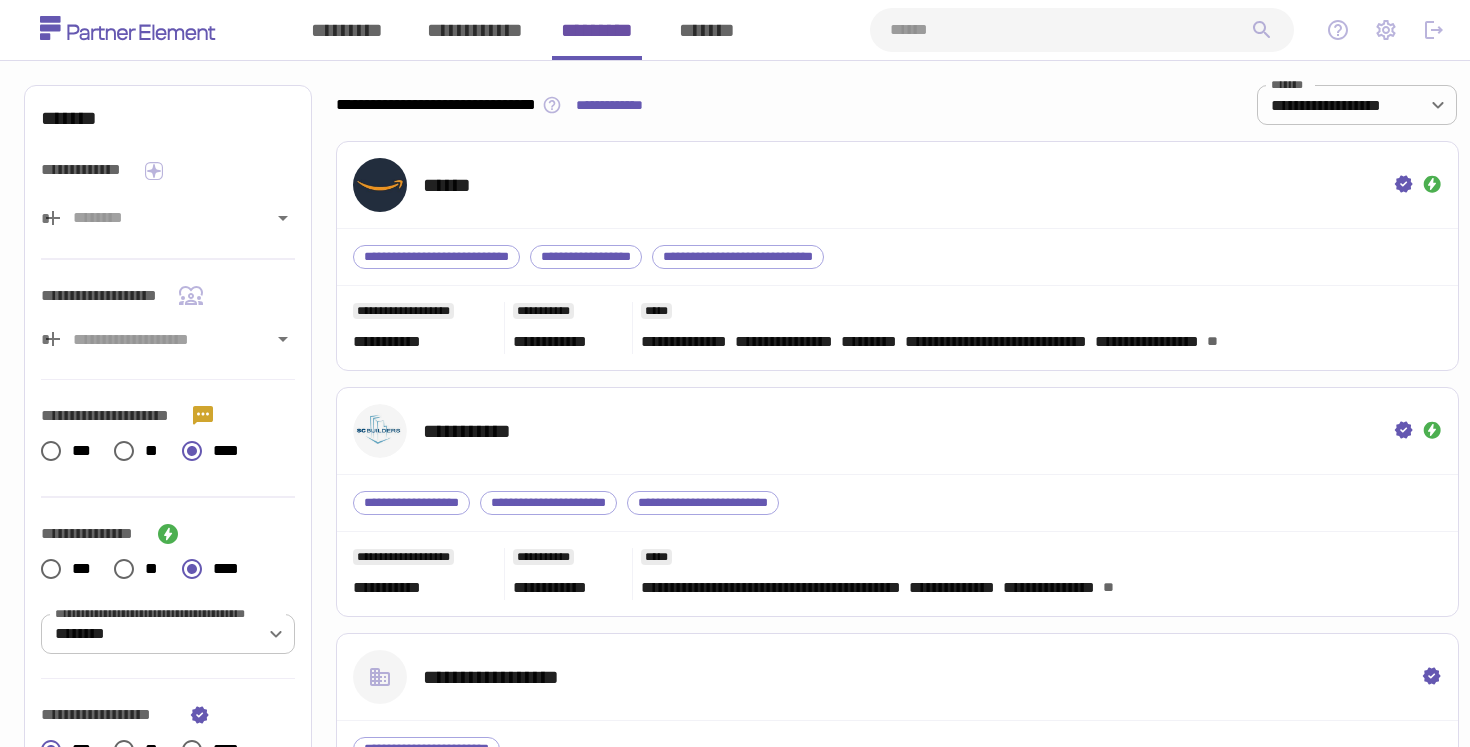 click at bounding box center [1070, 30] 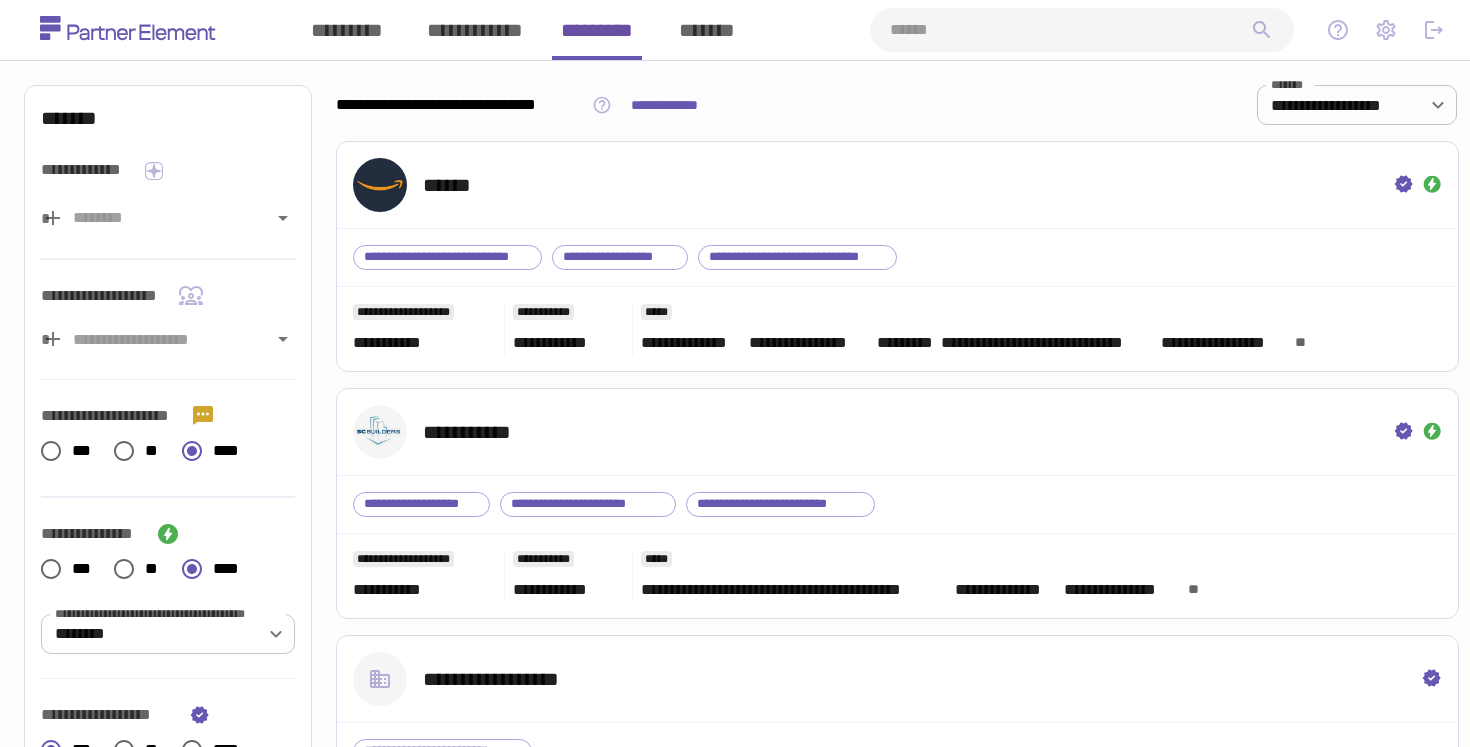 paste on "********" 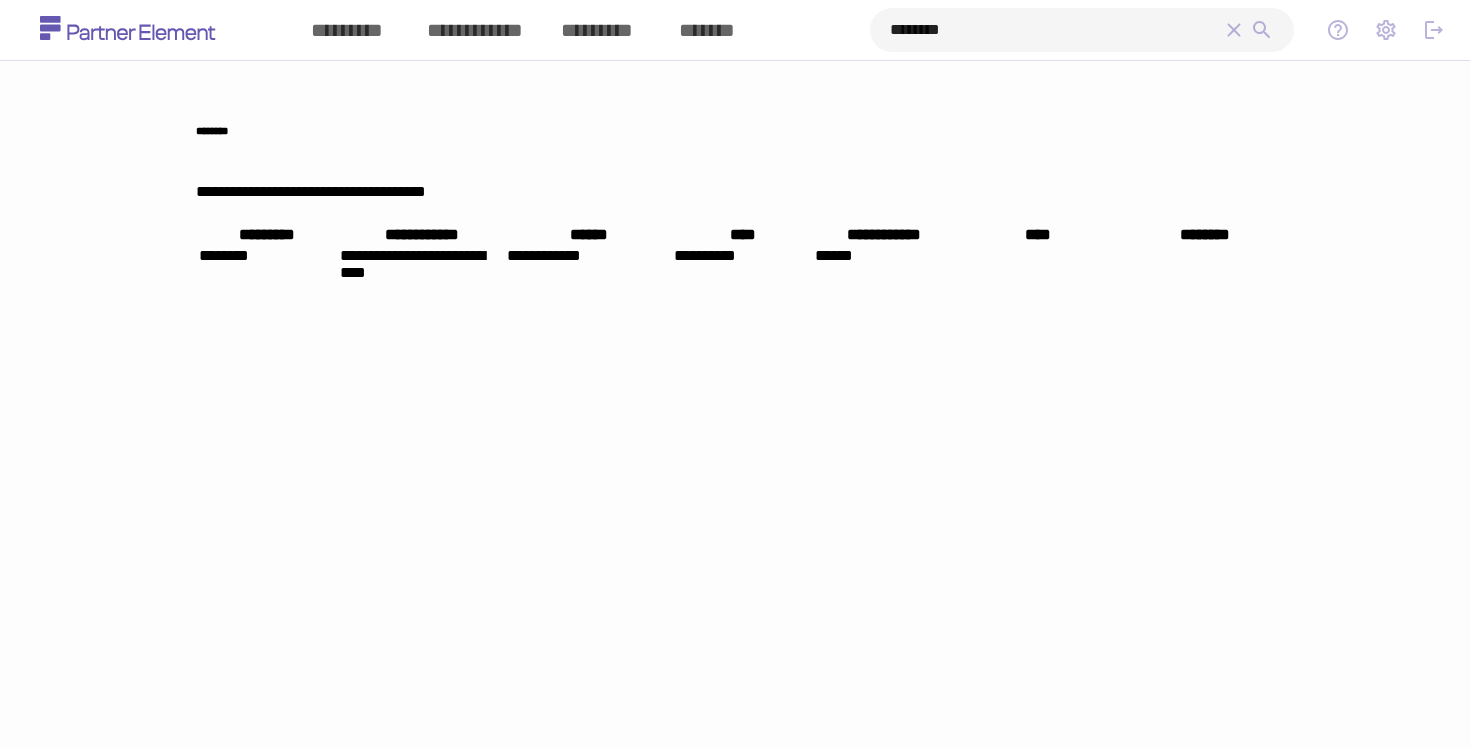 click on "********" at bounding box center [267, 264] 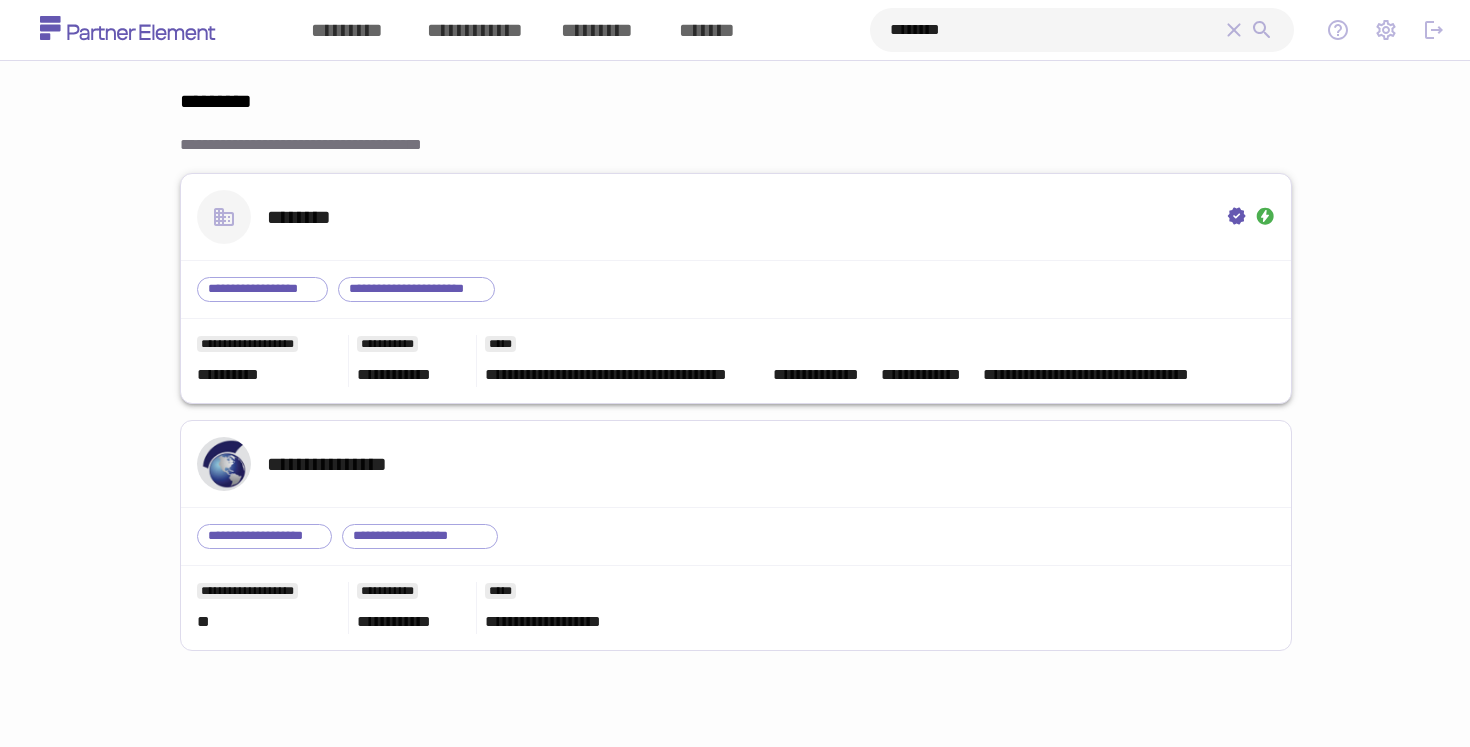 type on "********" 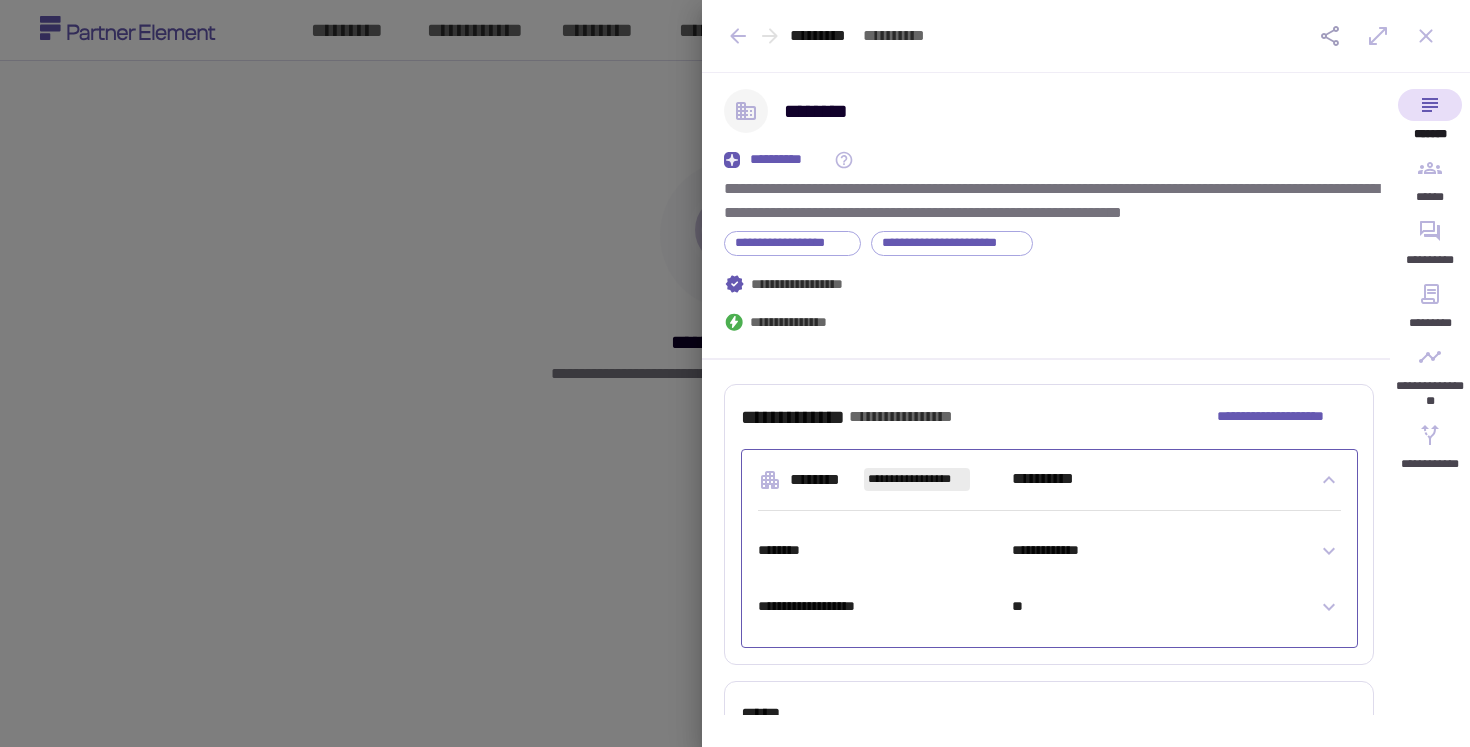click 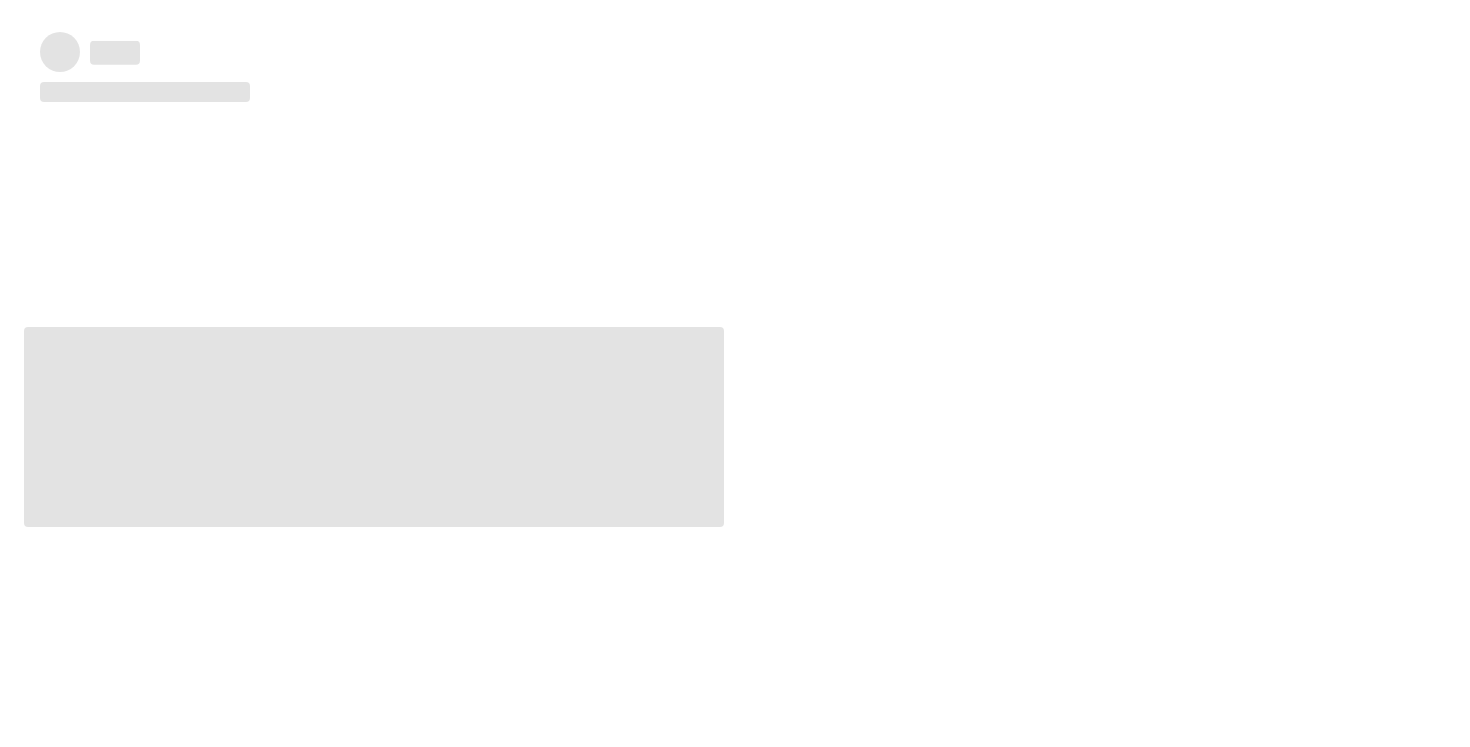 type 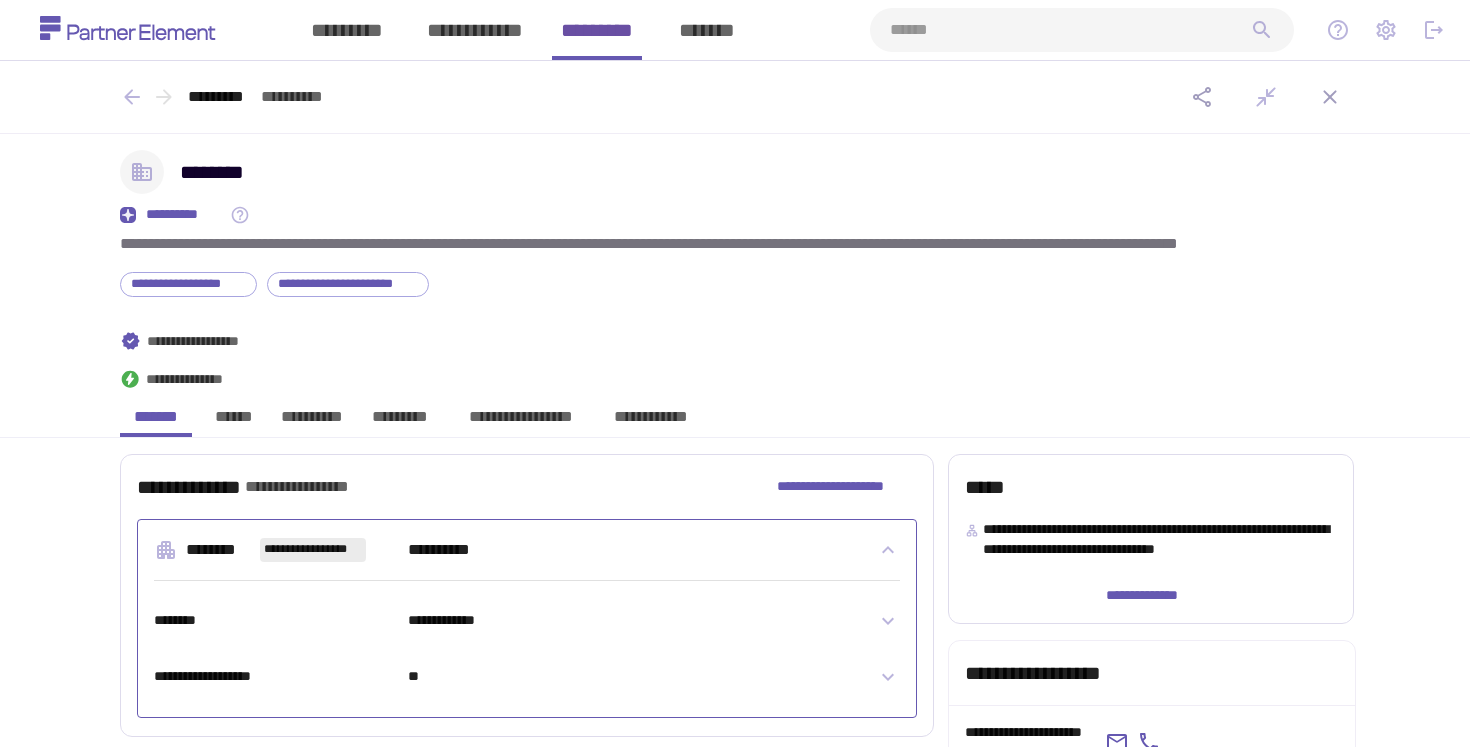 click on "**********" at bounding box center (650, 422) 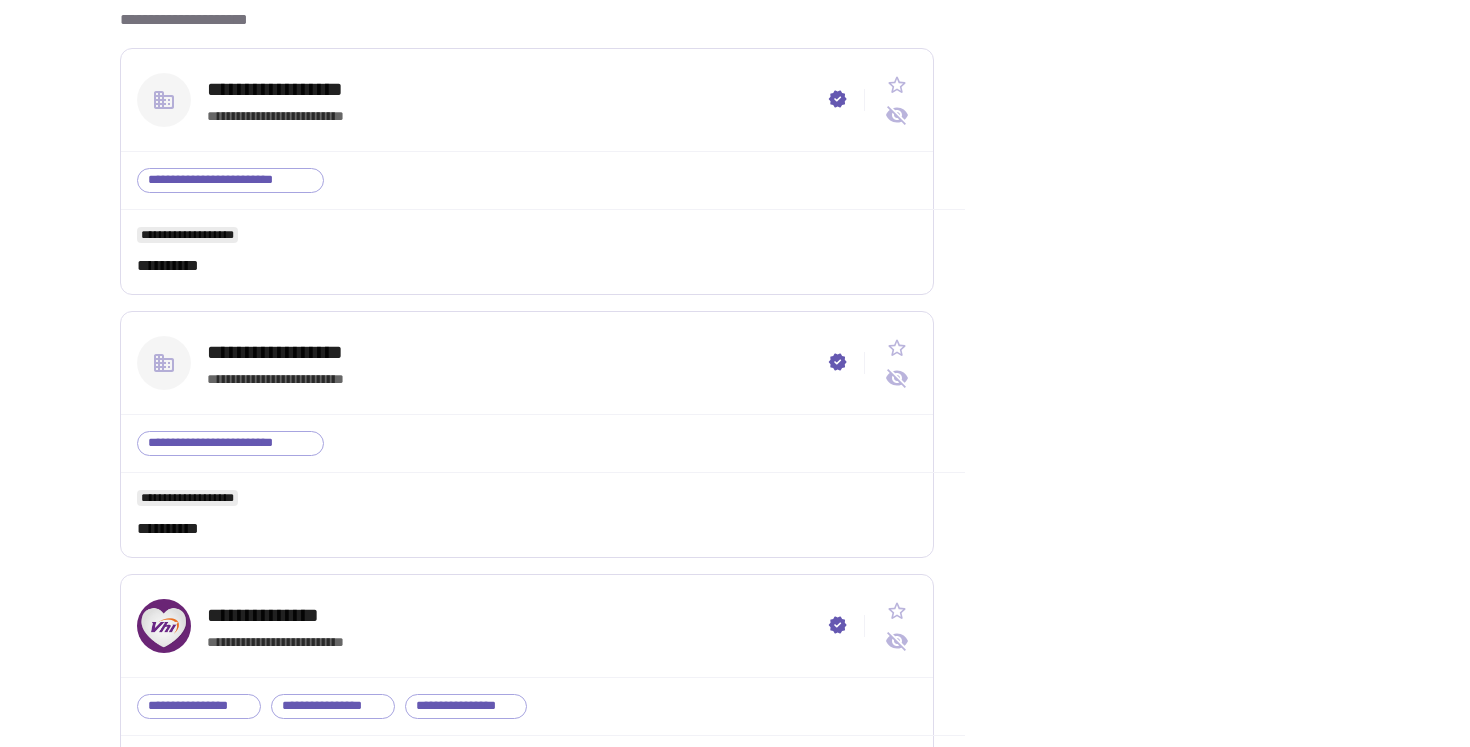 type 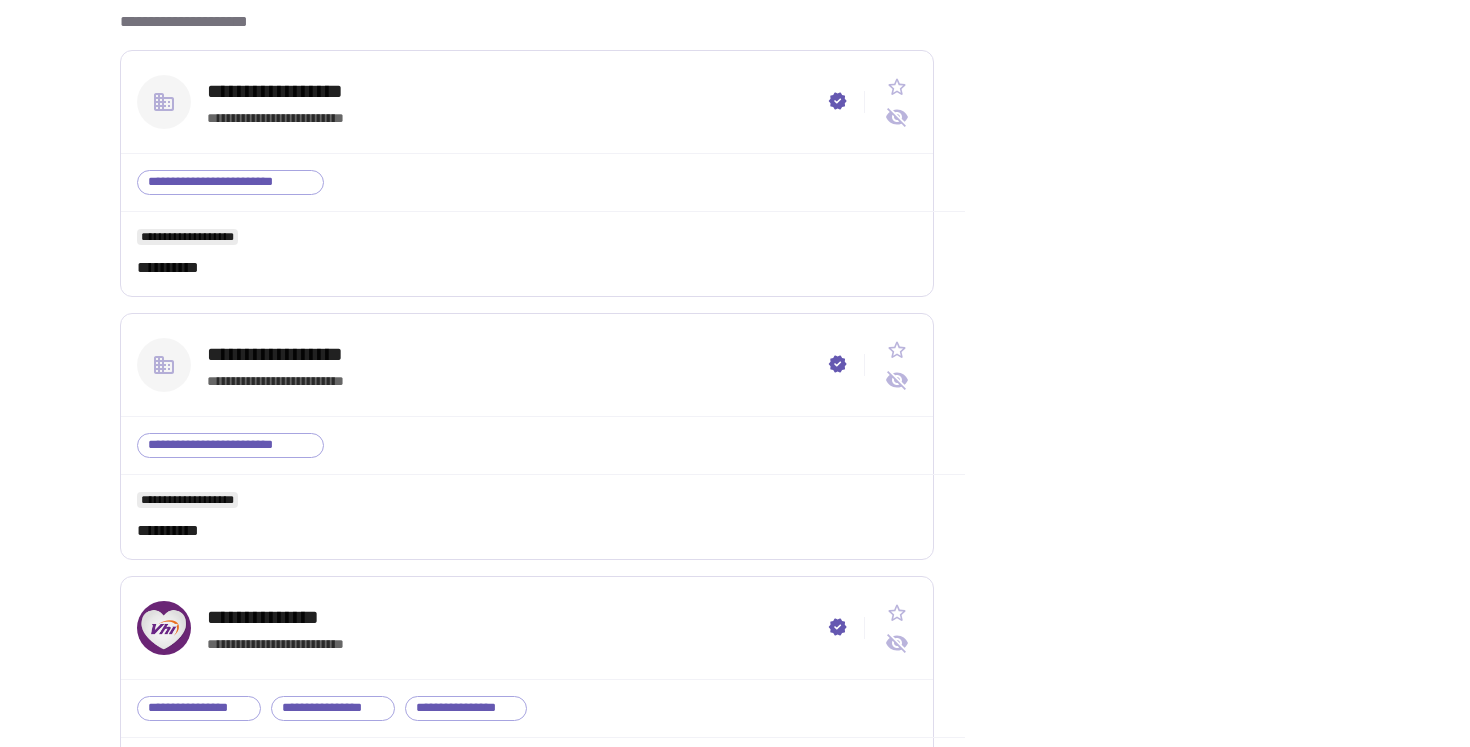 scroll, scrollTop: 0, scrollLeft: 0, axis: both 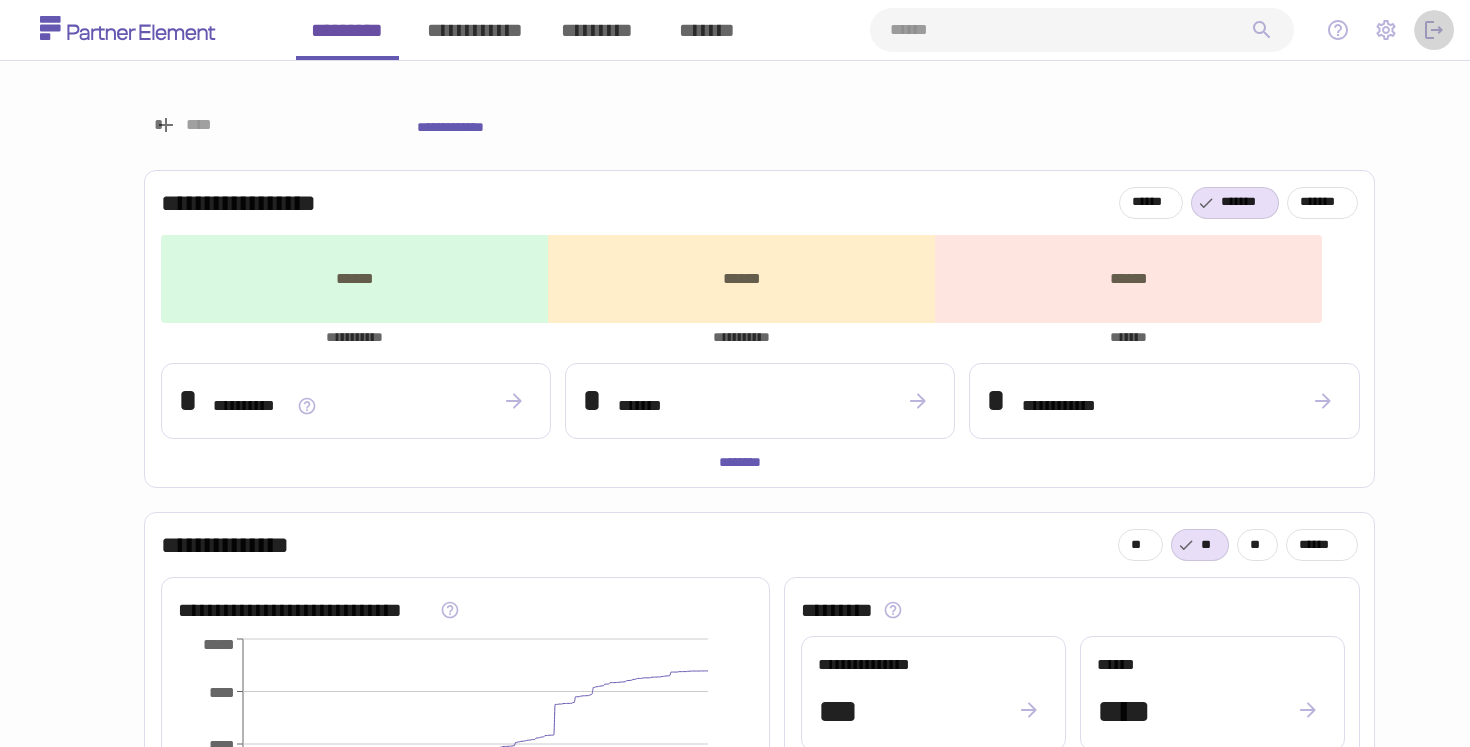 click 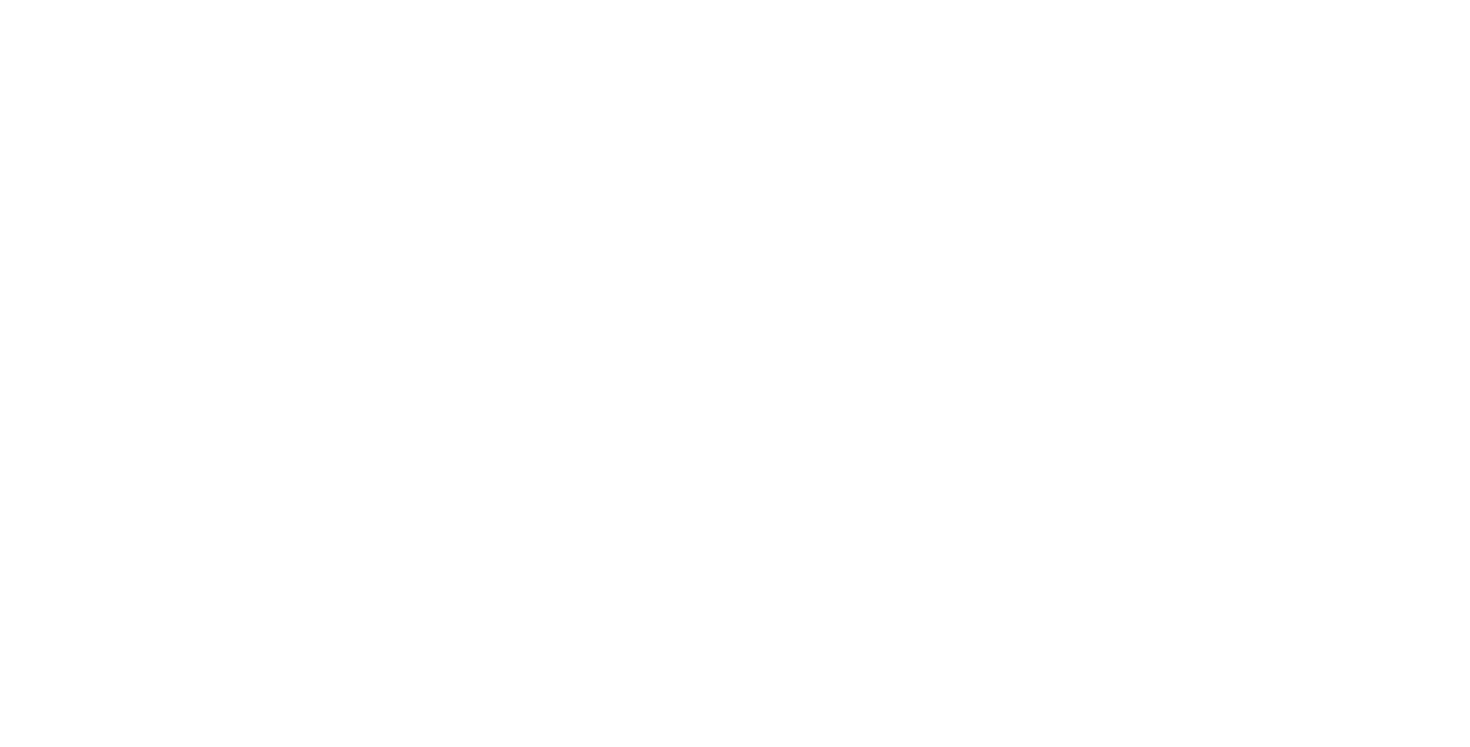 scroll, scrollTop: 0, scrollLeft: 0, axis: both 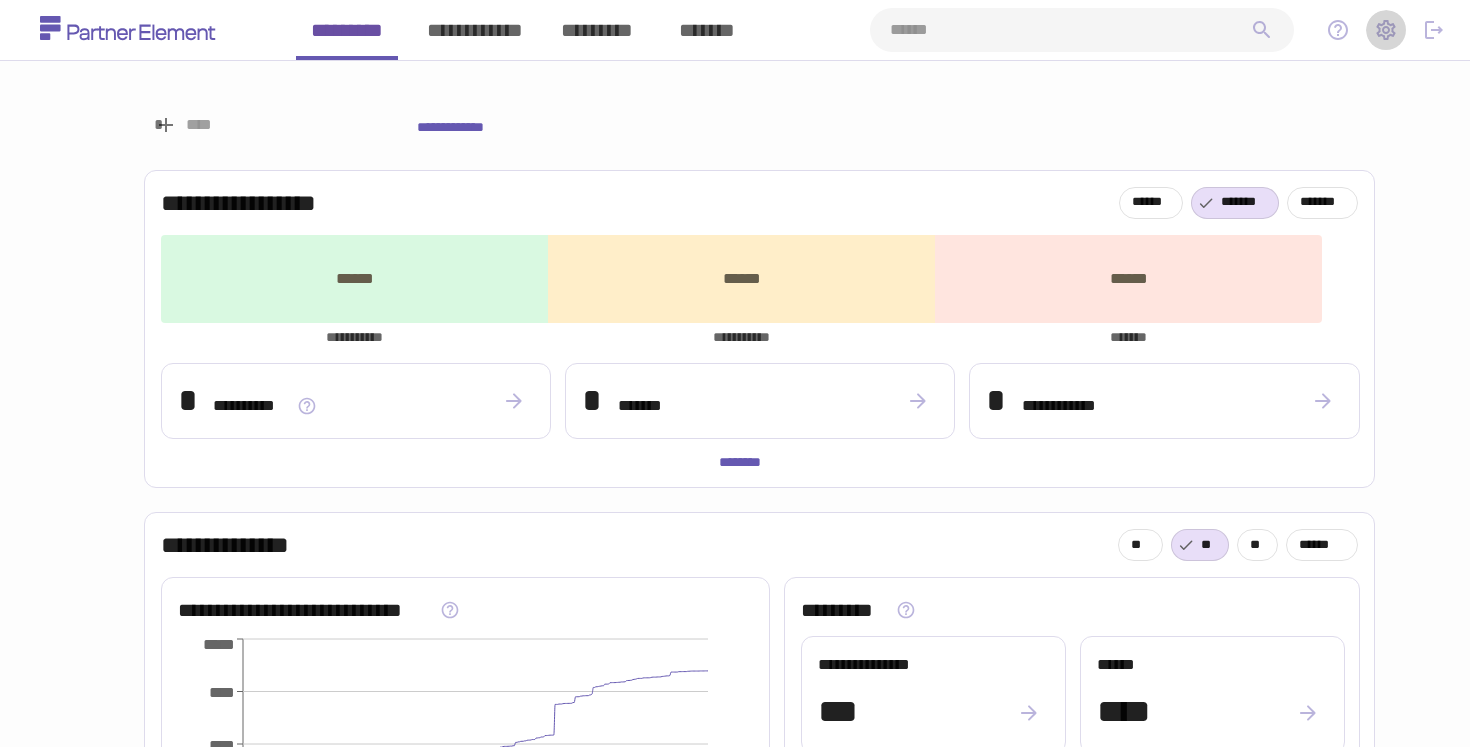 click 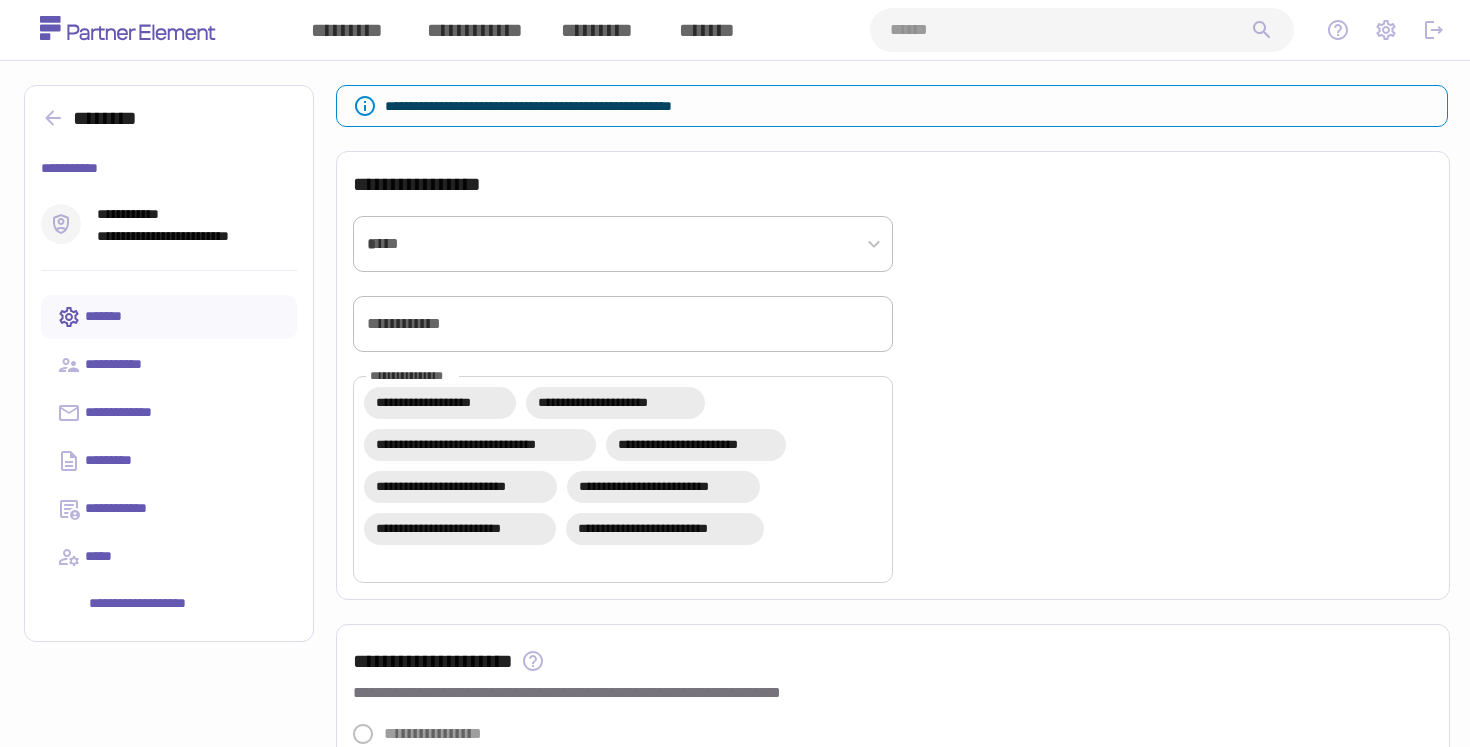 click on "*********" at bounding box center [347, 30] 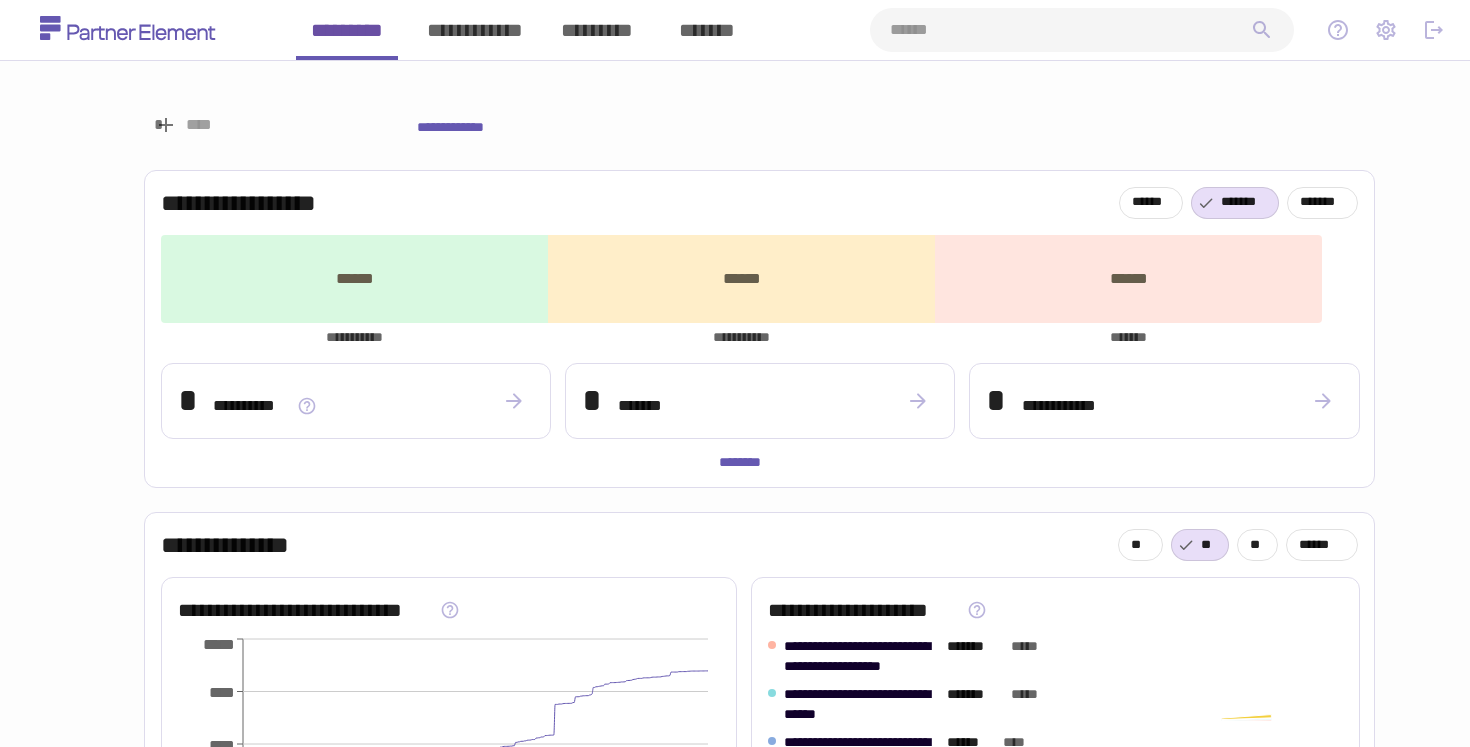 click on "*********" at bounding box center (597, 30) 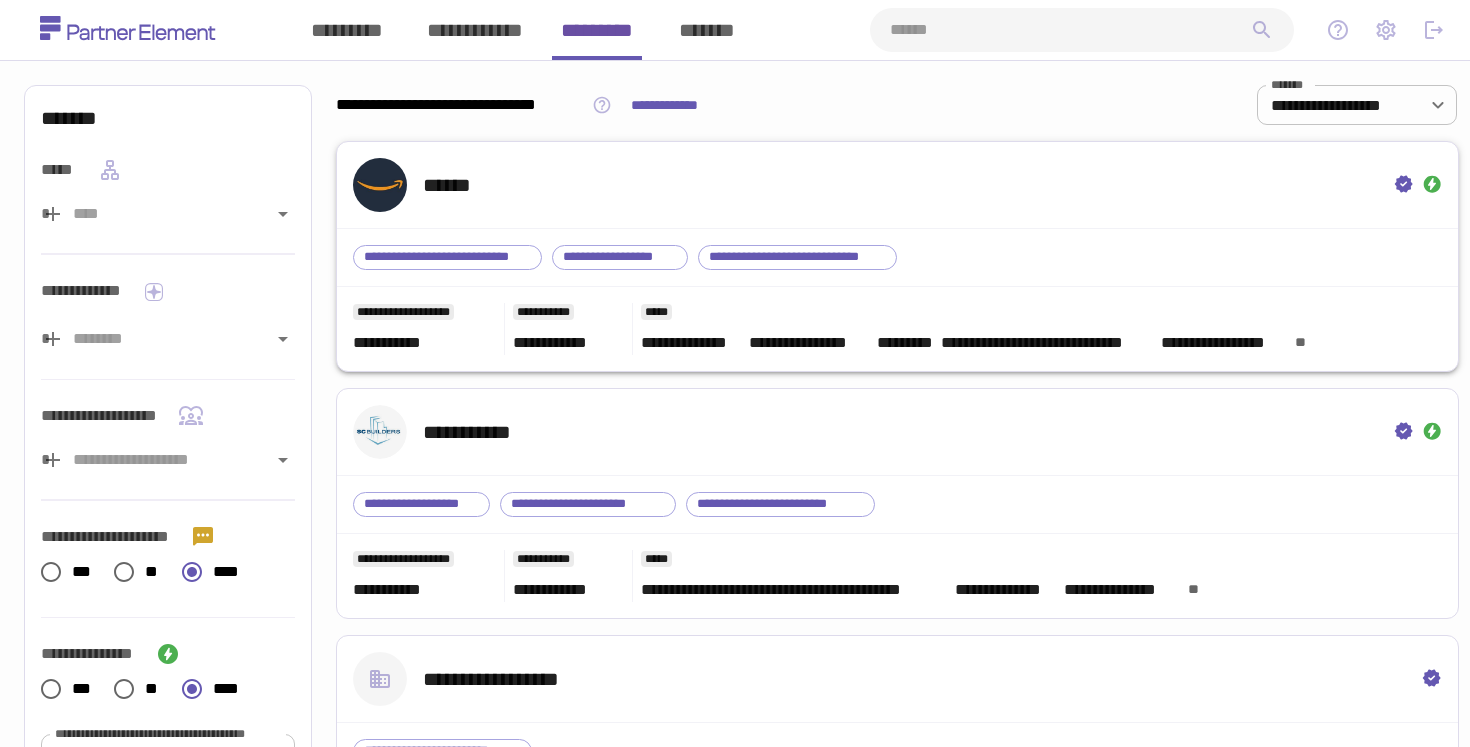 type 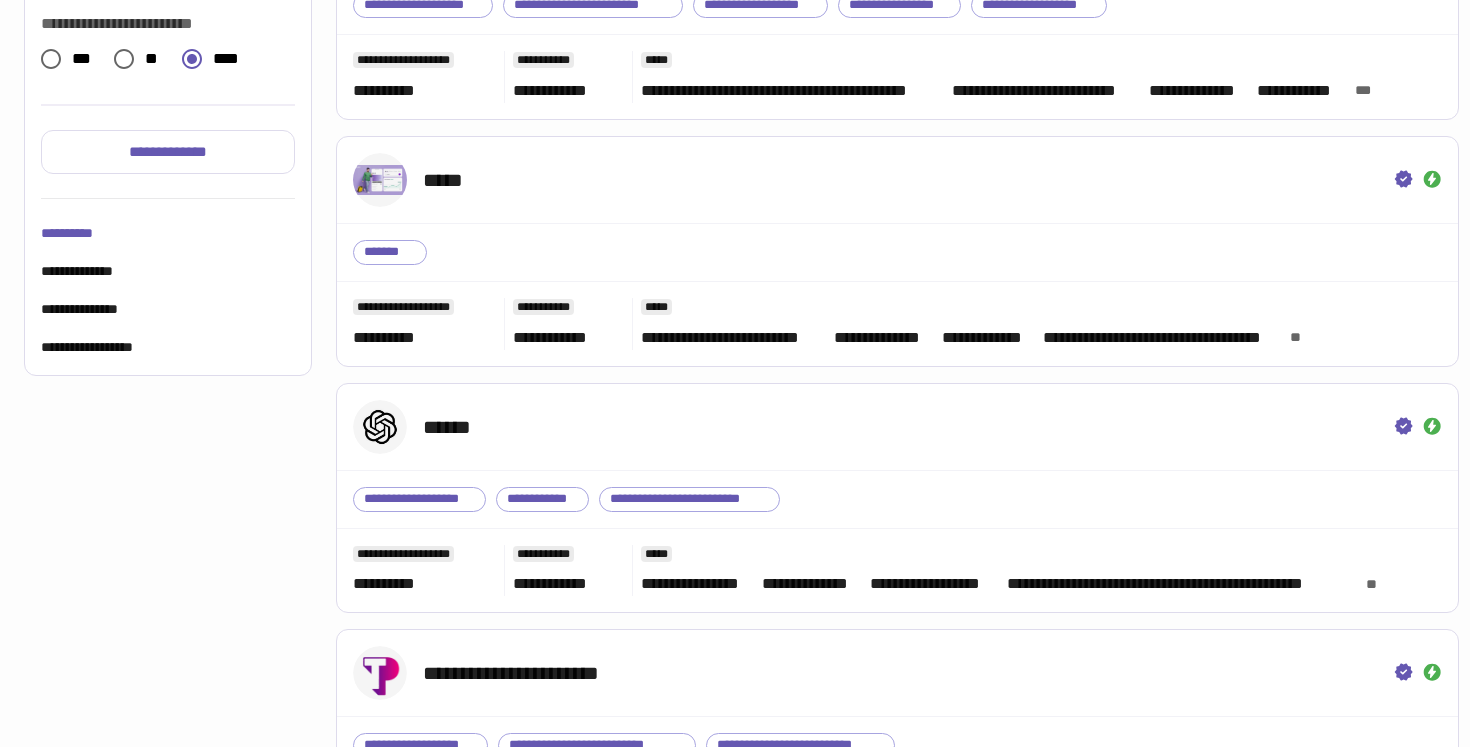 scroll, scrollTop: 0, scrollLeft: 0, axis: both 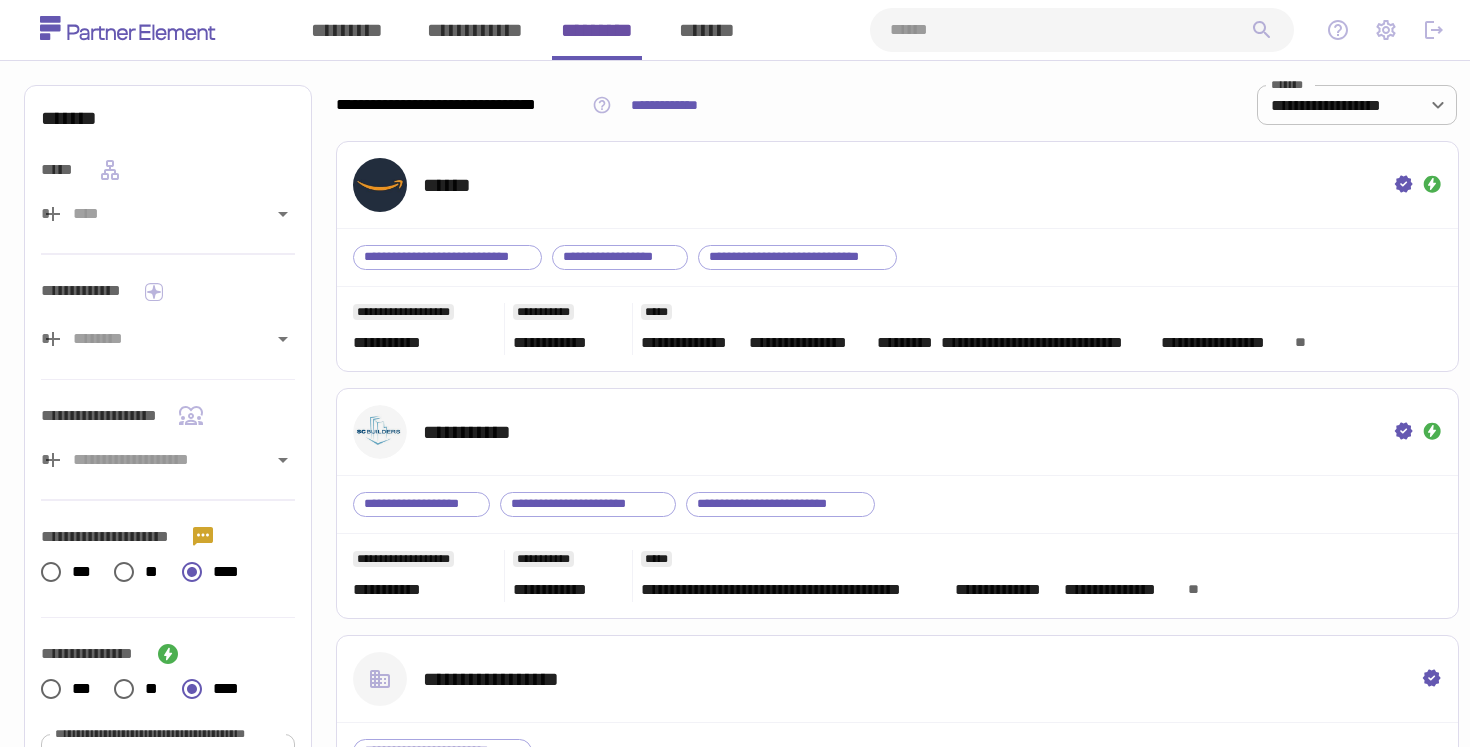 click at bounding box center (1070, 30) 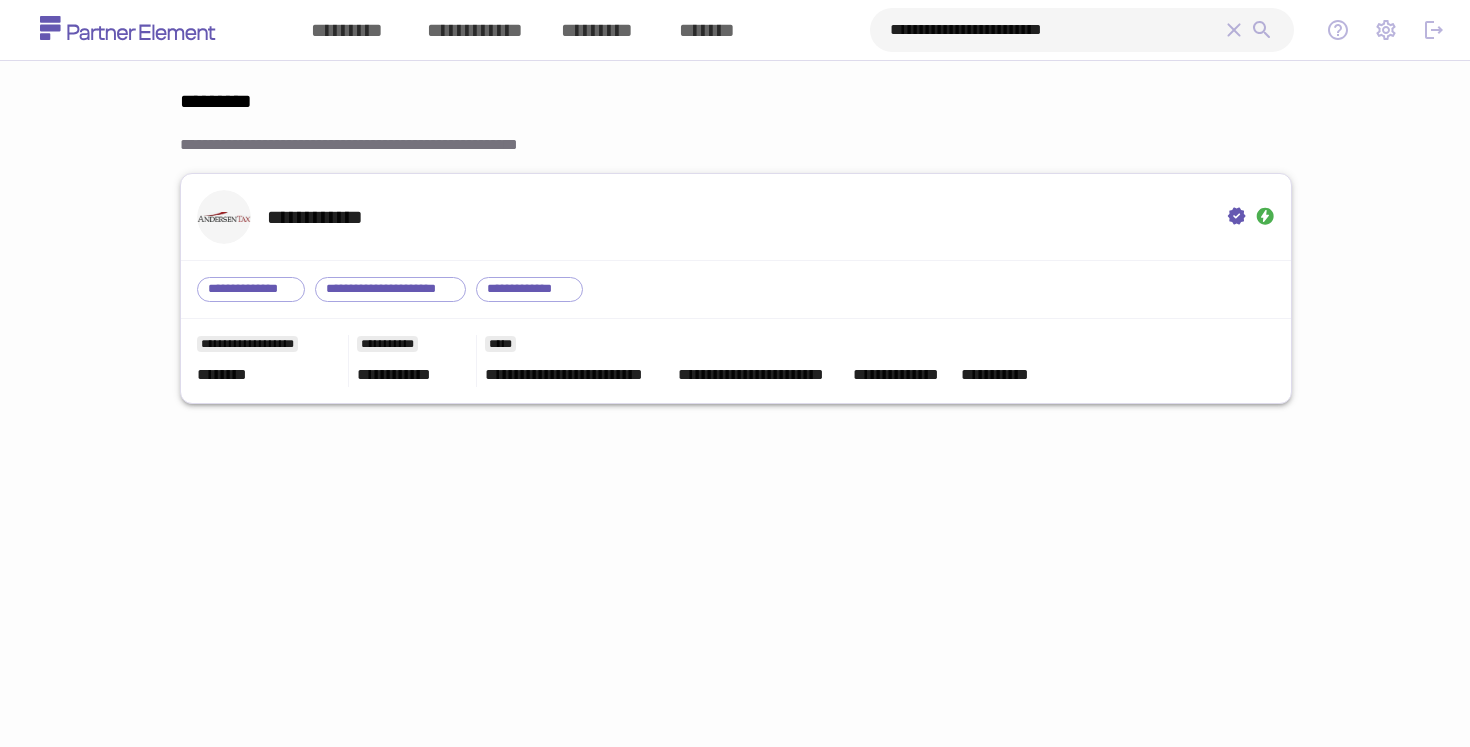 type on "**********" 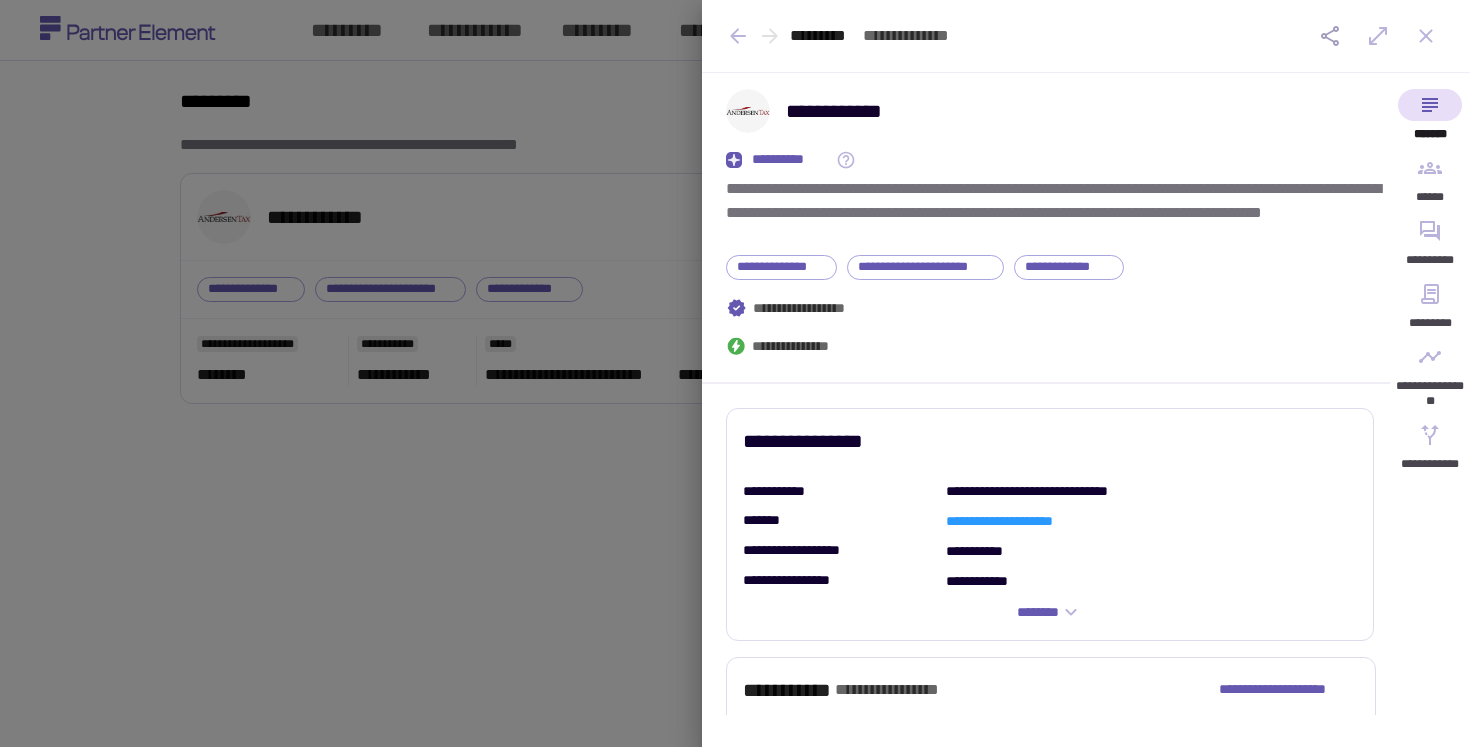 click 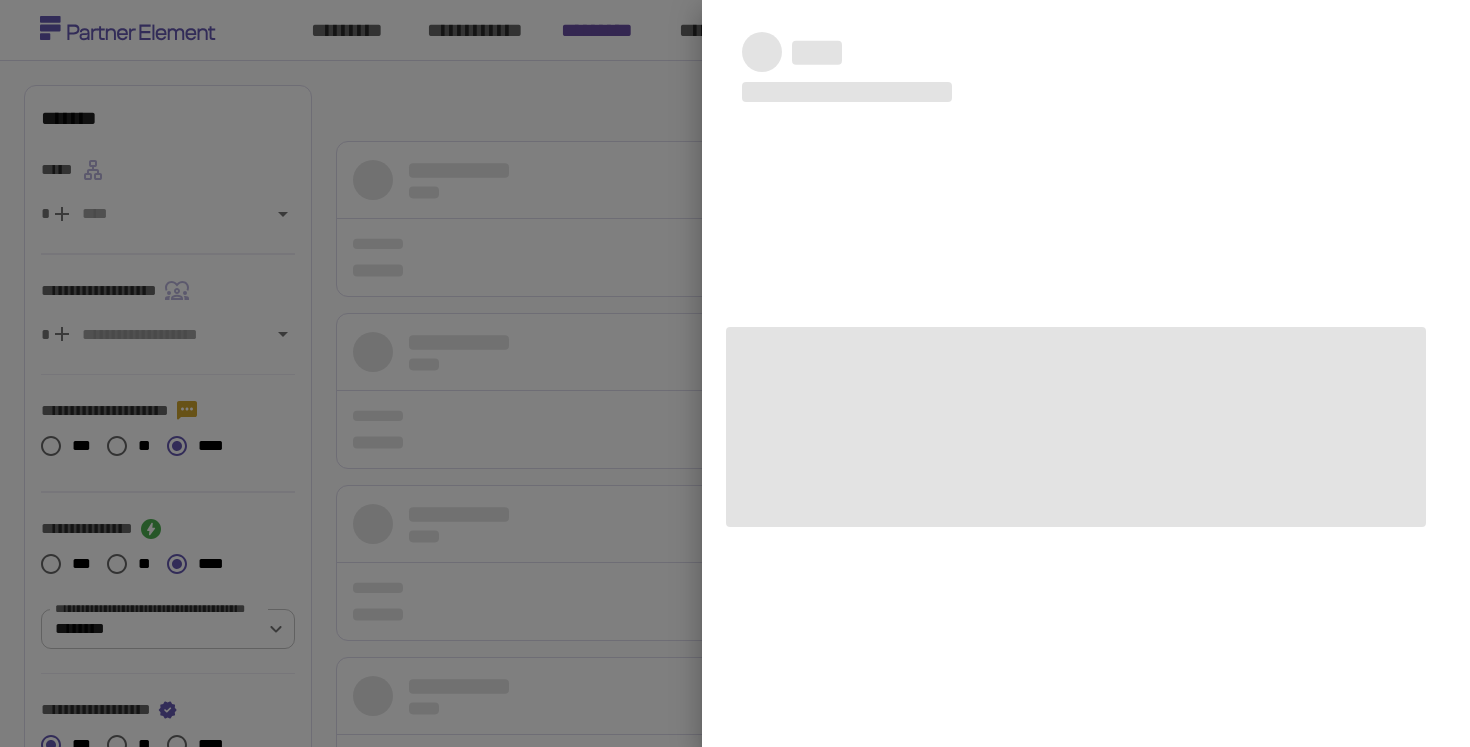 type 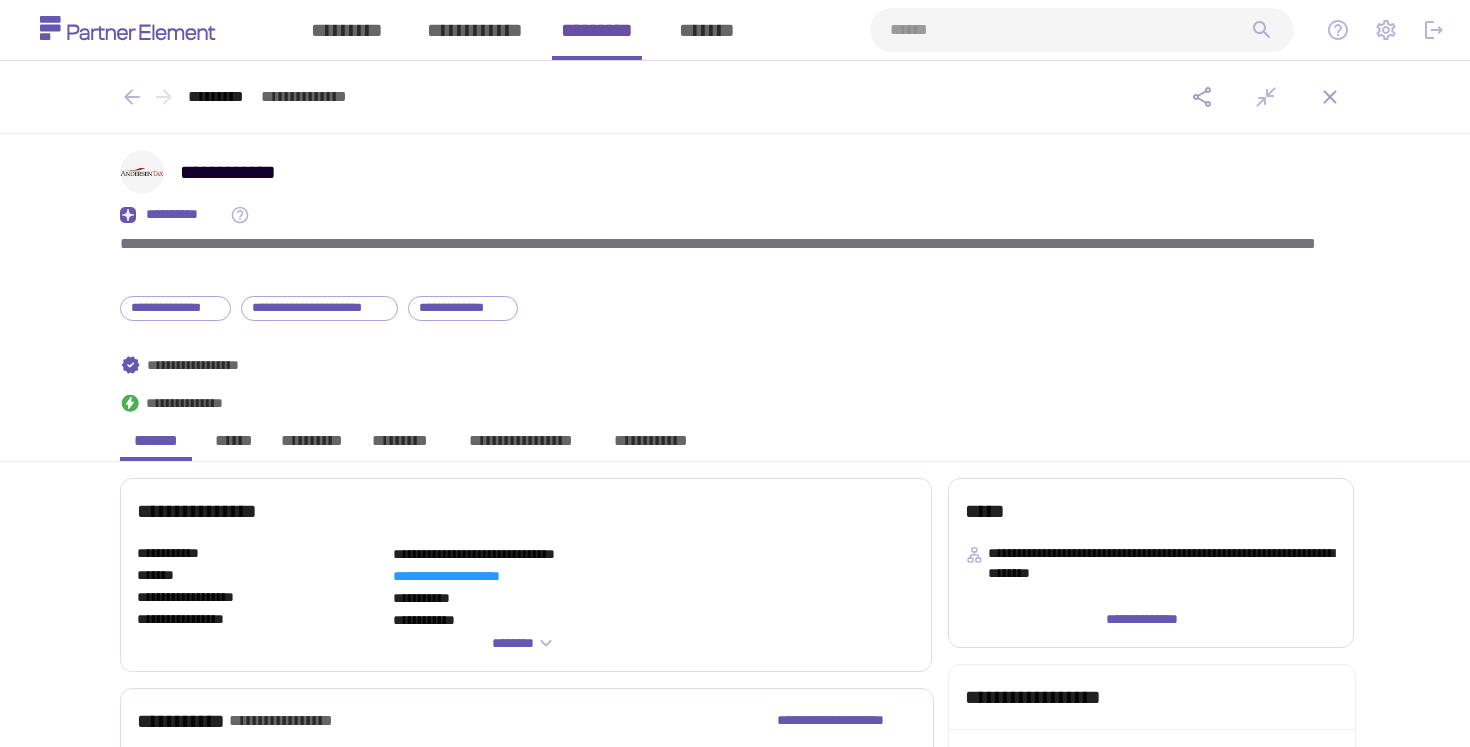 click on "**********" at bounding box center (650, 446) 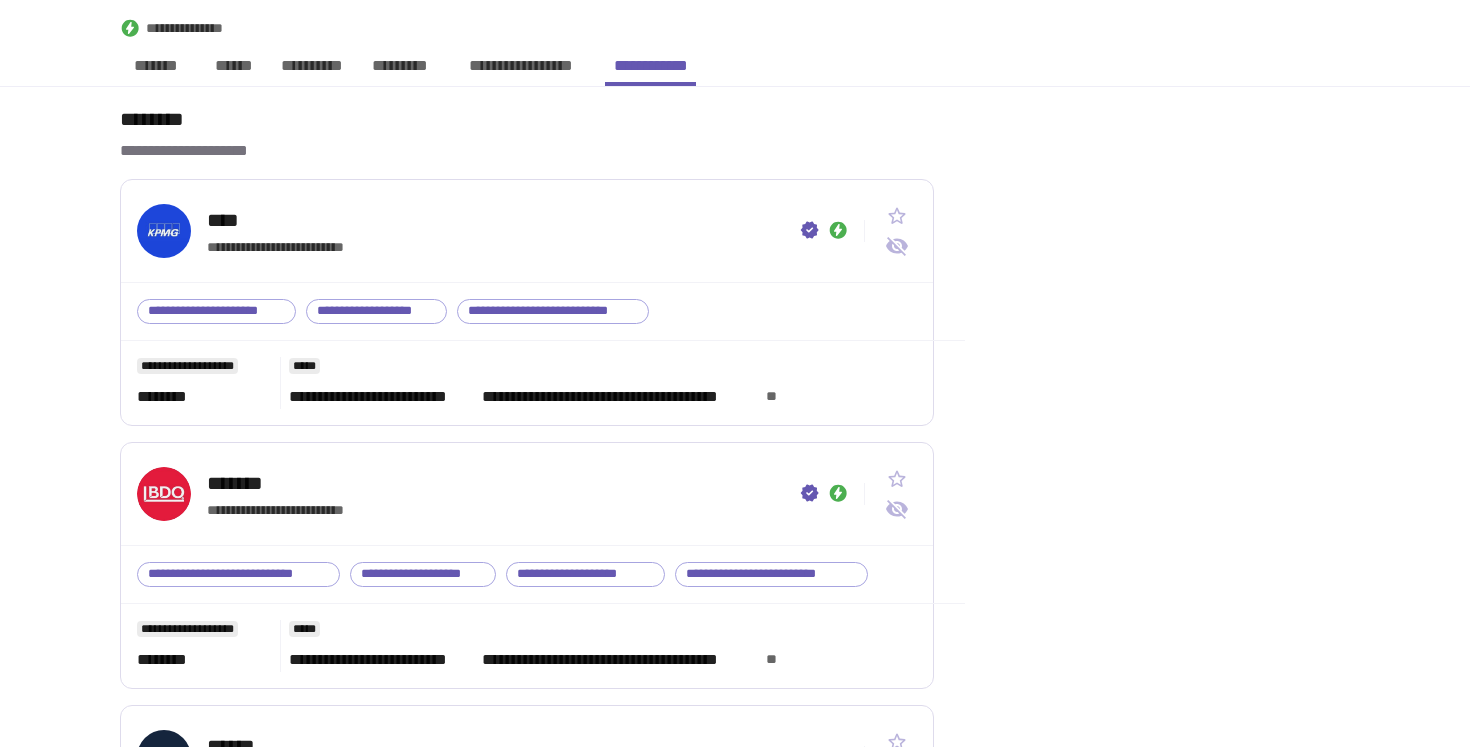 scroll, scrollTop: 384, scrollLeft: 0, axis: vertical 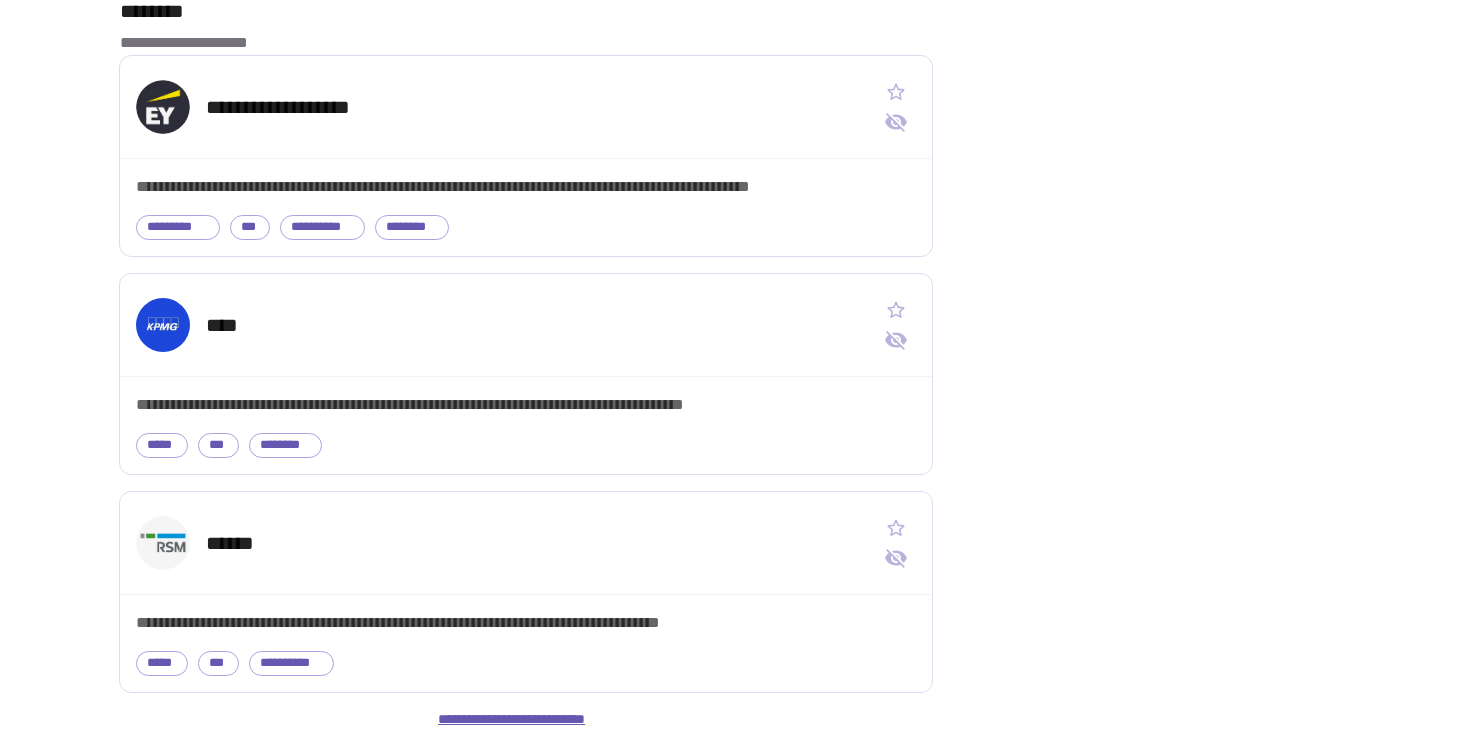 click on "**********" at bounding box center [526, 720] 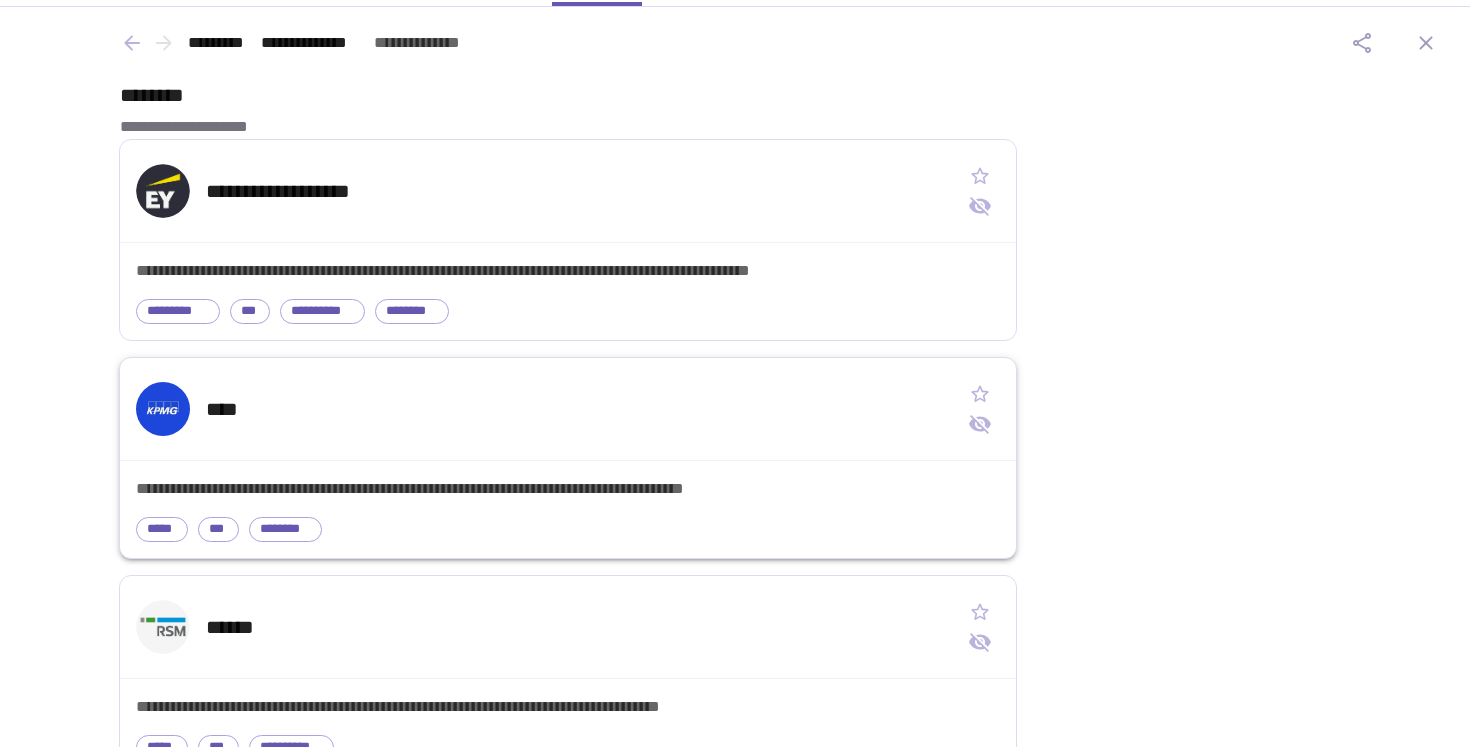 scroll, scrollTop: 0, scrollLeft: 0, axis: both 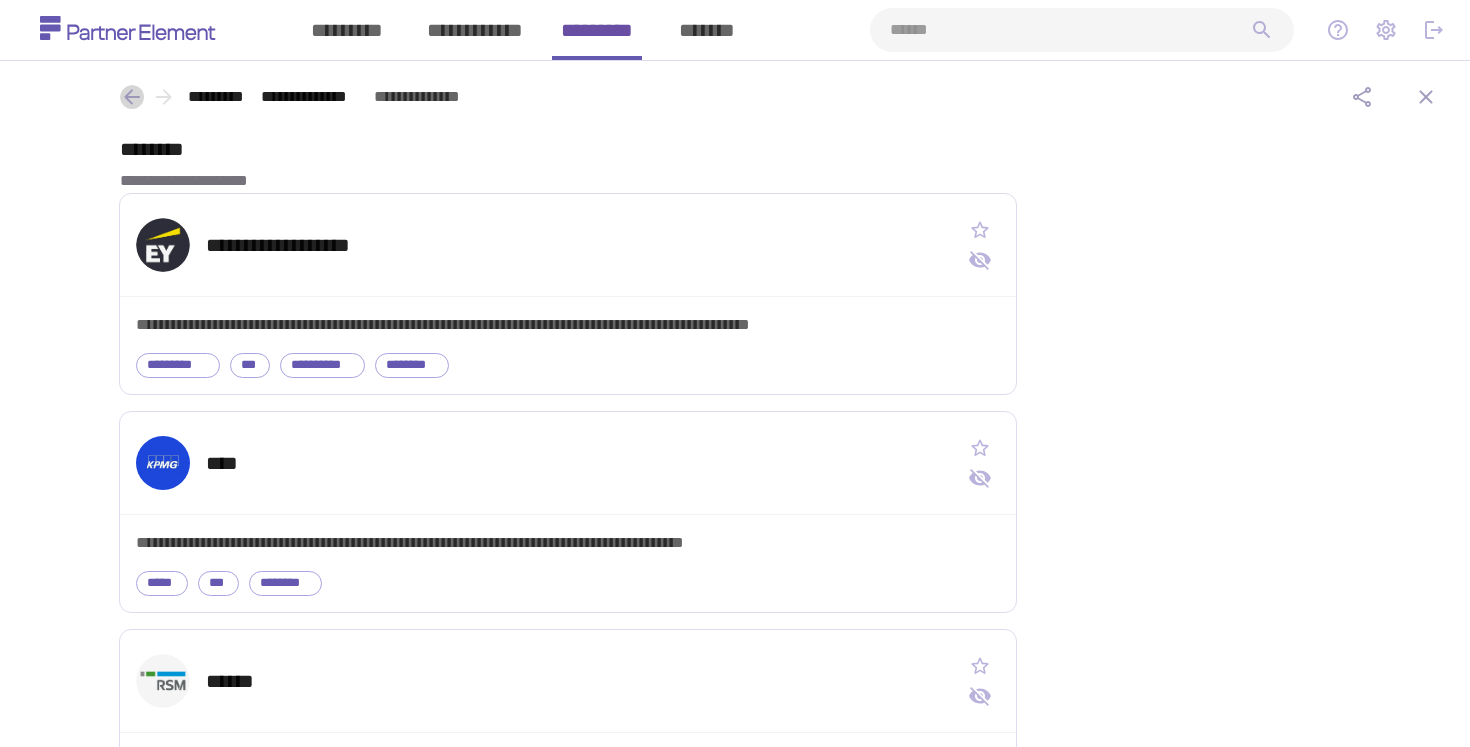 click 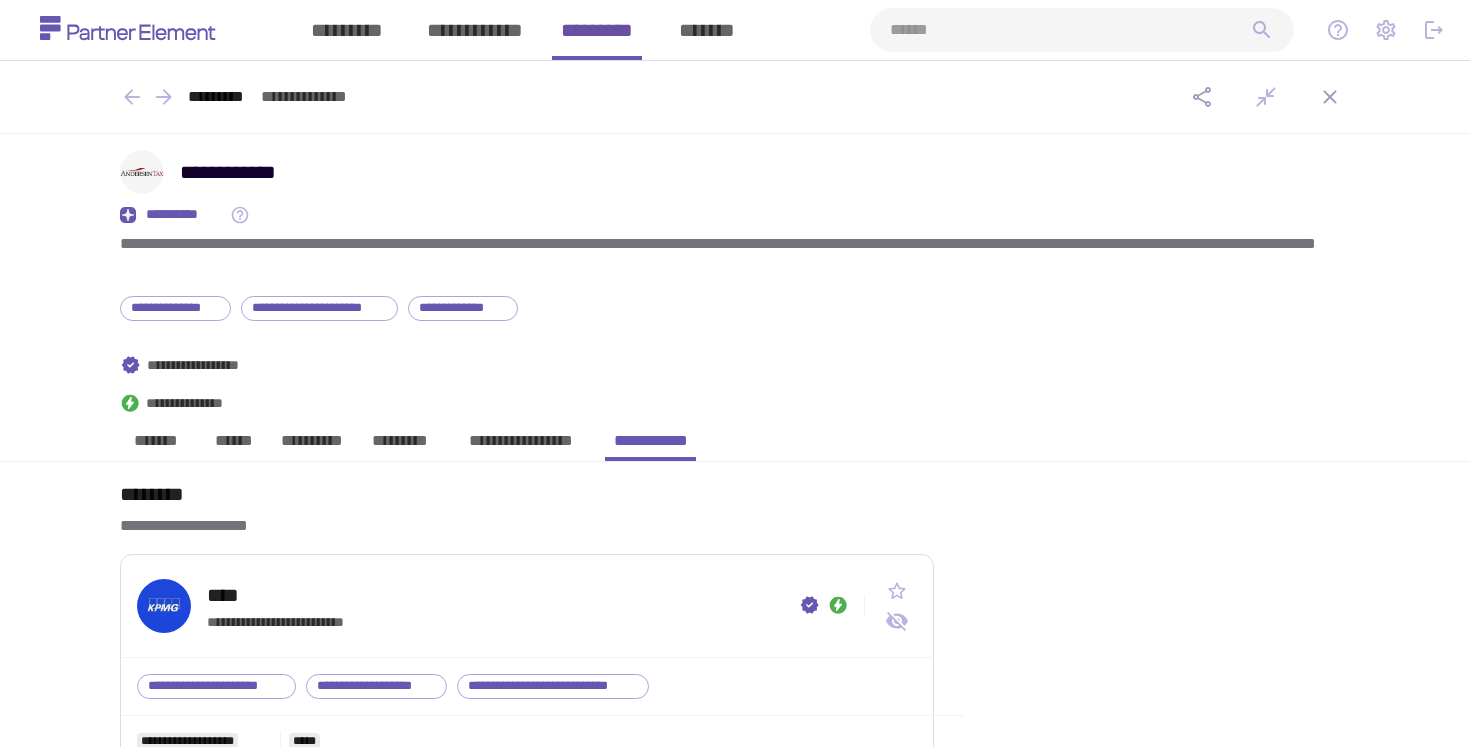 click on "*******" at bounding box center (156, 446) 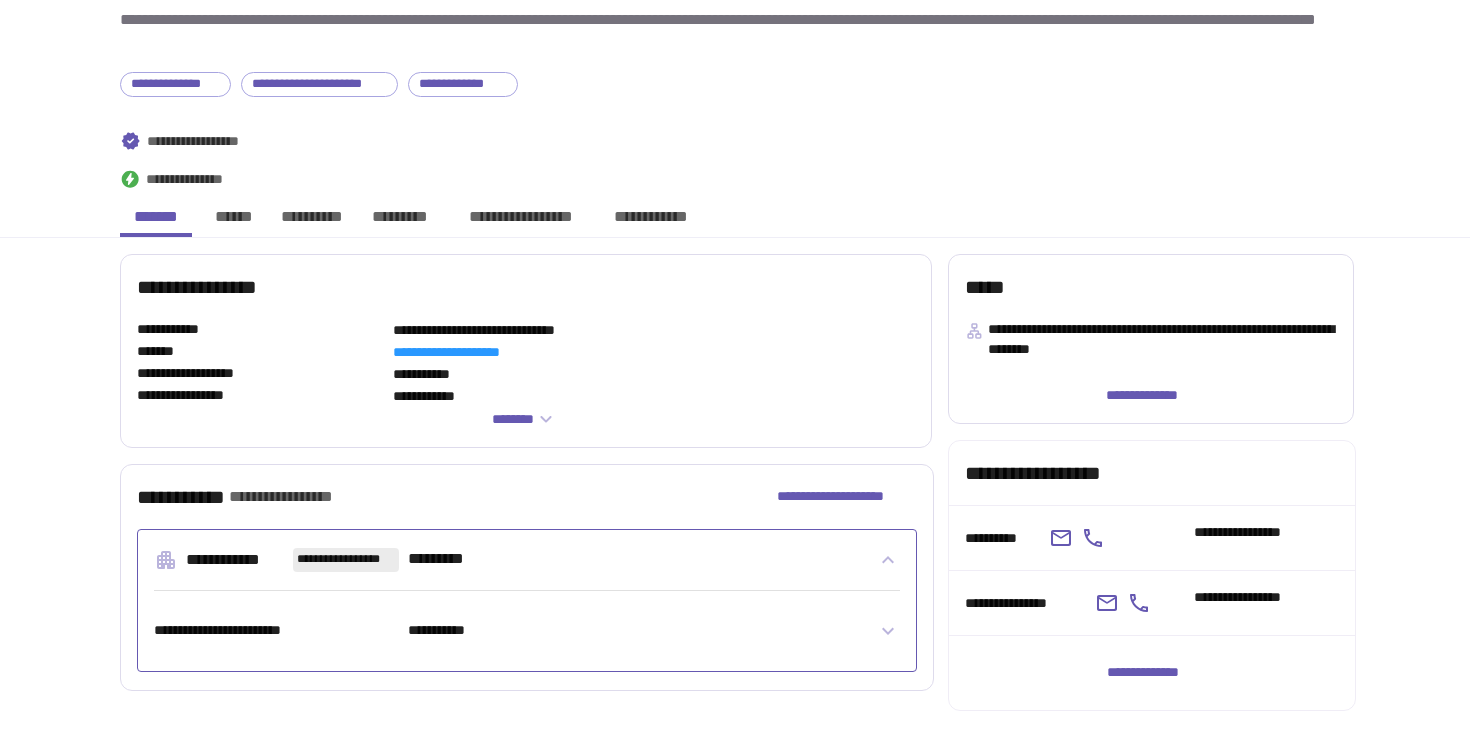scroll, scrollTop: 239, scrollLeft: 0, axis: vertical 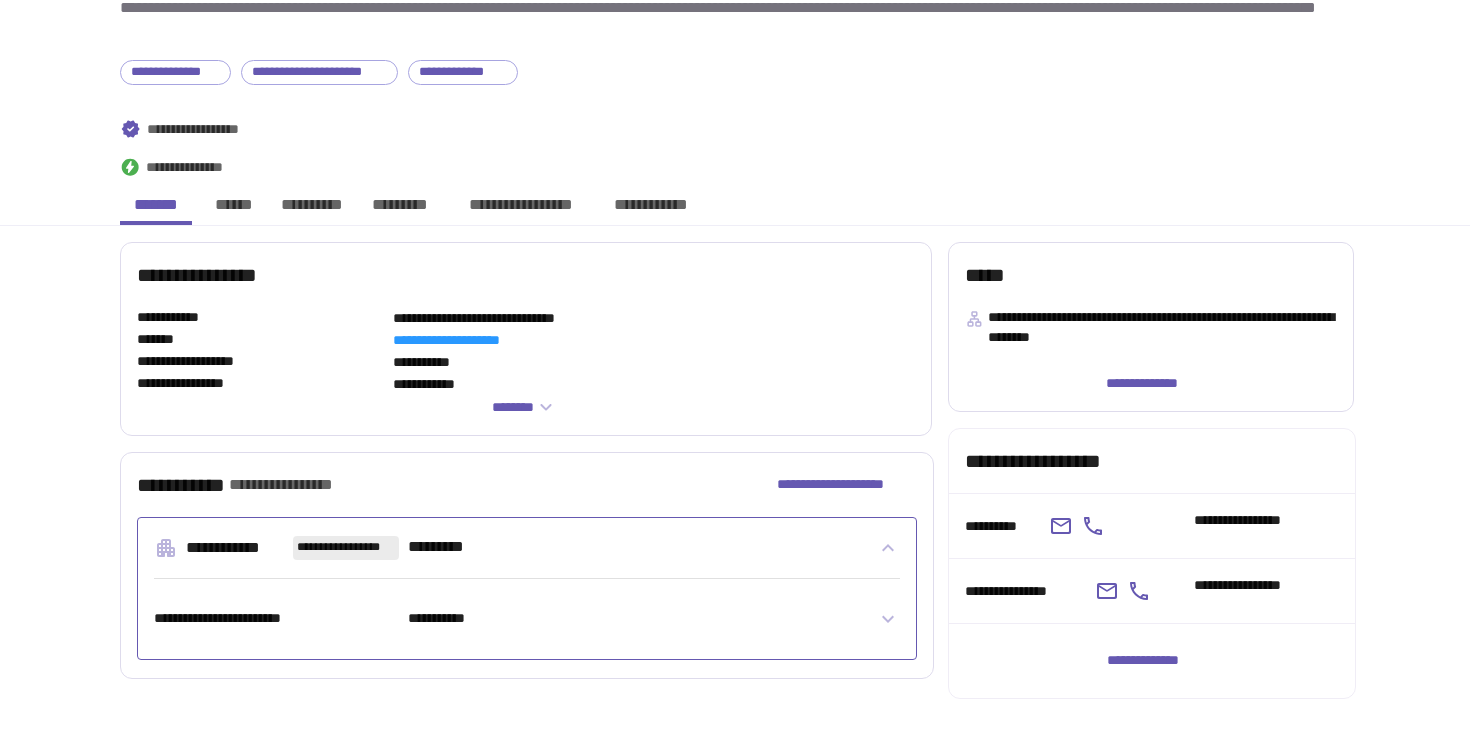 click 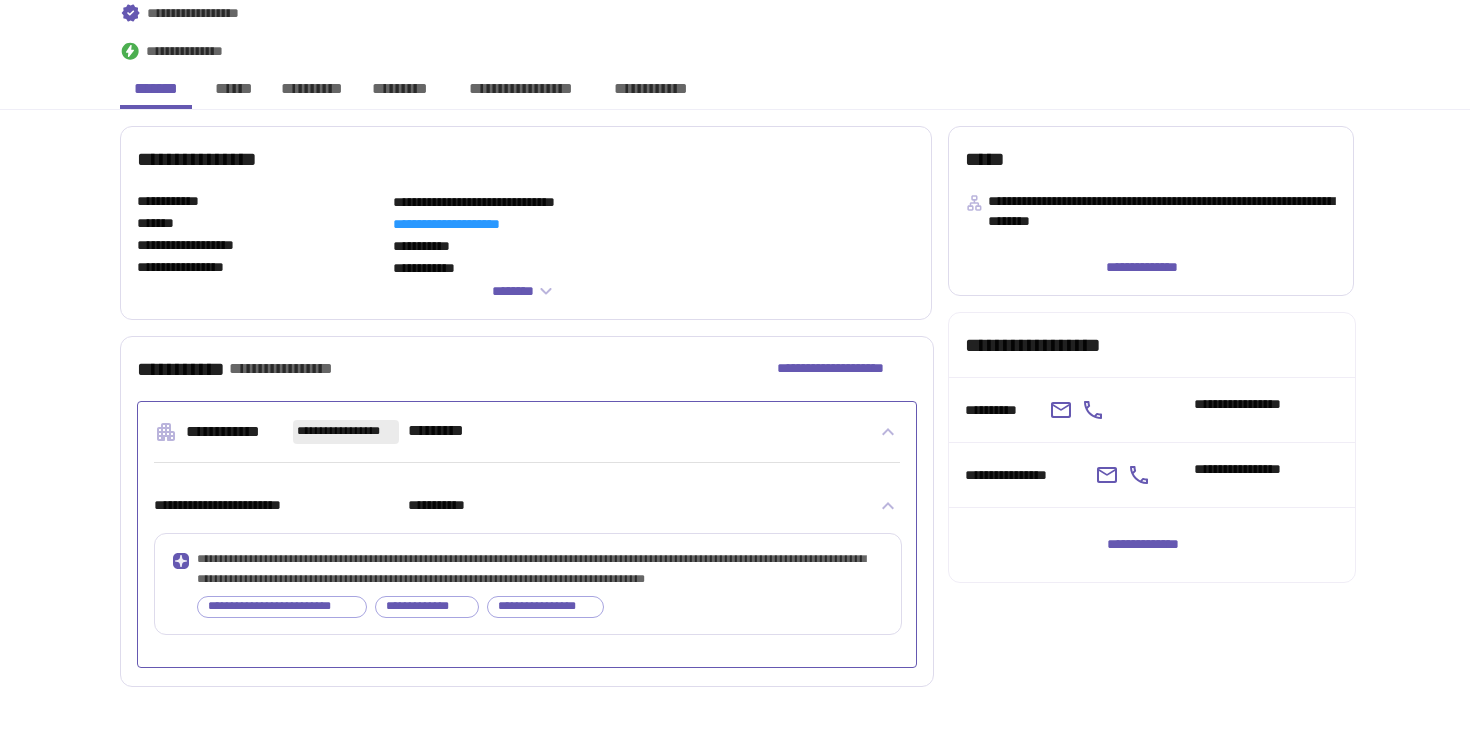 scroll, scrollTop: 355, scrollLeft: 0, axis: vertical 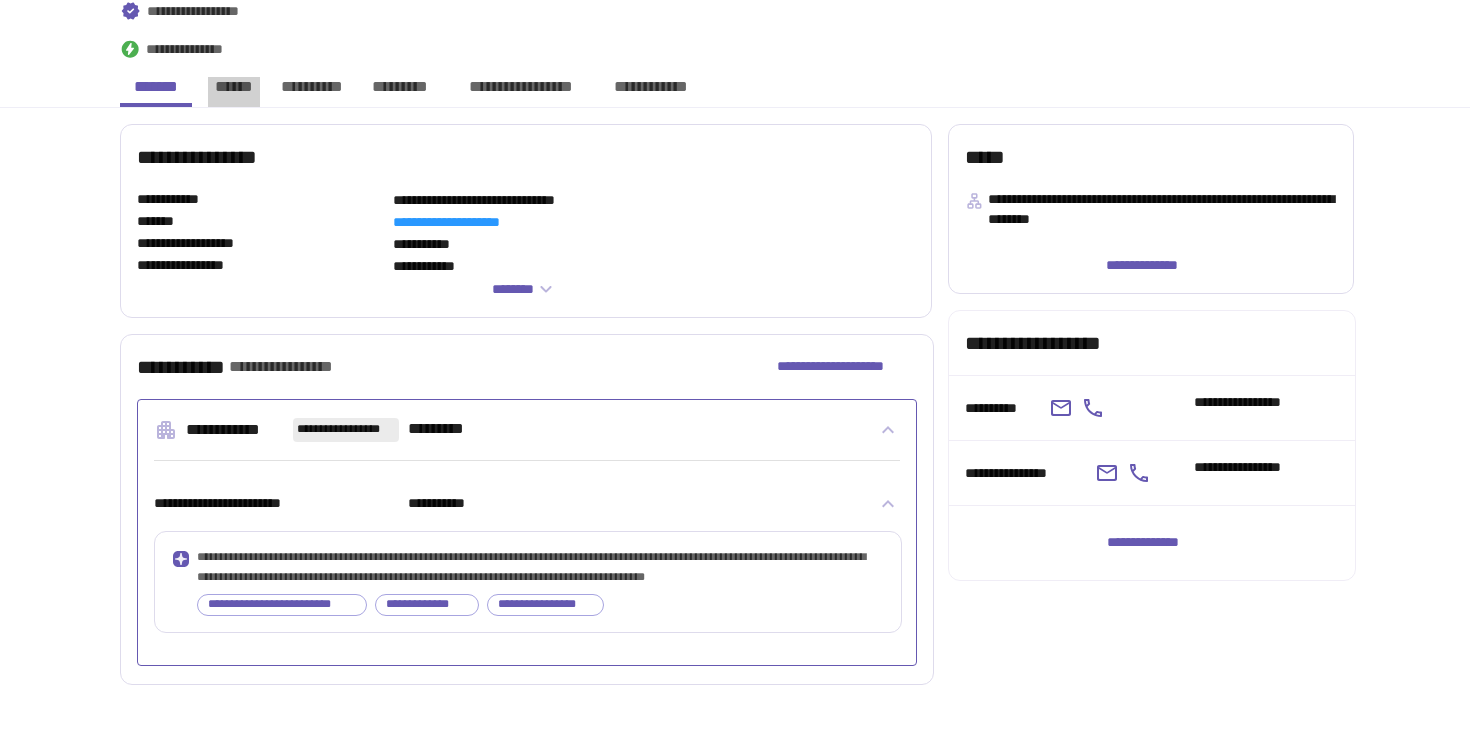 click on "******" at bounding box center [234, 92] 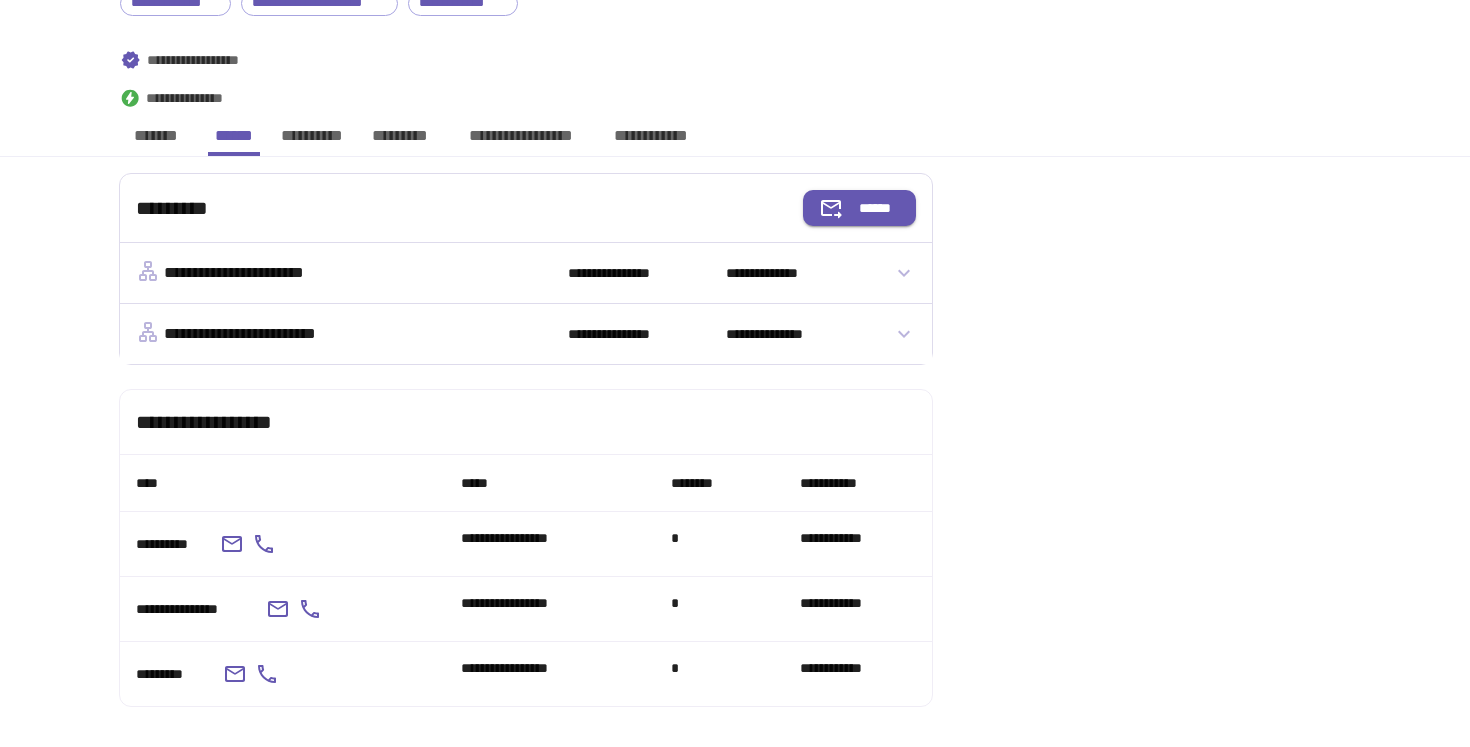 click on "**********" at bounding box center [311, 141] 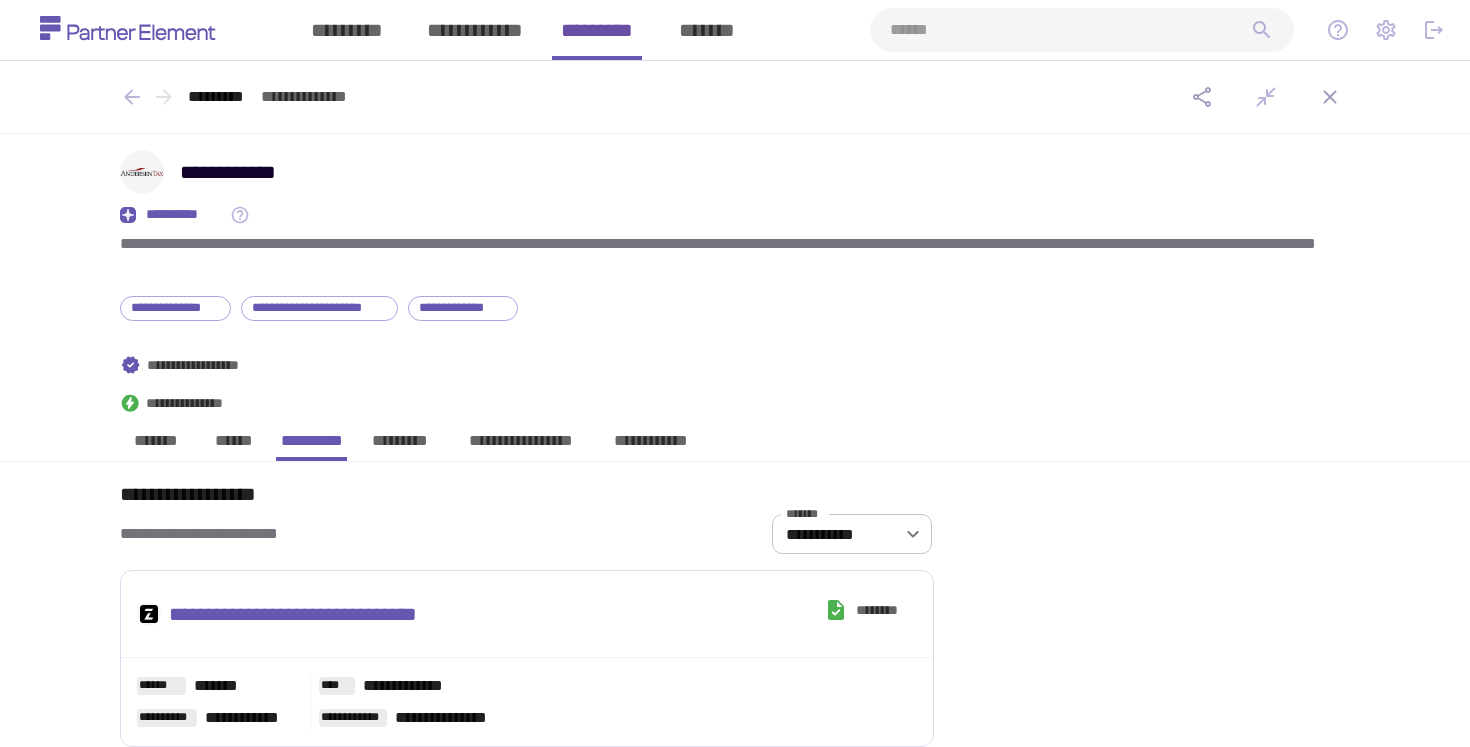 scroll, scrollTop: 440, scrollLeft: 0, axis: vertical 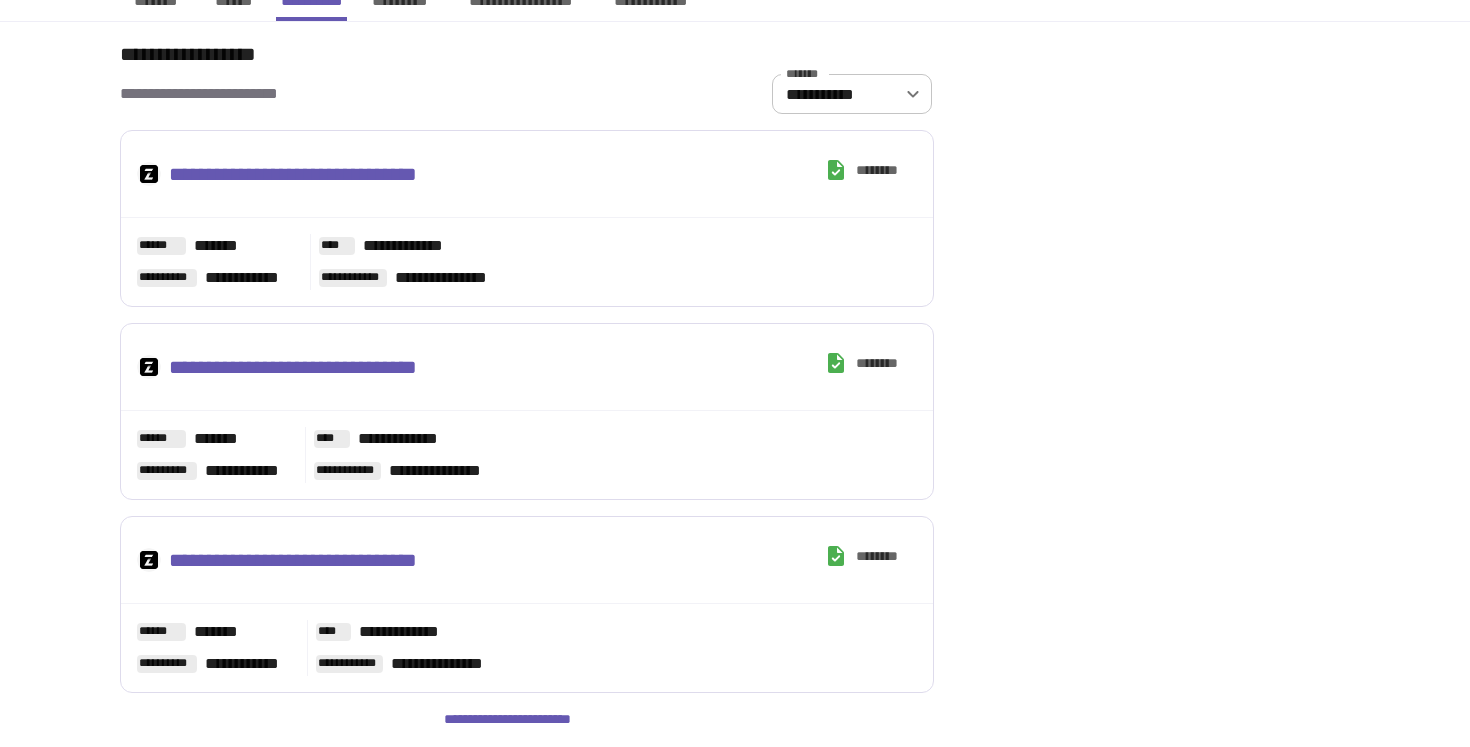 type 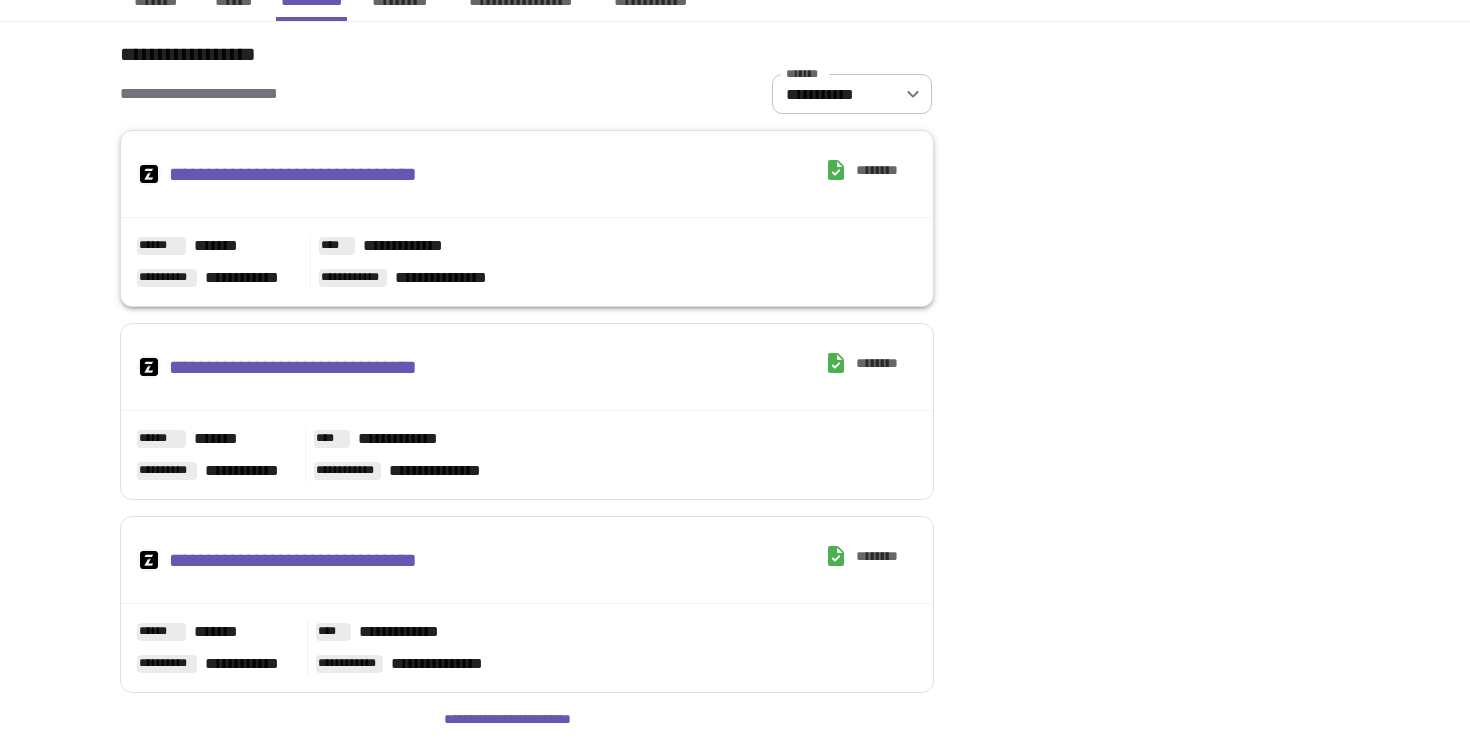 scroll, scrollTop: 379, scrollLeft: 0, axis: vertical 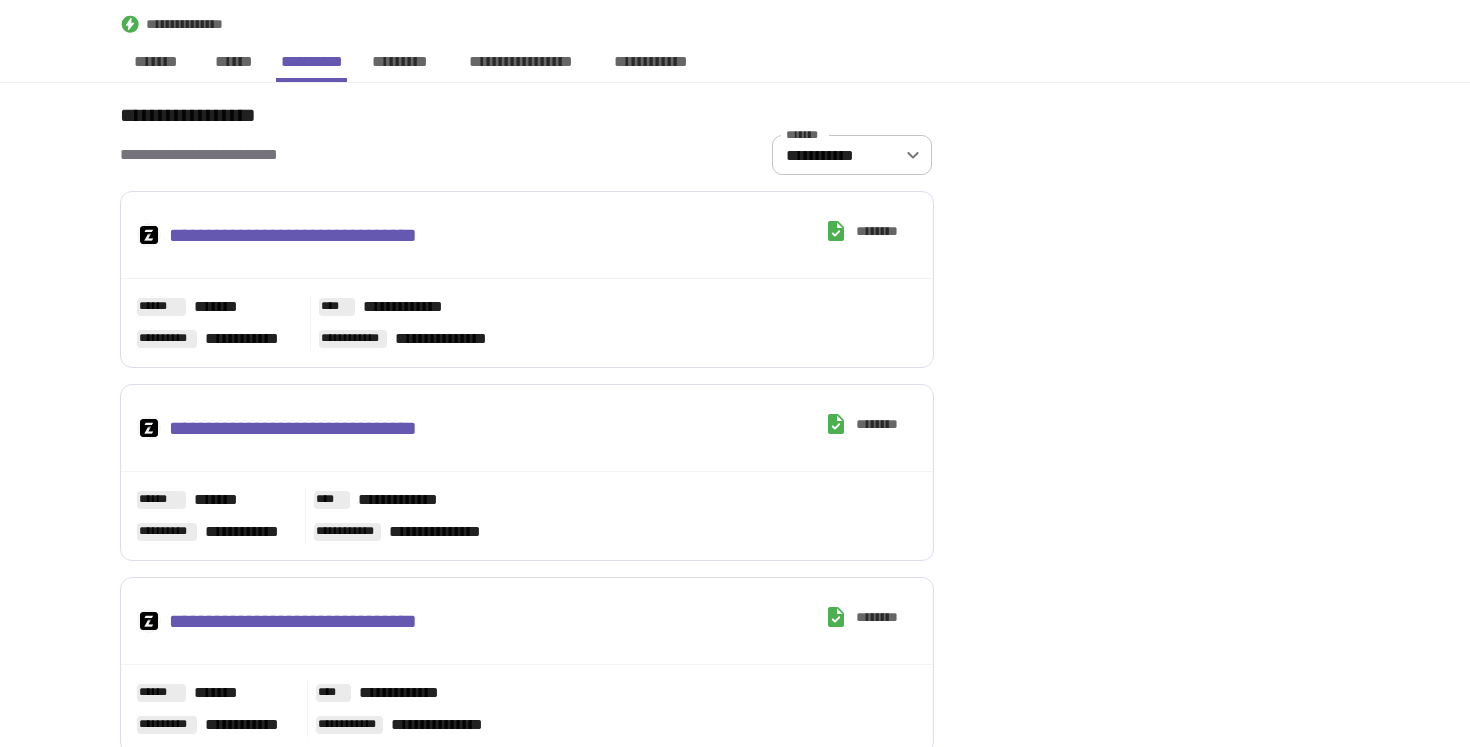 click on "*********" at bounding box center (400, 67) 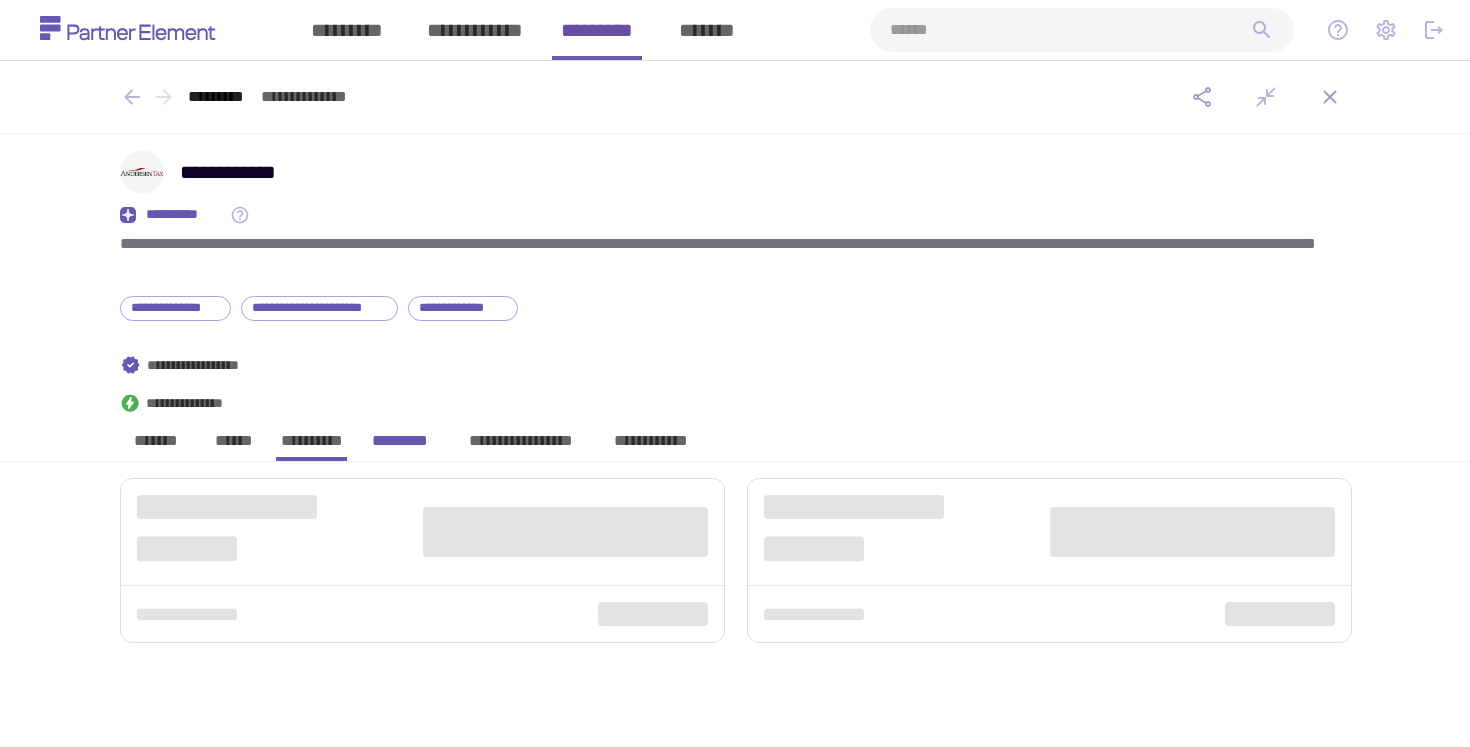 scroll, scrollTop: 0, scrollLeft: 0, axis: both 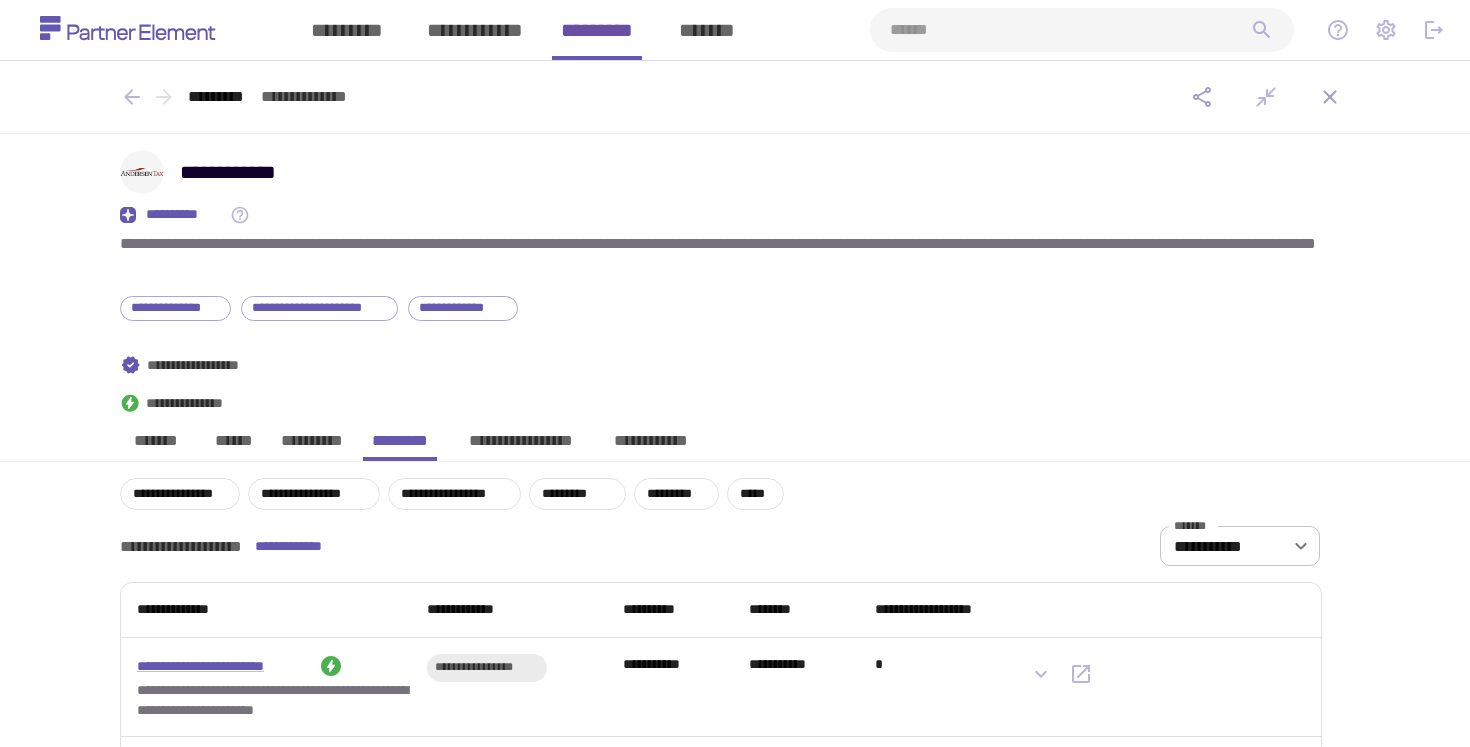 click on "**********" at bounding box center [735, 385] 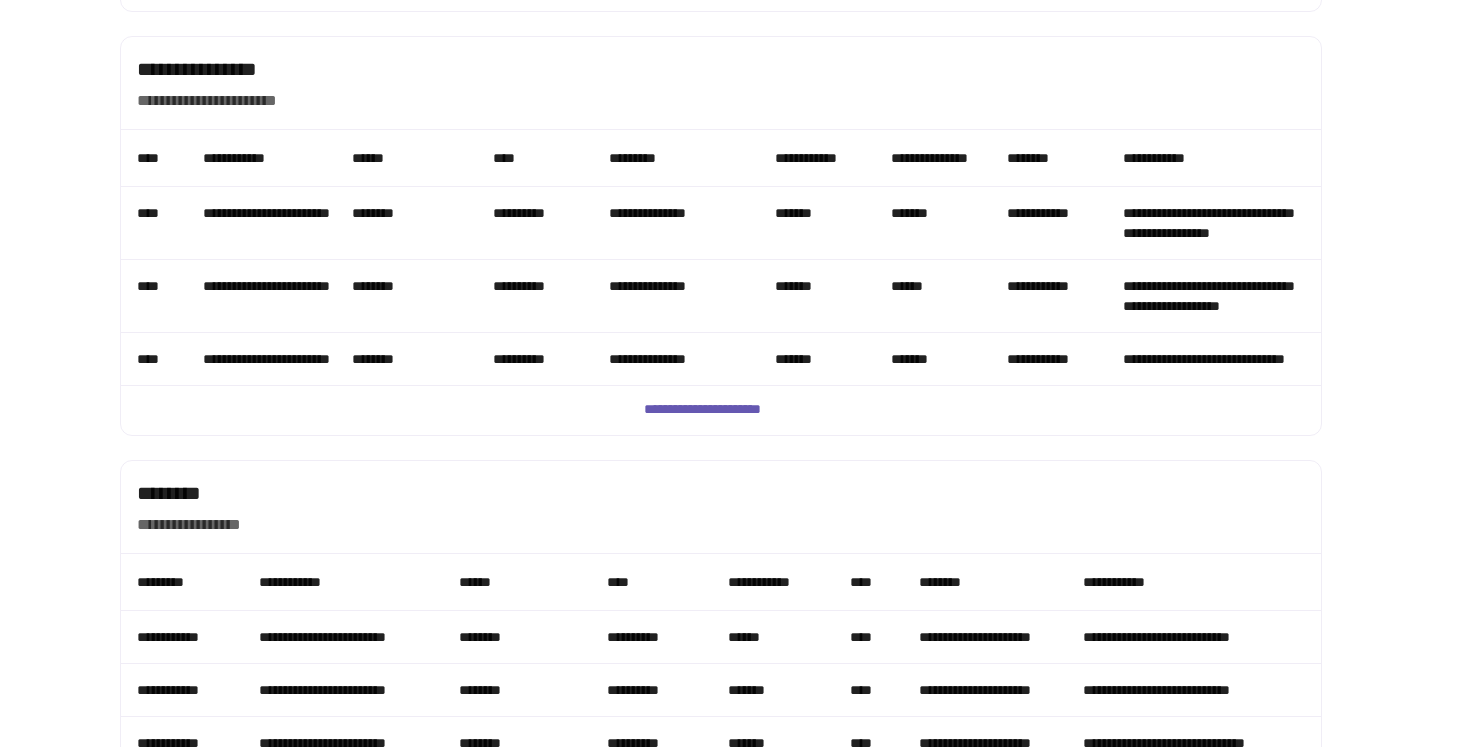 scroll, scrollTop: 1423, scrollLeft: 0, axis: vertical 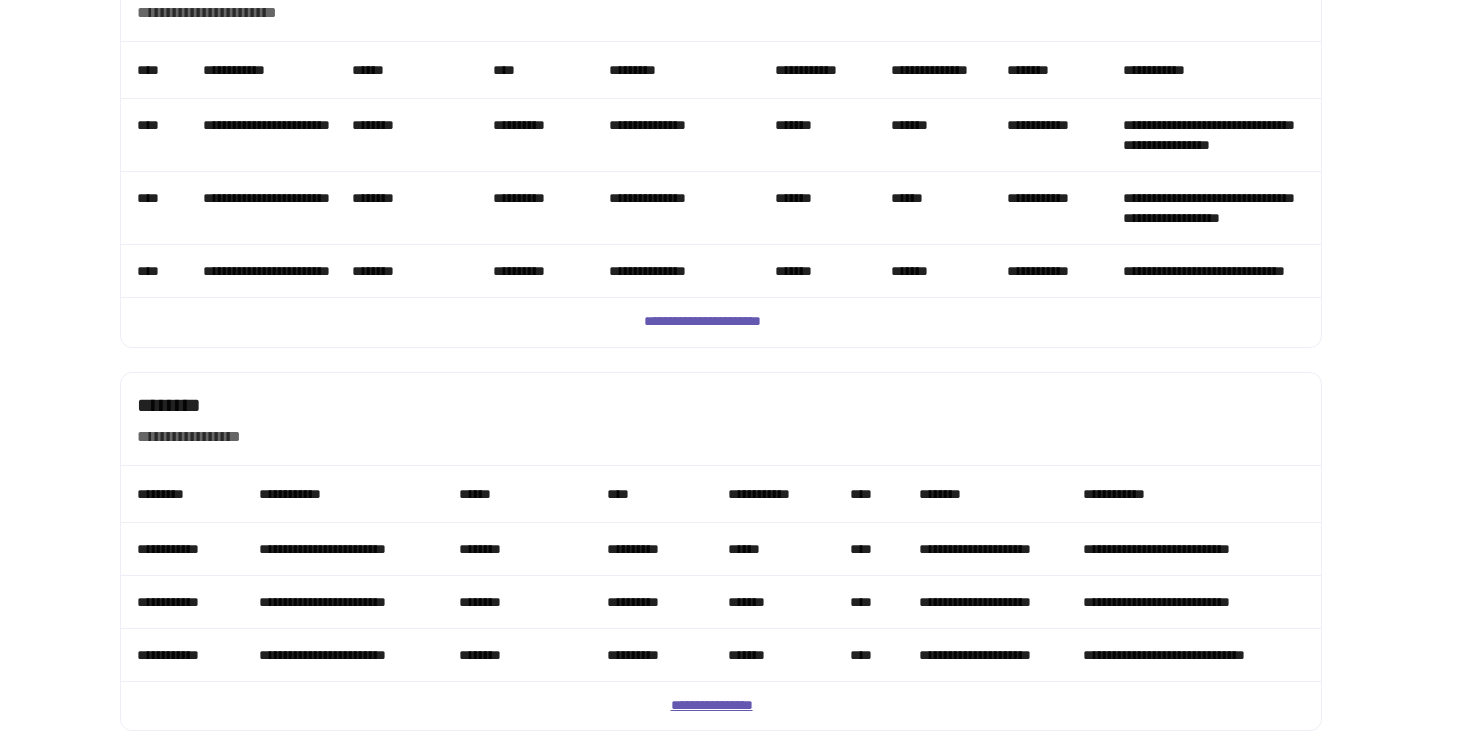 click on "**********" at bounding box center (721, 706) 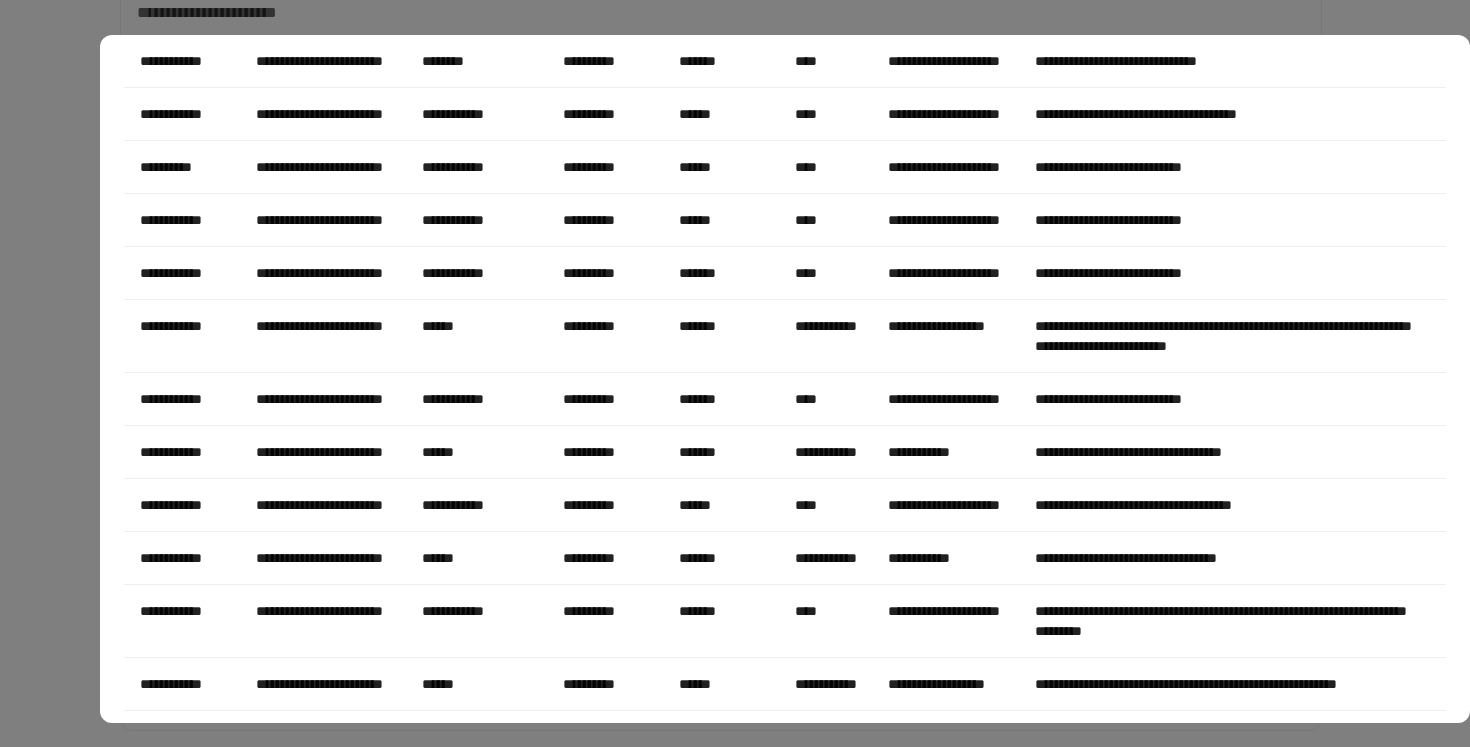 scroll, scrollTop: 0, scrollLeft: 0, axis: both 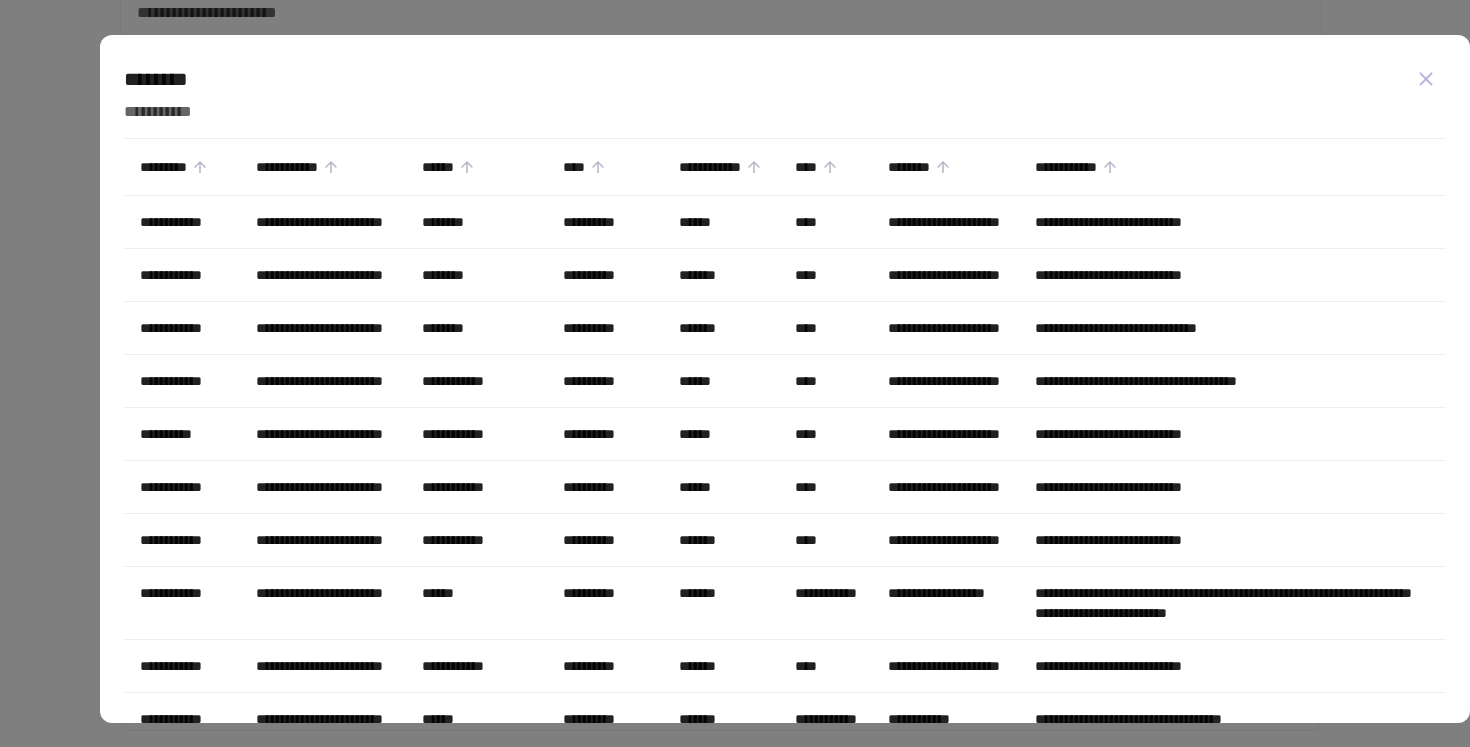 click at bounding box center (1426, 79) 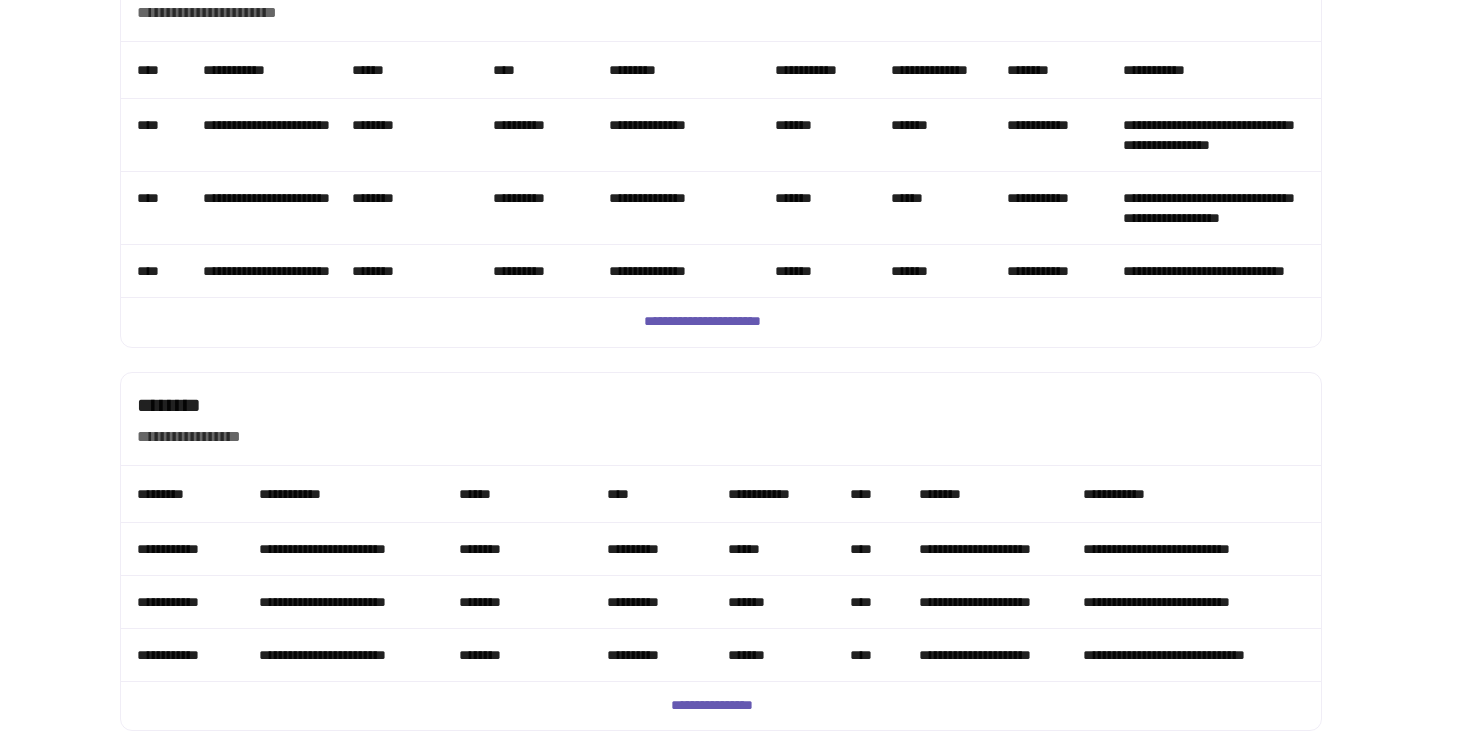 click on "**********" at bounding box center [721, 706] 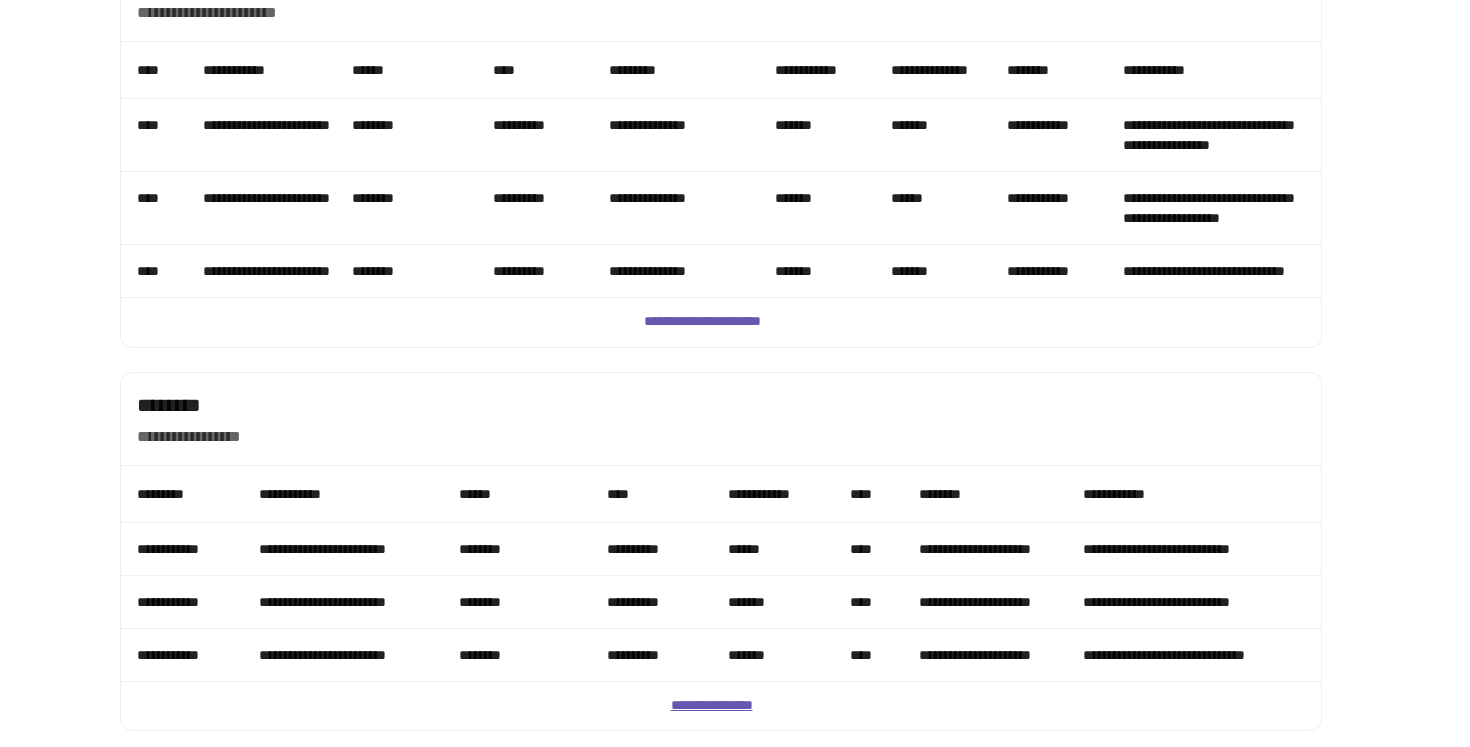 click on "**********" at bounding box center (721, 706) 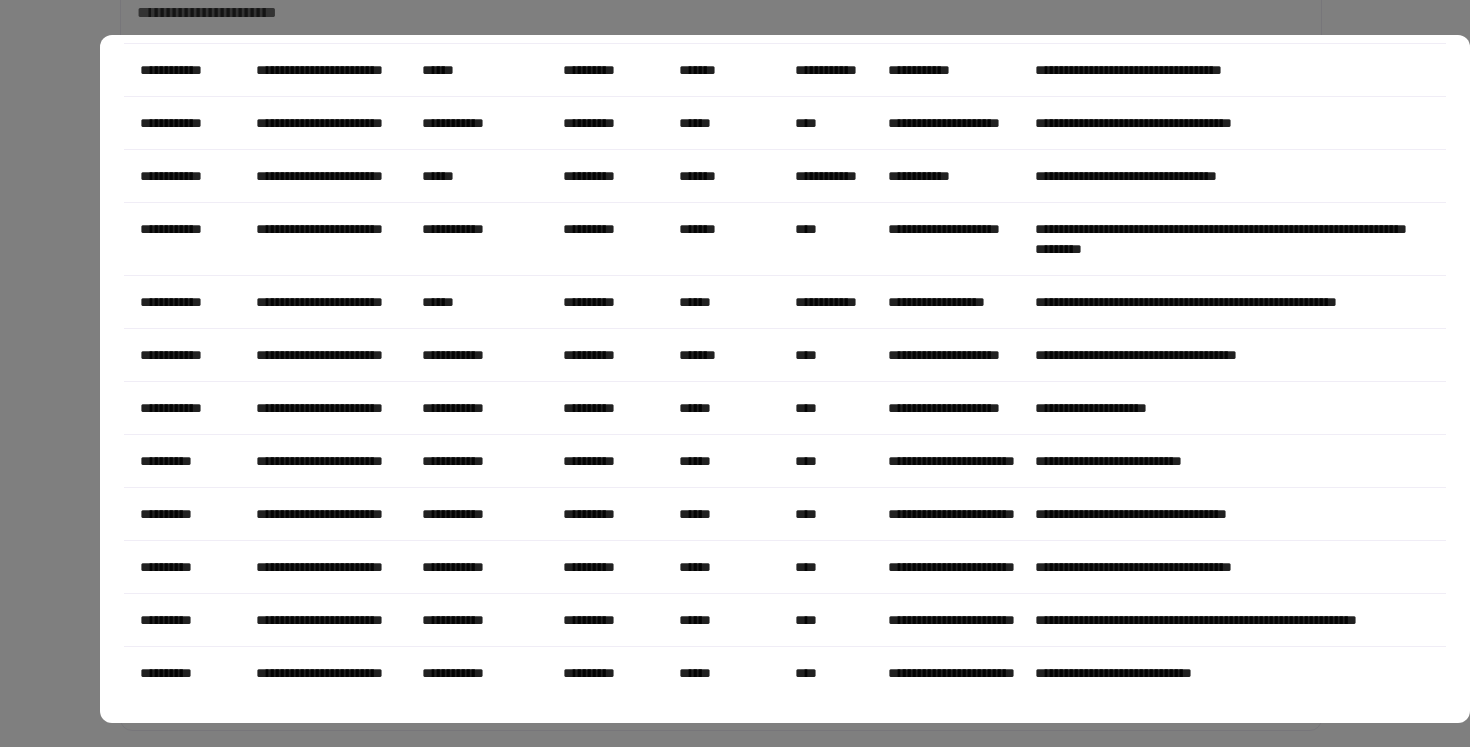 scroll, scrollTop: 0, scrollLeft: 0, axis: both 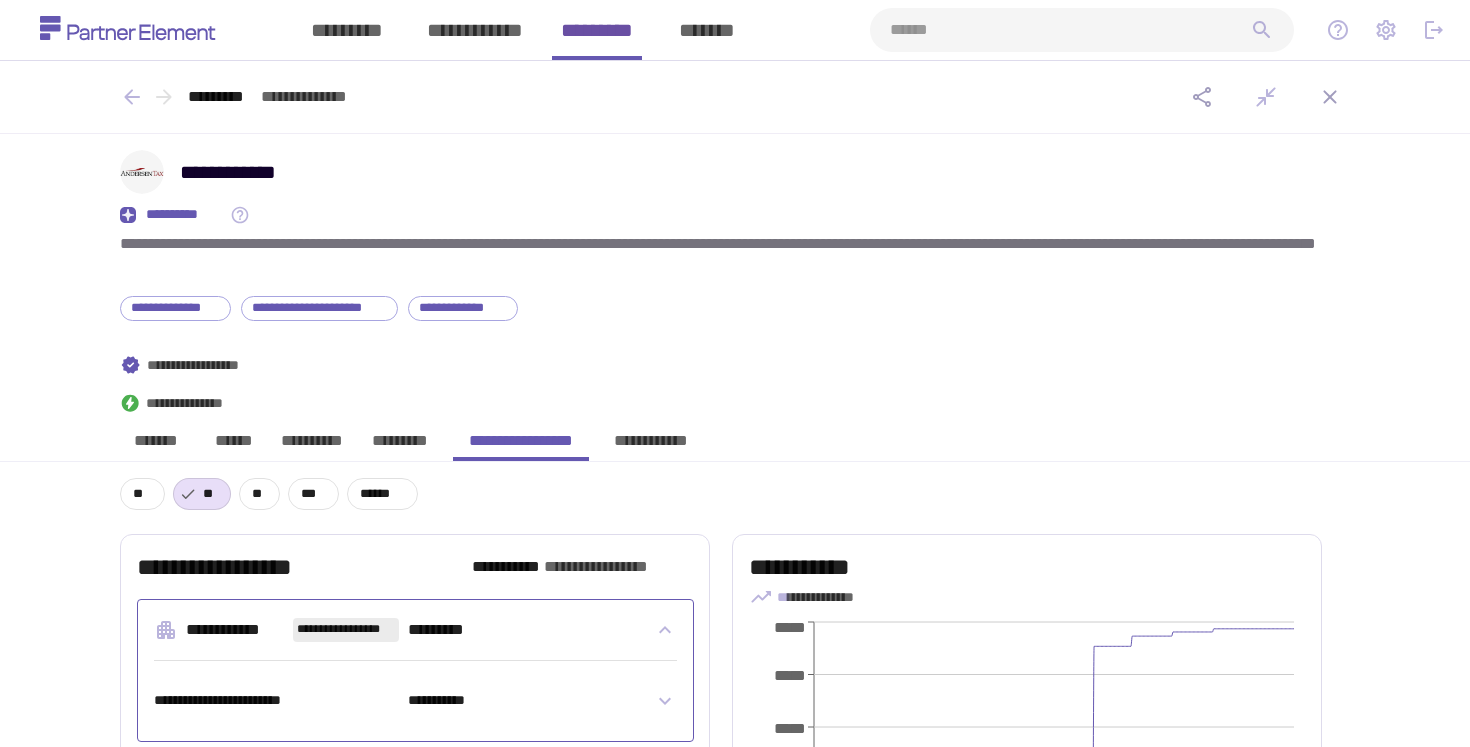 click at bounding box center [1070, 30] 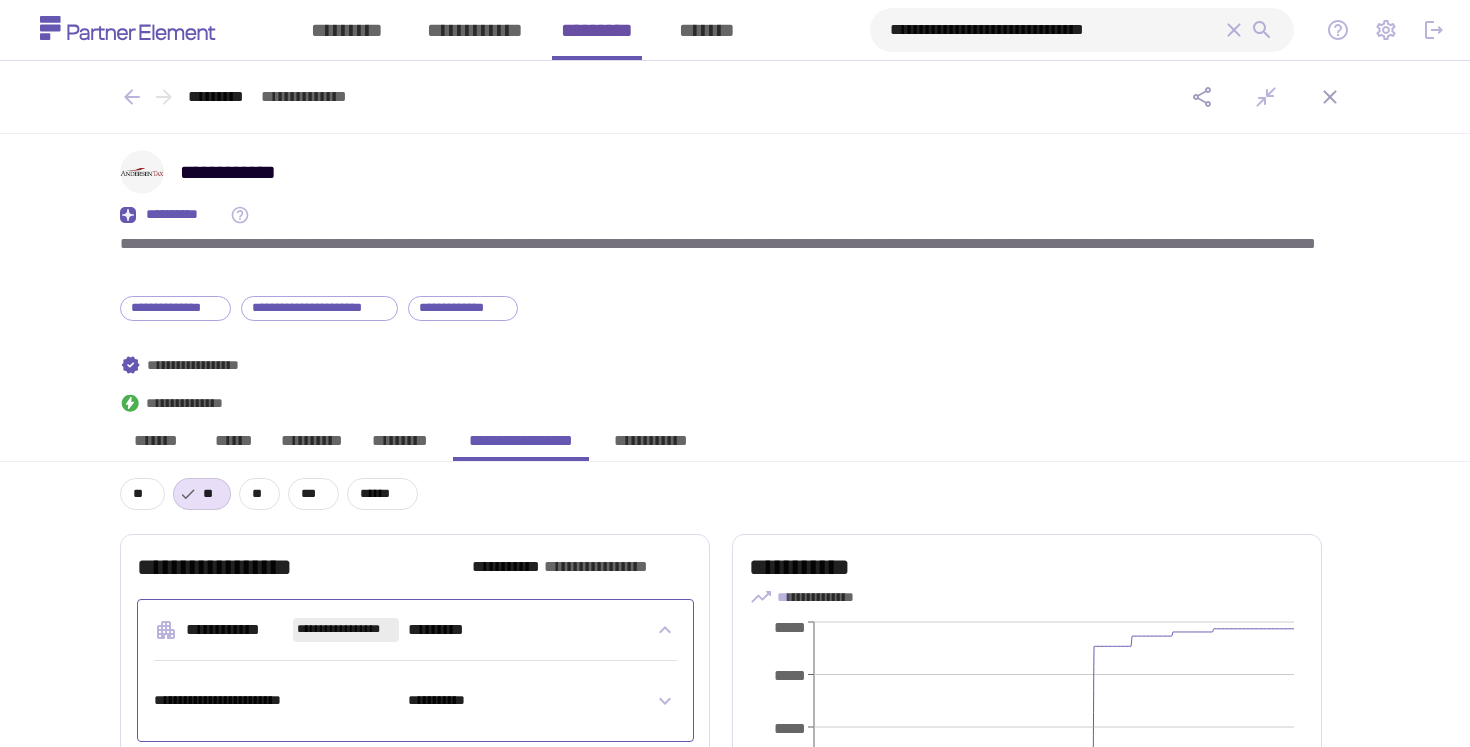 type on "**********" 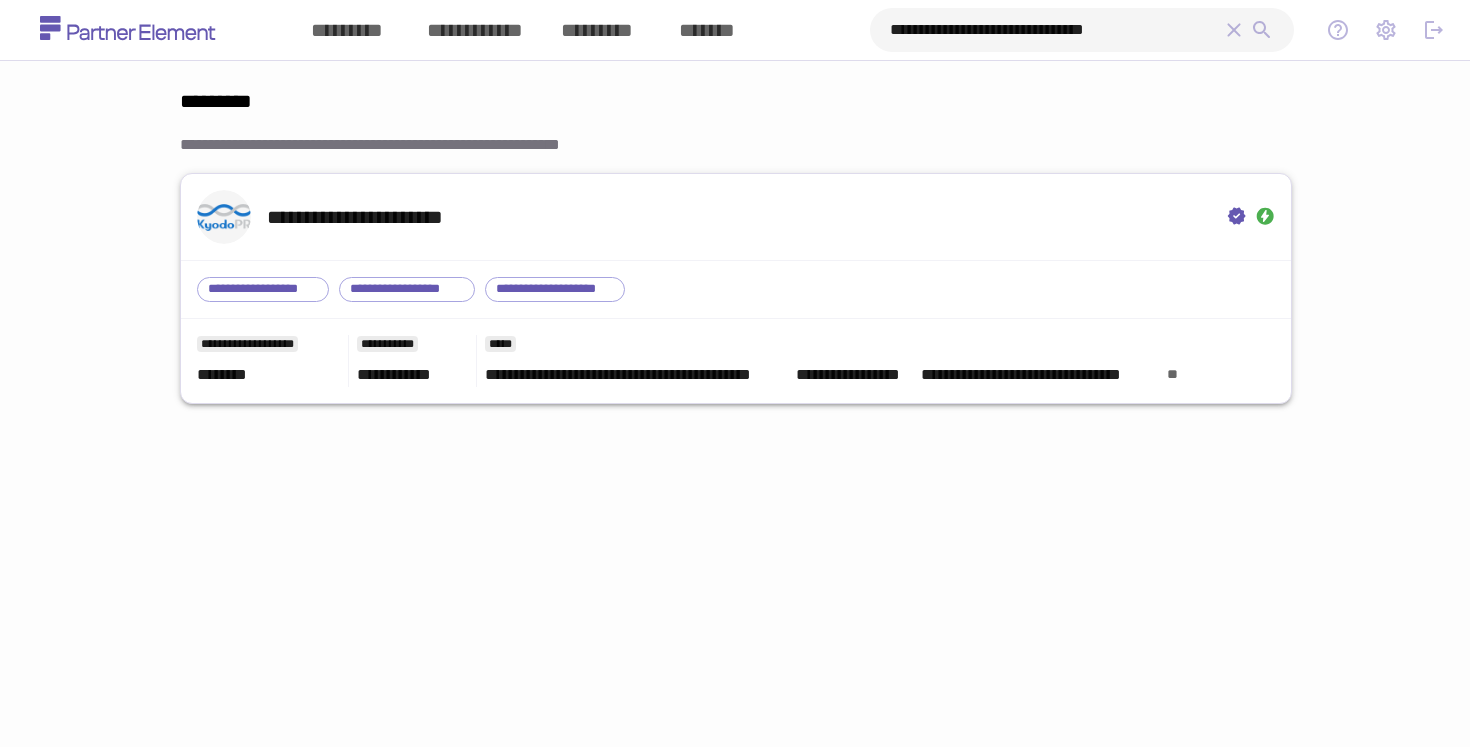 click on "**********" at bounding box center (736, 217) 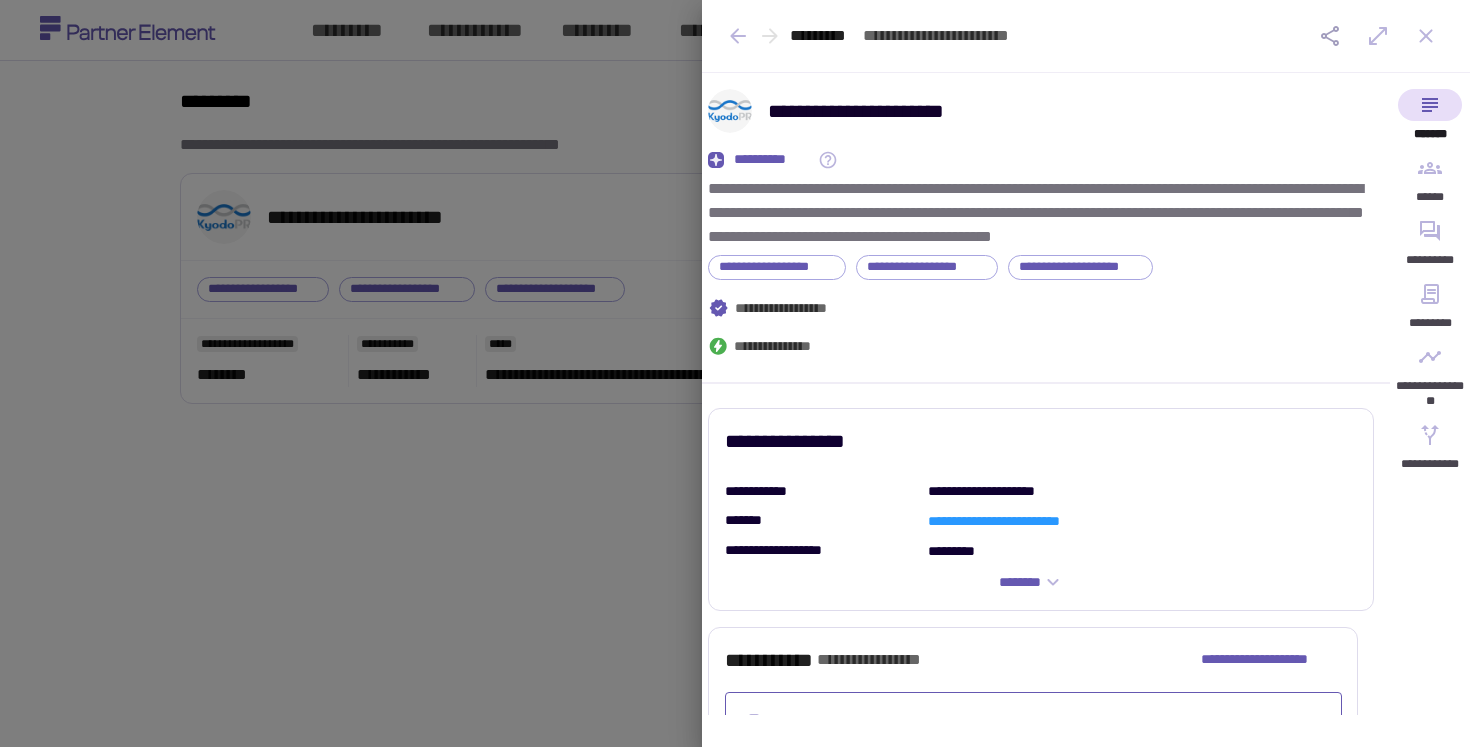 click 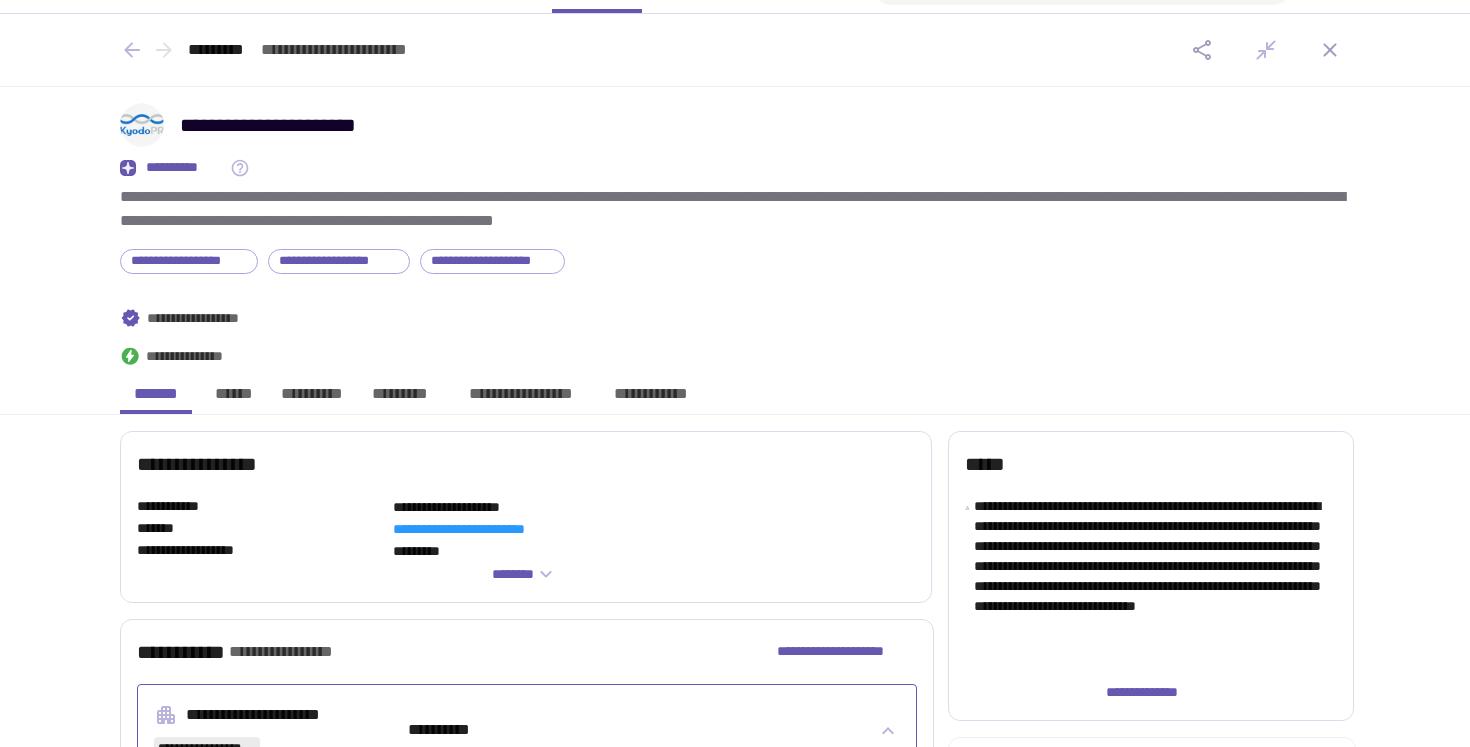 scroll, scrollTop: 24, scrollLeft: 0, axis: vertical 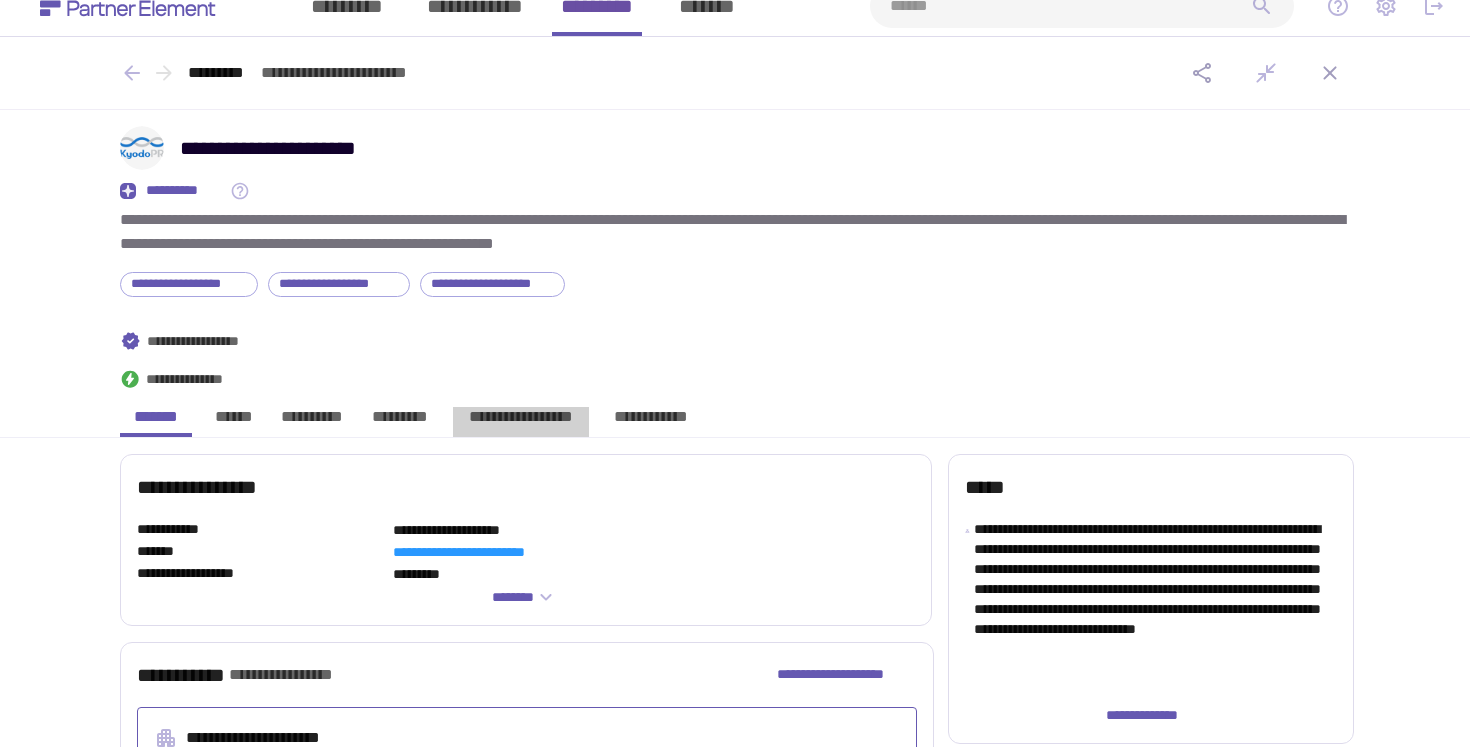 click on "**********" at bounding box center [521, 422] 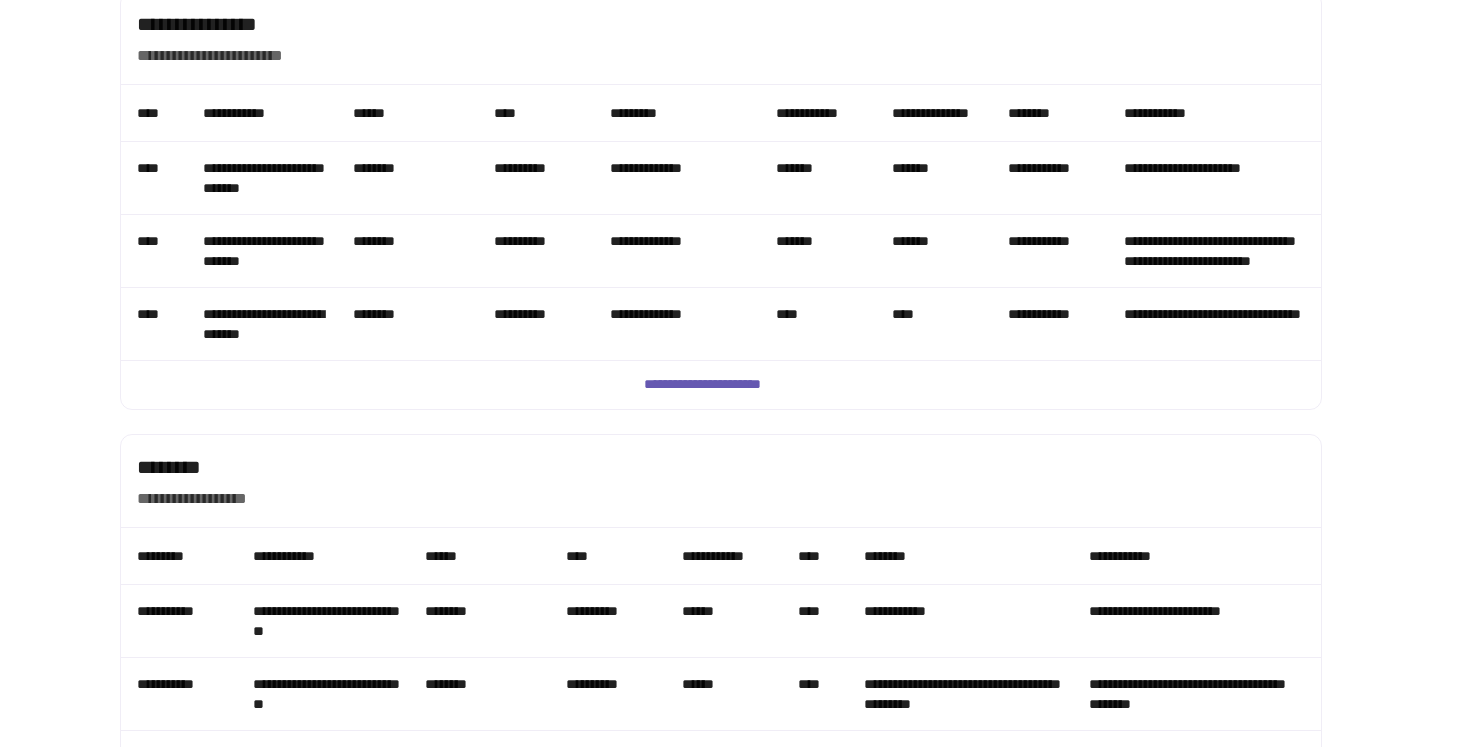scroll, scrollTop: 1515, scrollLeft: 0, axis: vertical 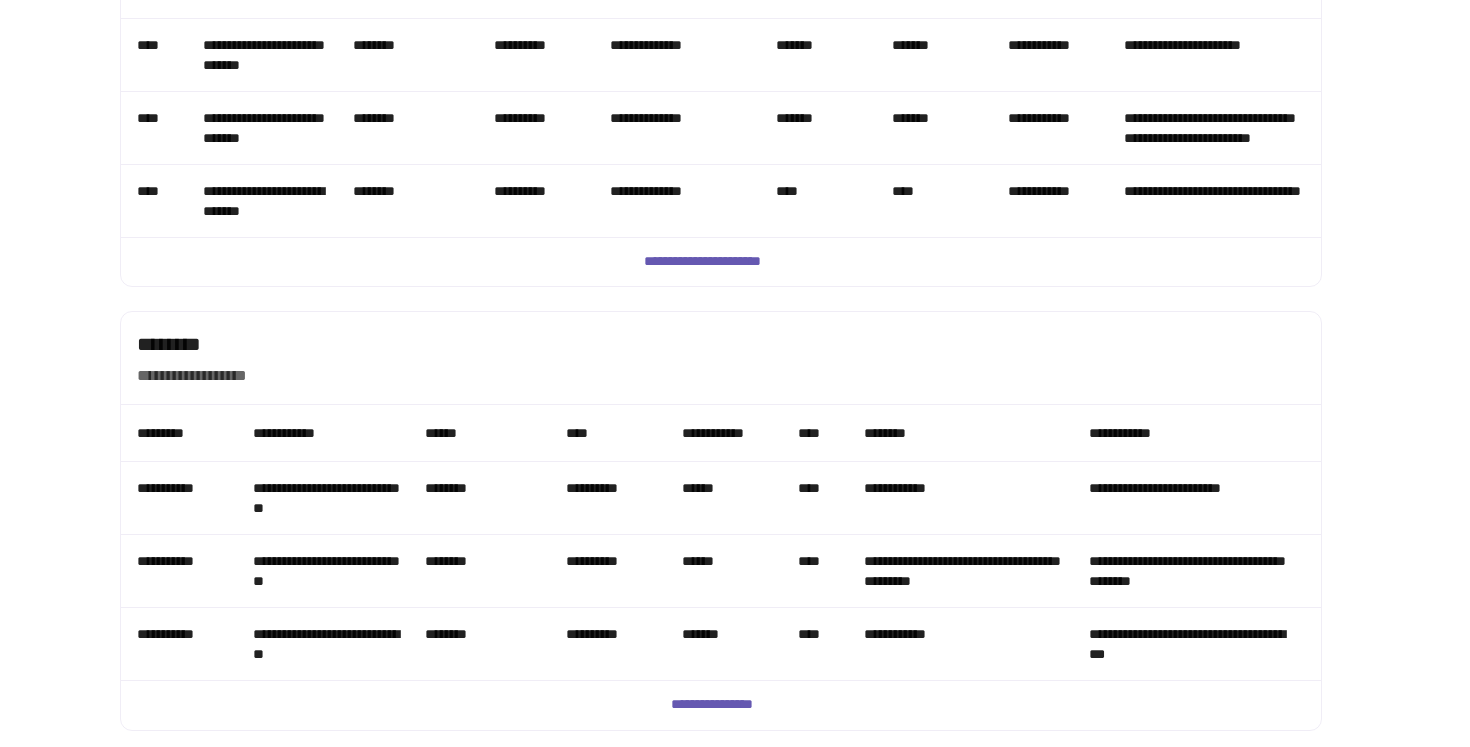 type 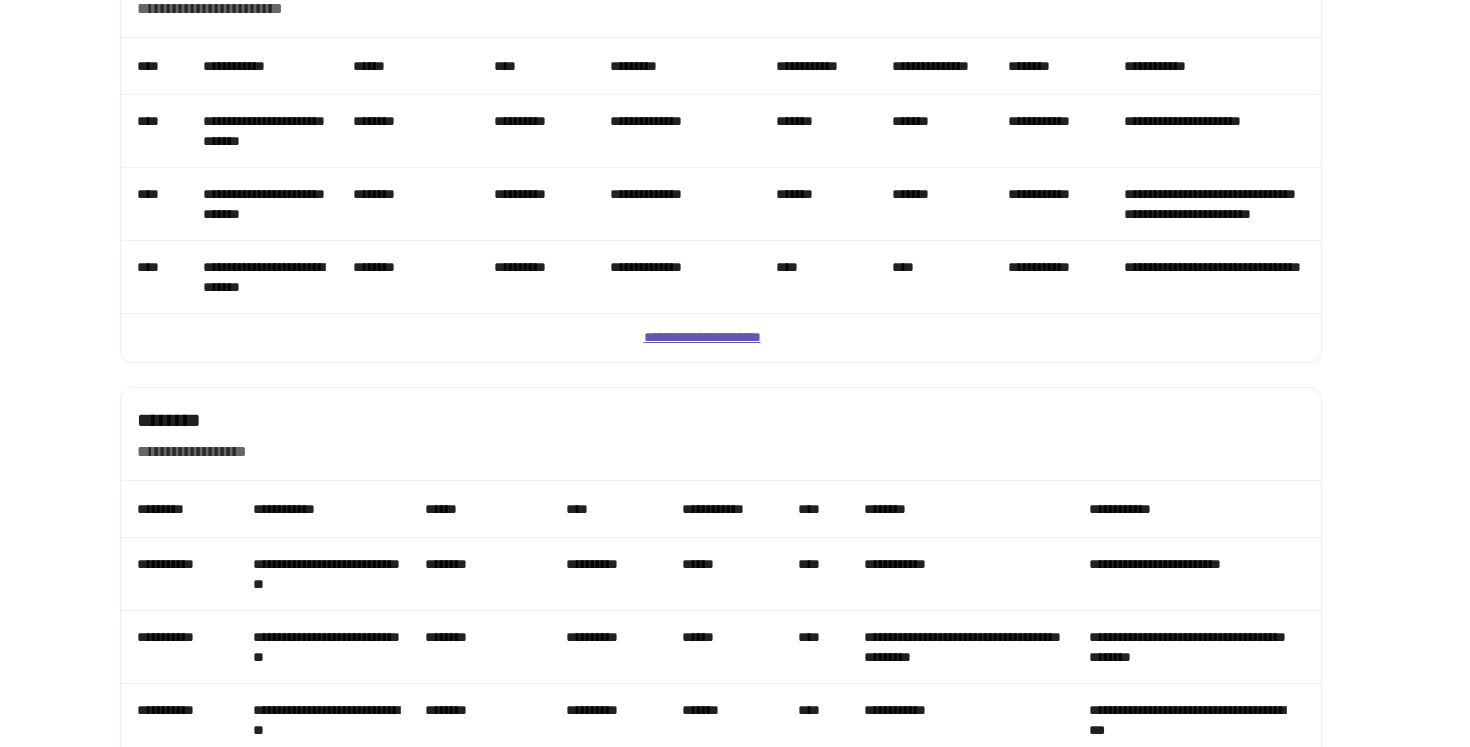 scroll, scrollTop: 1515, scrollLeft: 0, axis: vertical 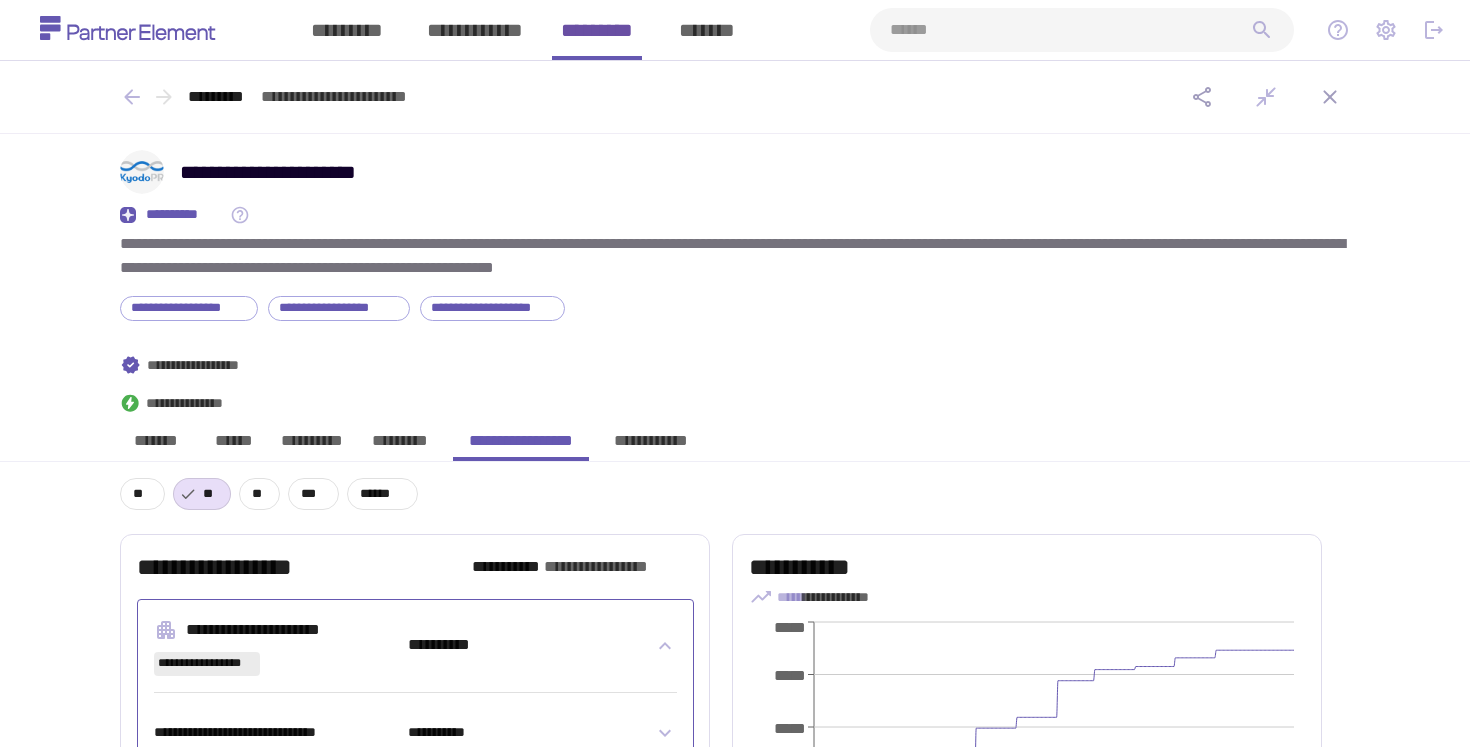 click at bounding box center (1070, 30) 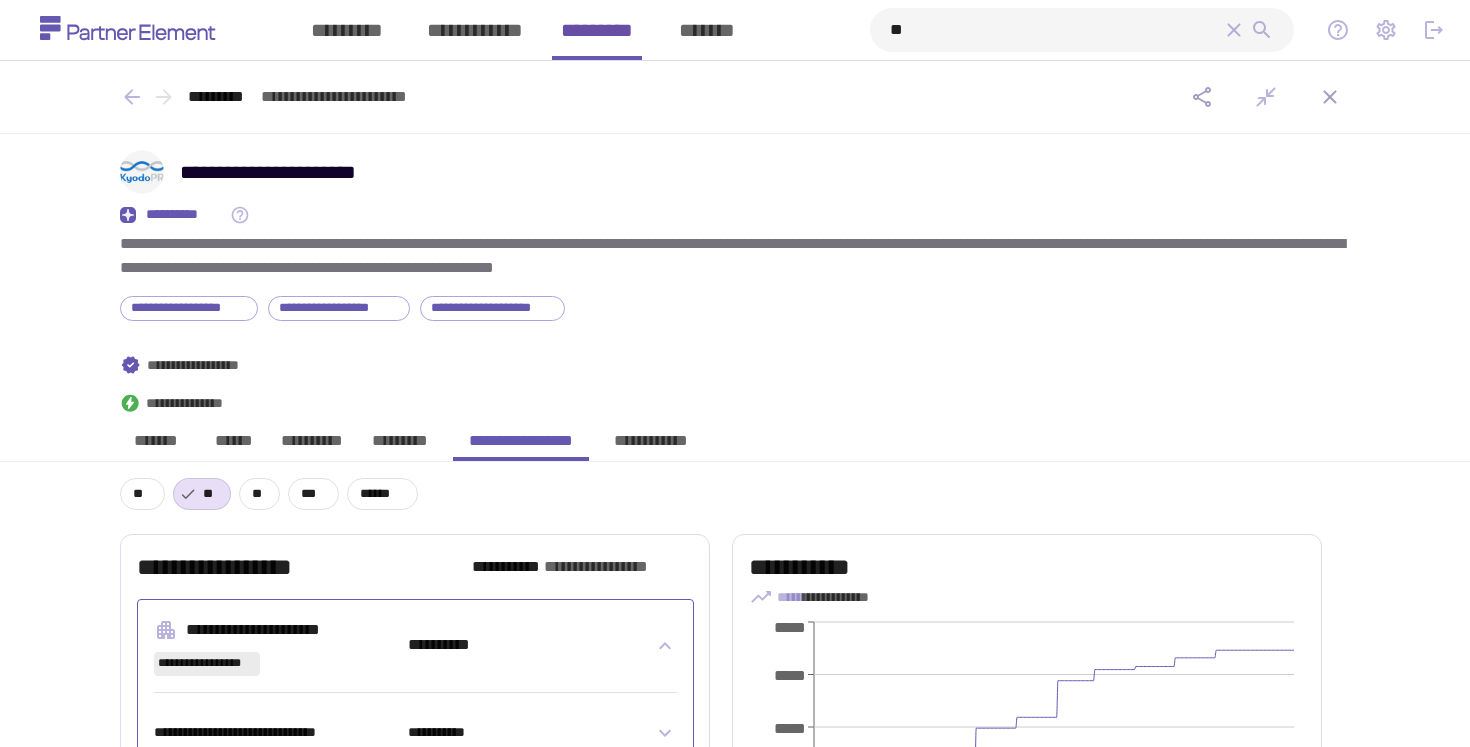type on "**" 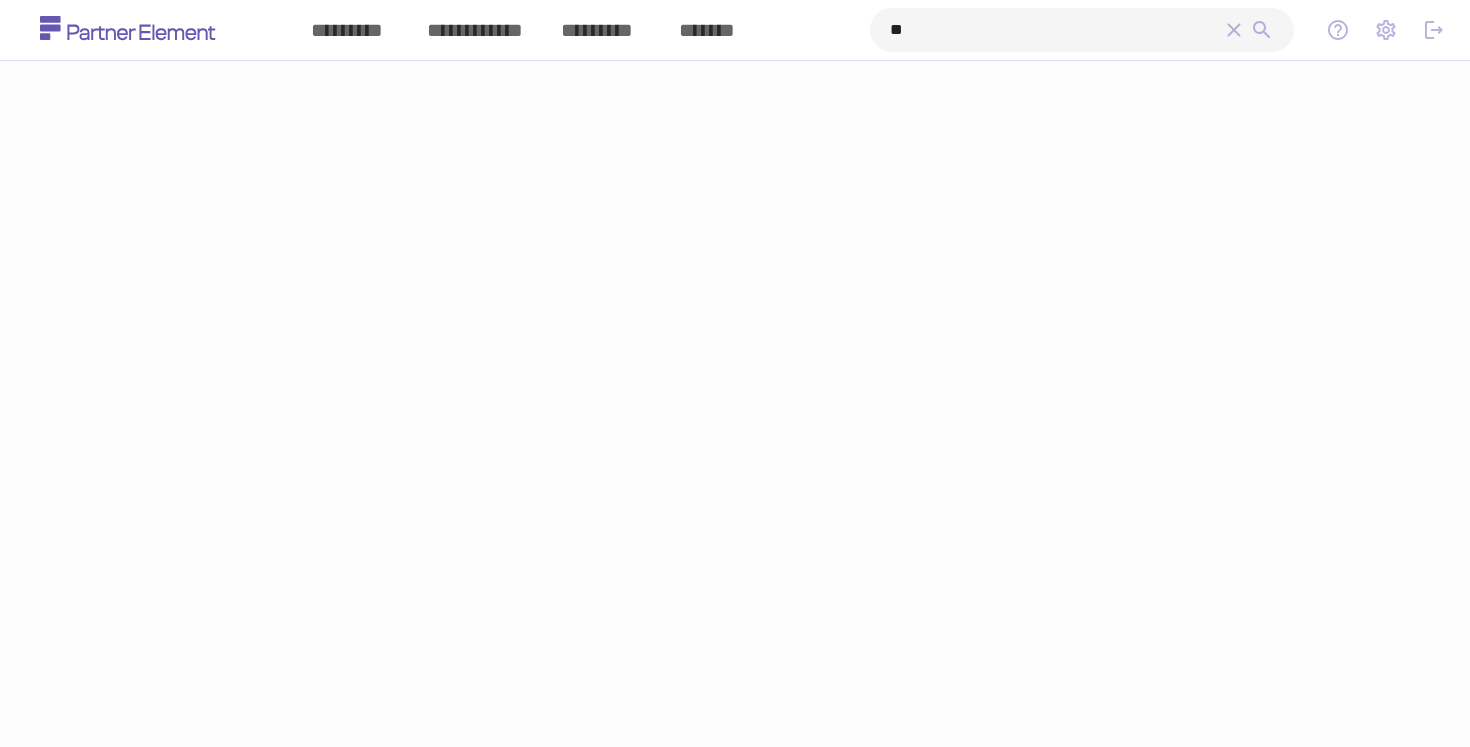 click on "**" at bounding box center [1056, 30] 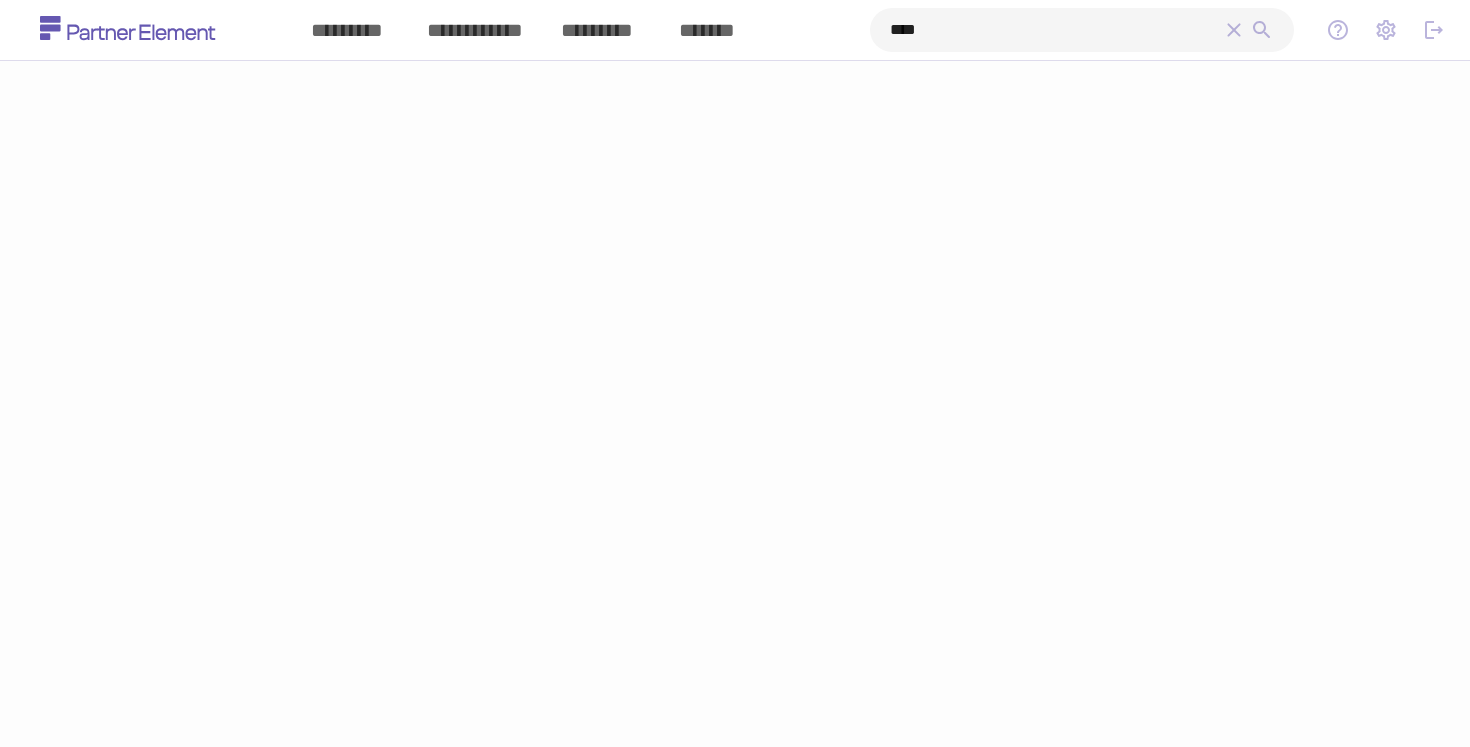 type on "****" 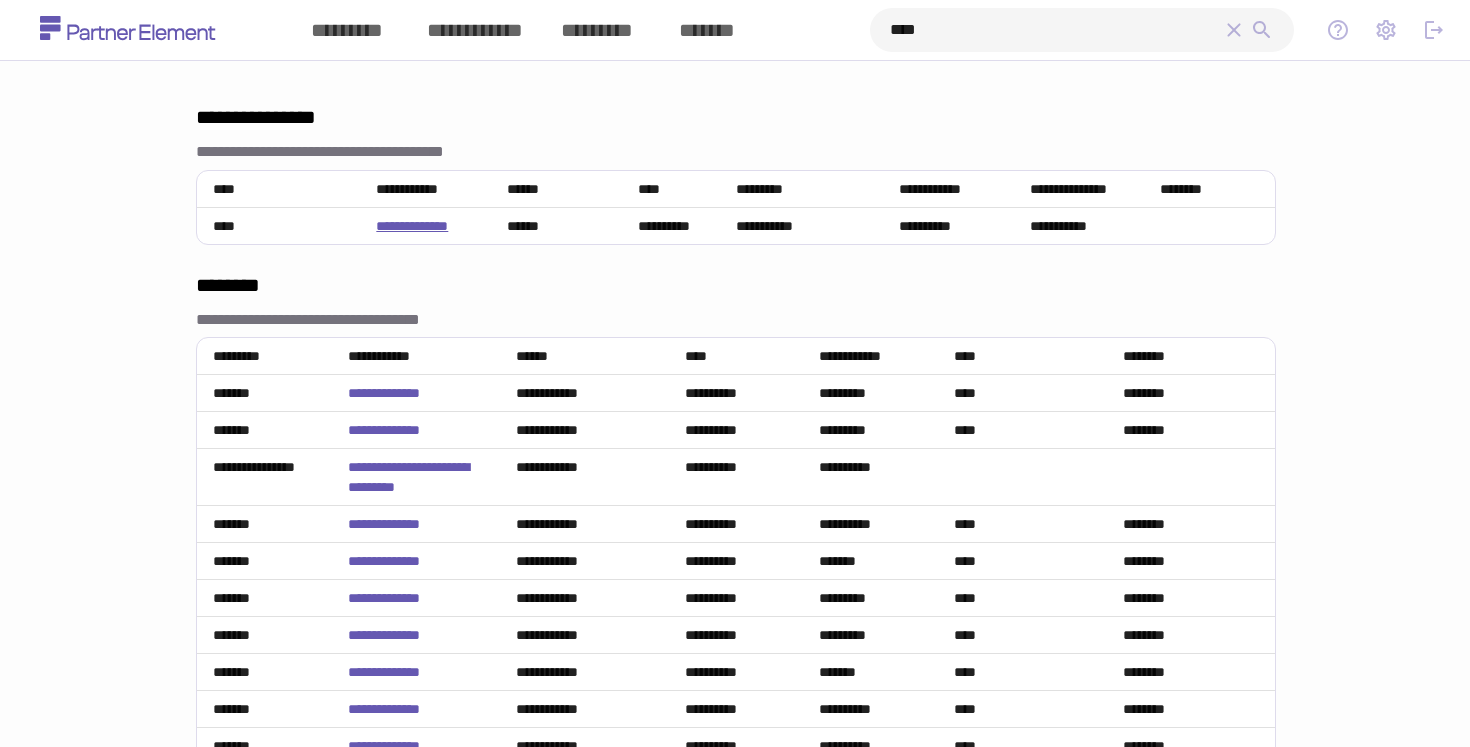 click on "**********" at bounding box center [412, 226] 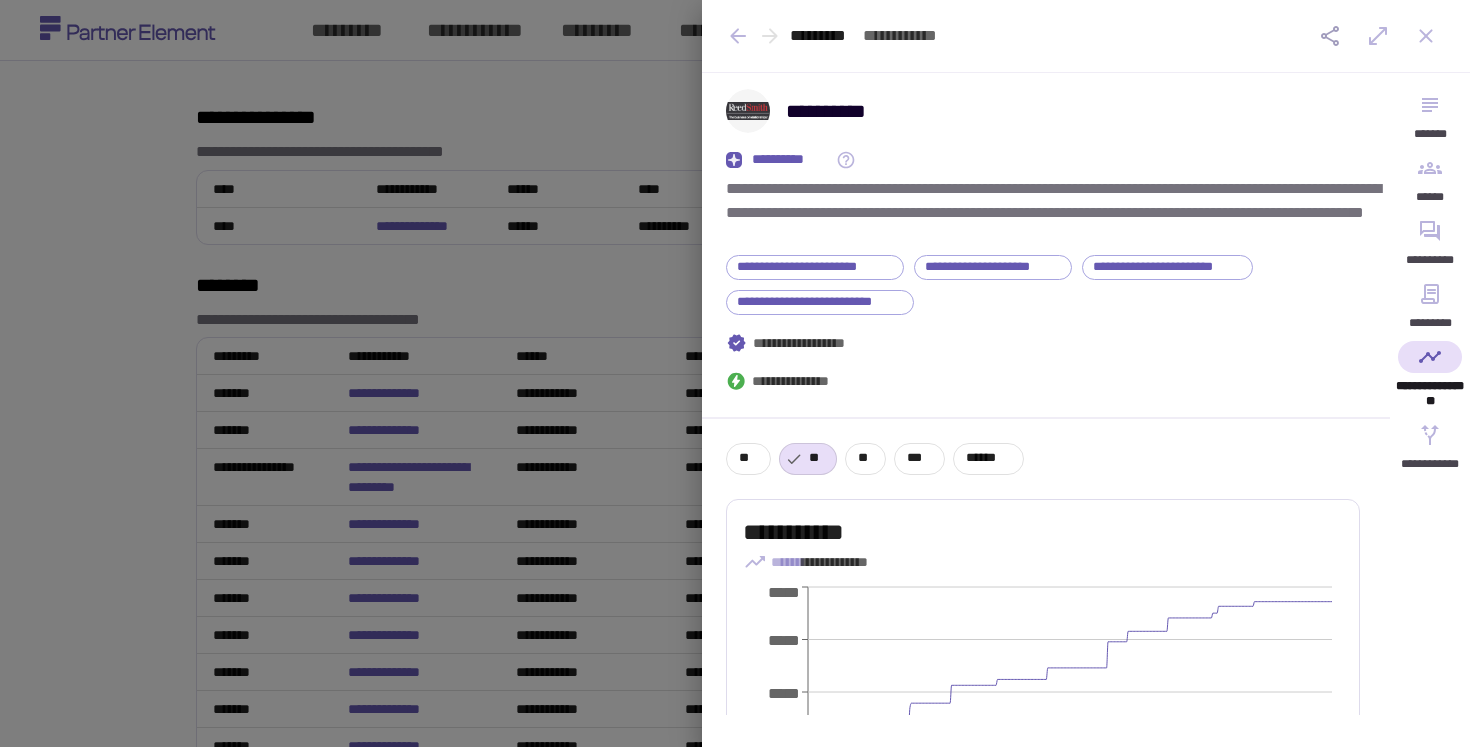 click at bounding box center (1378, 36) 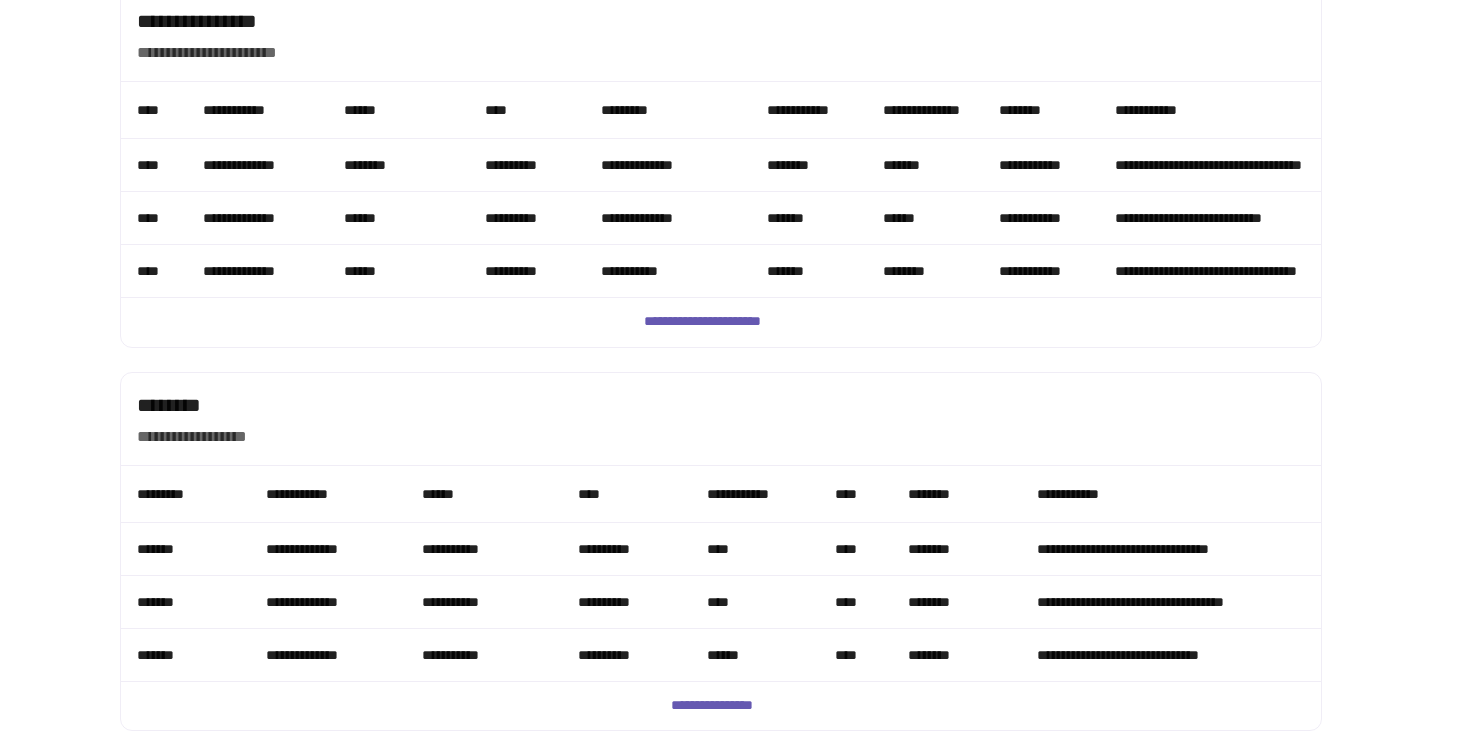 scroll, scrollTop: 1383, scrollLeft: 0, axis: vertical 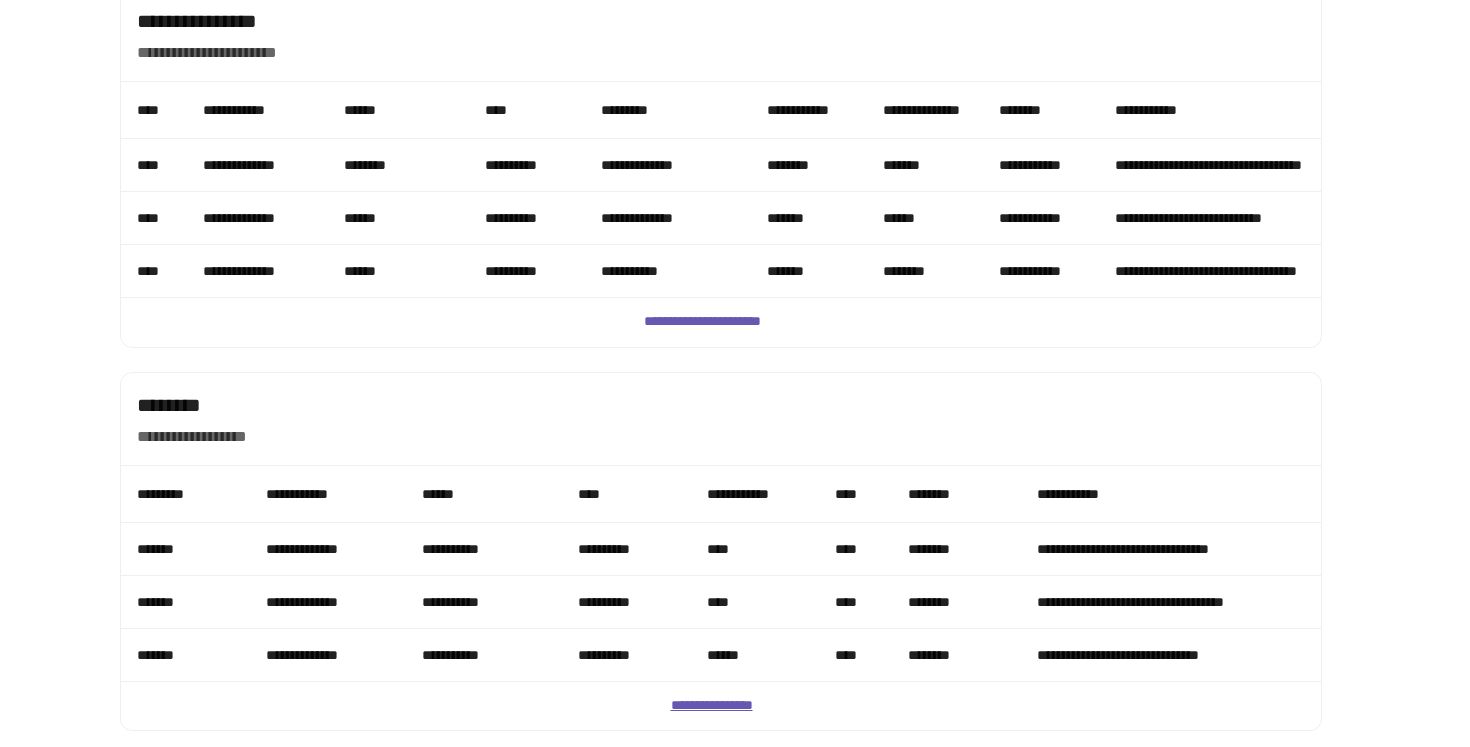 click on "**********" at bounding box center (721, 706) 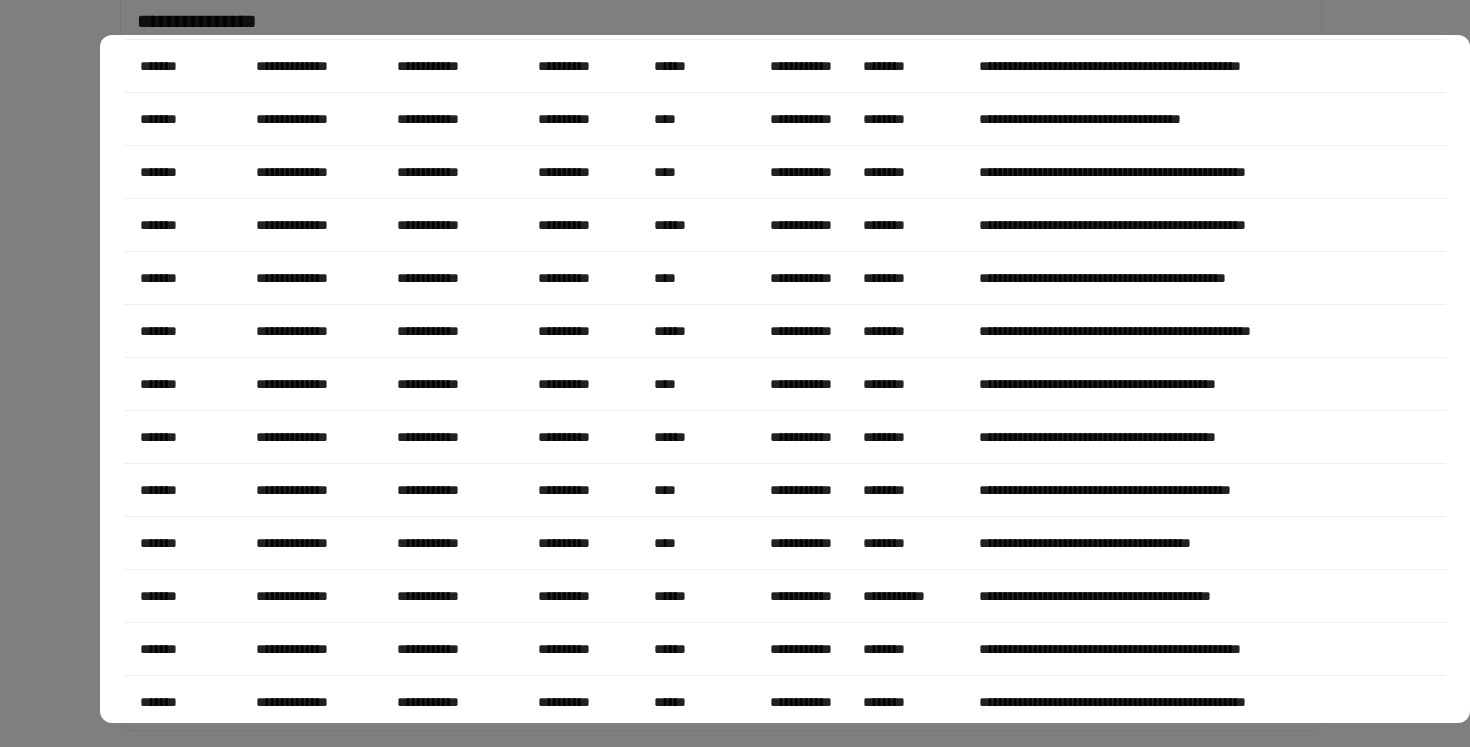 scroll, scrollTop: 3475, scrollLeft: 0, axis: vertical 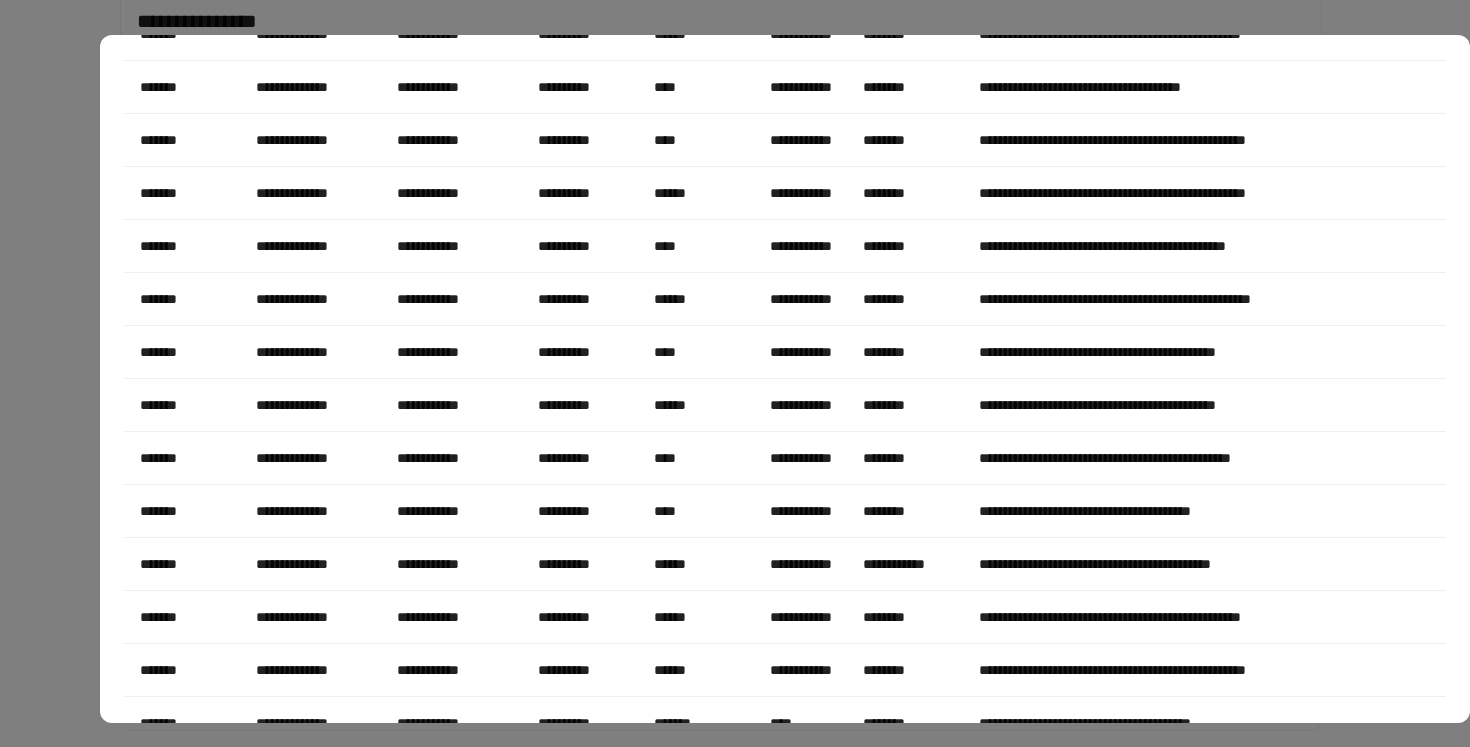 click on "******" at bounding box center [696, 617] 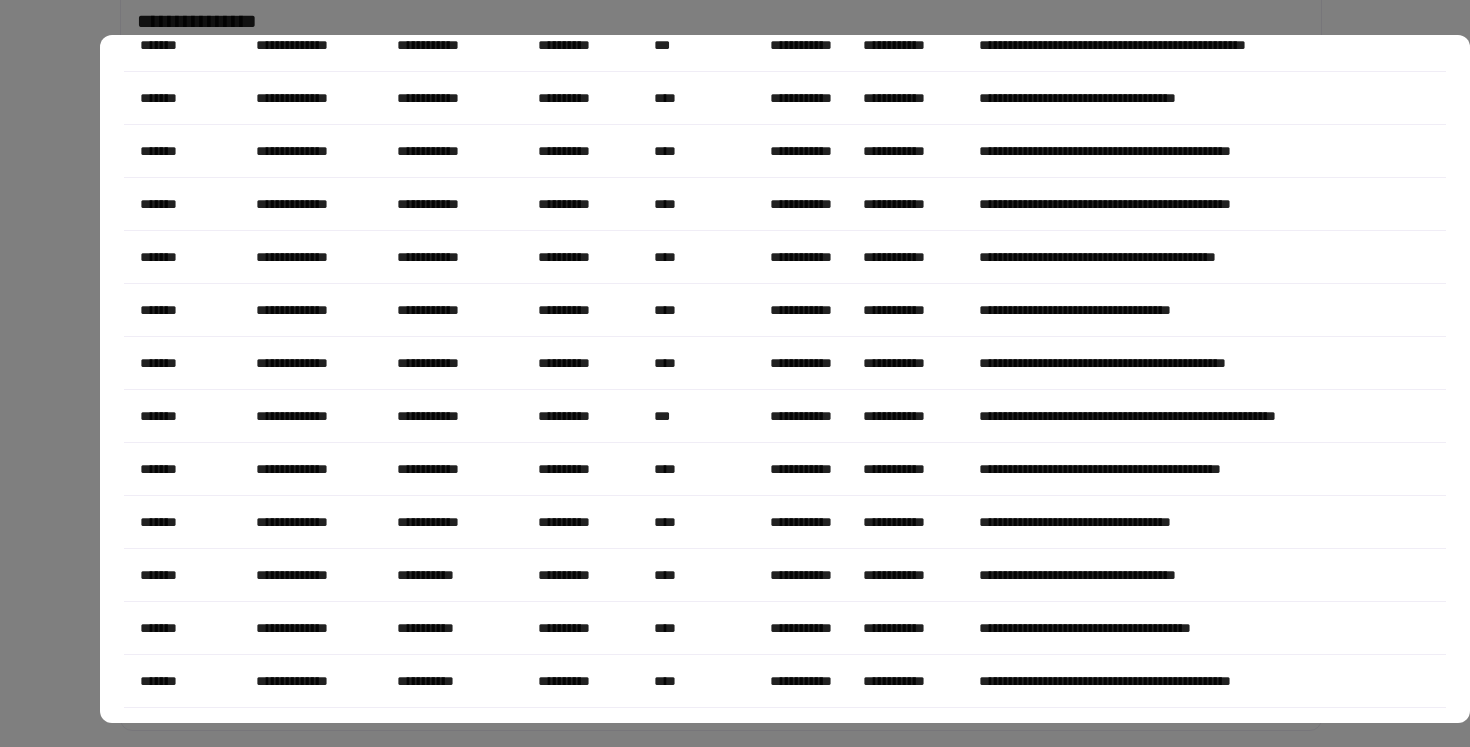 scroll, scrollTop: 0, scrollLeft: 0, axis: both 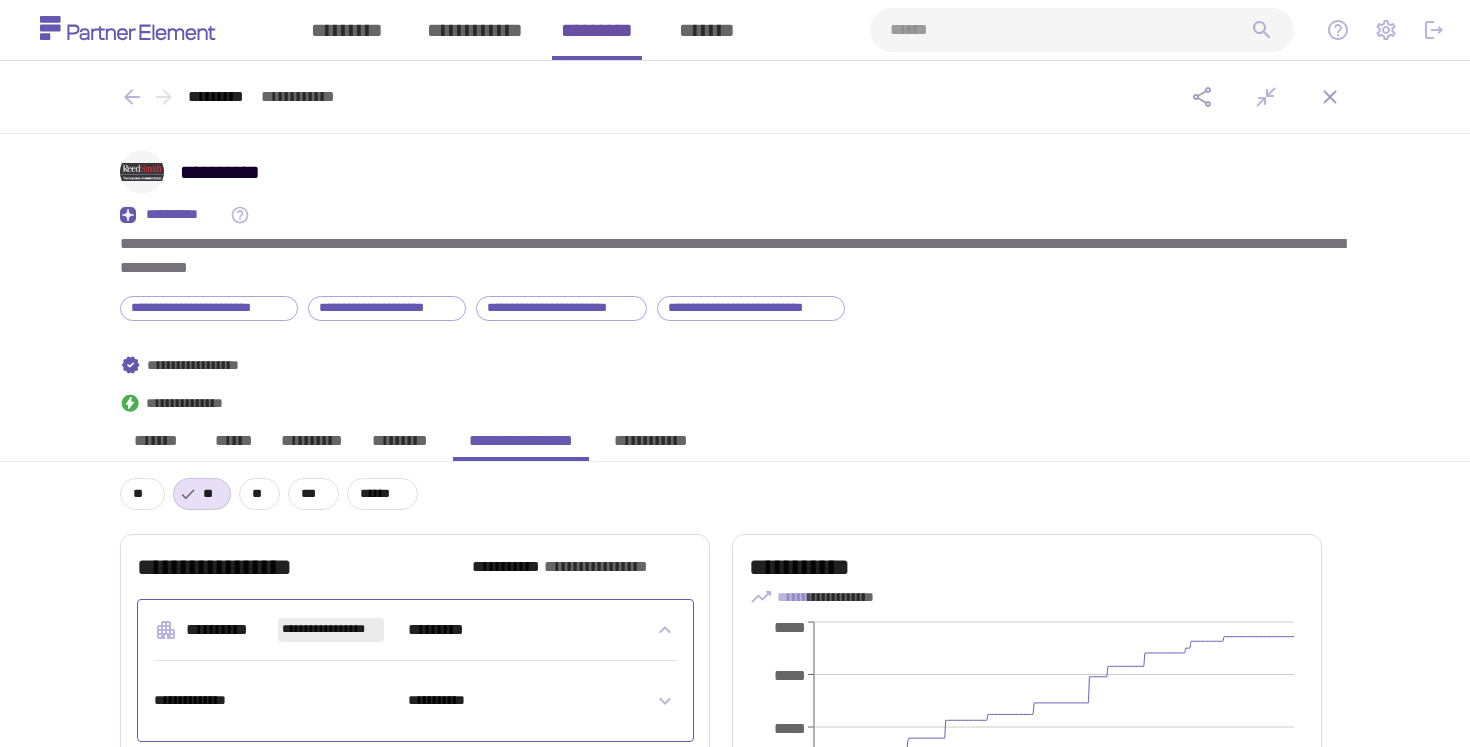click at bounding box center [1070, 30] 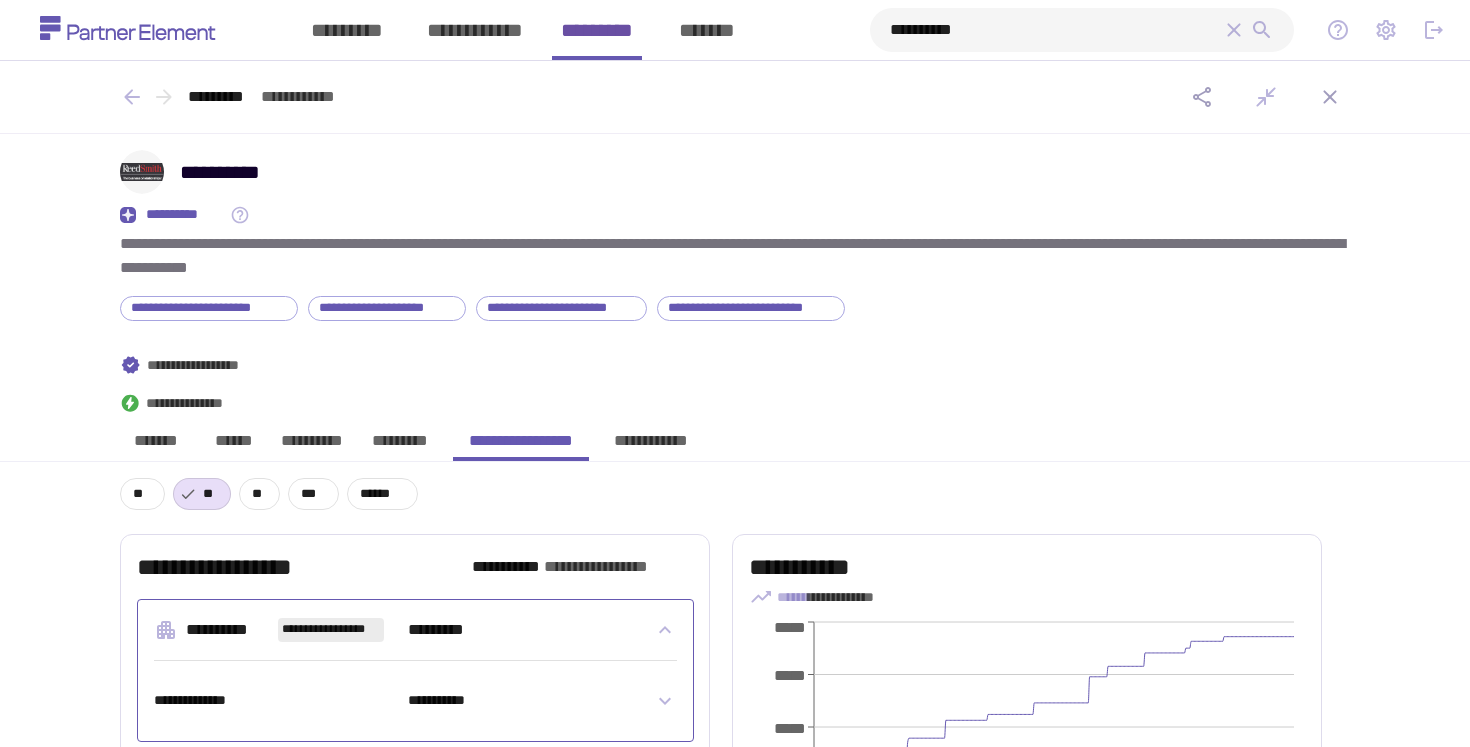 type on "**********" 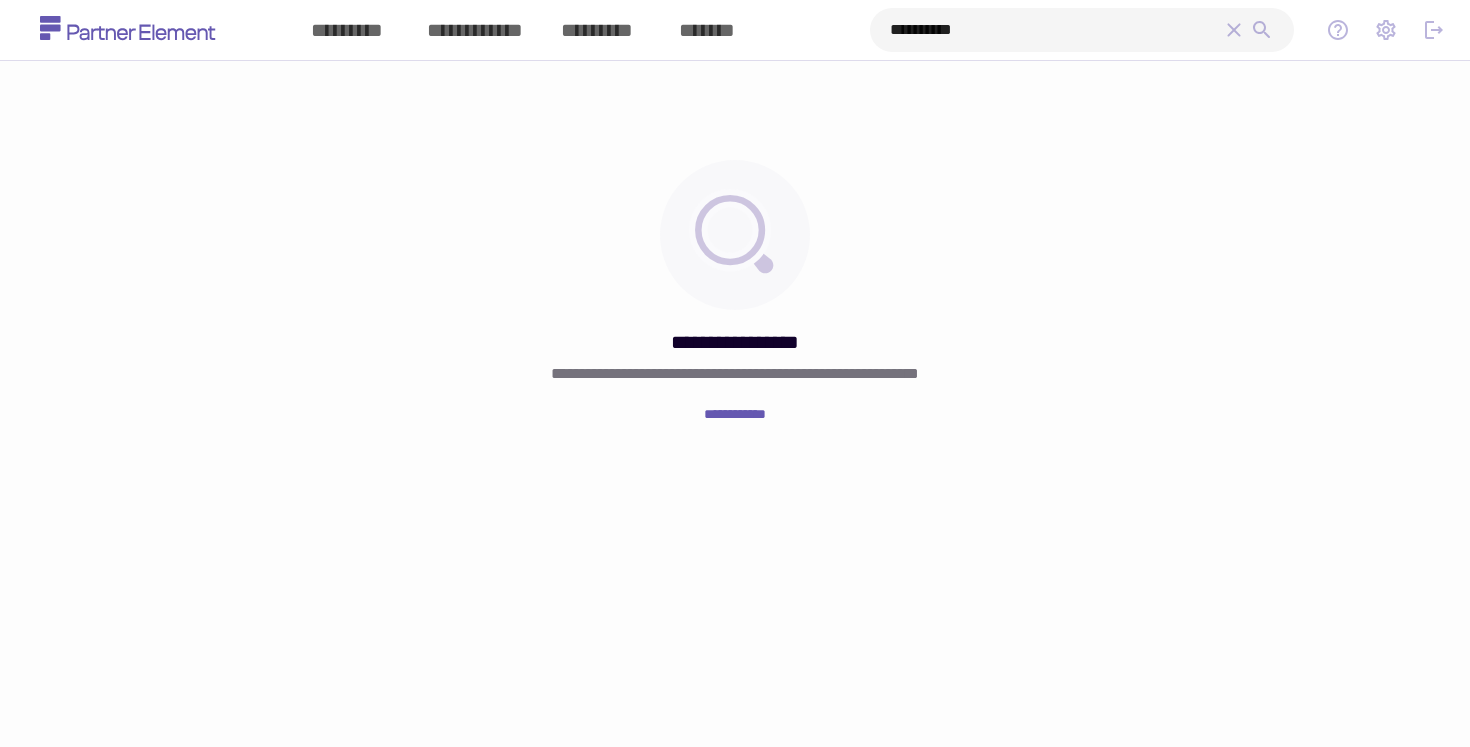 click on "**********" at bounding box center [1056, 30] 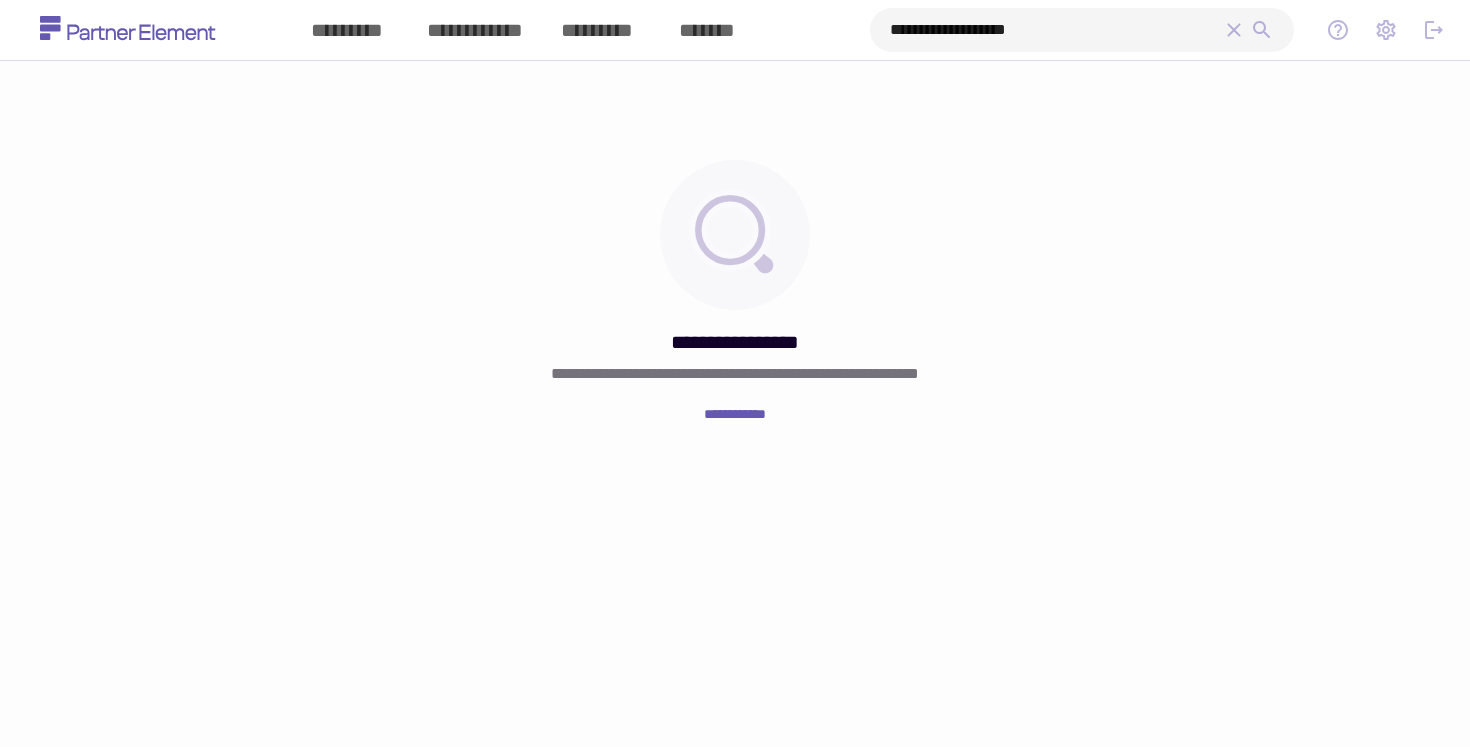 drag, startPoint x: 947, startPoint y: 30, endPoint x: 785, endPoint y: 30, distance: 162 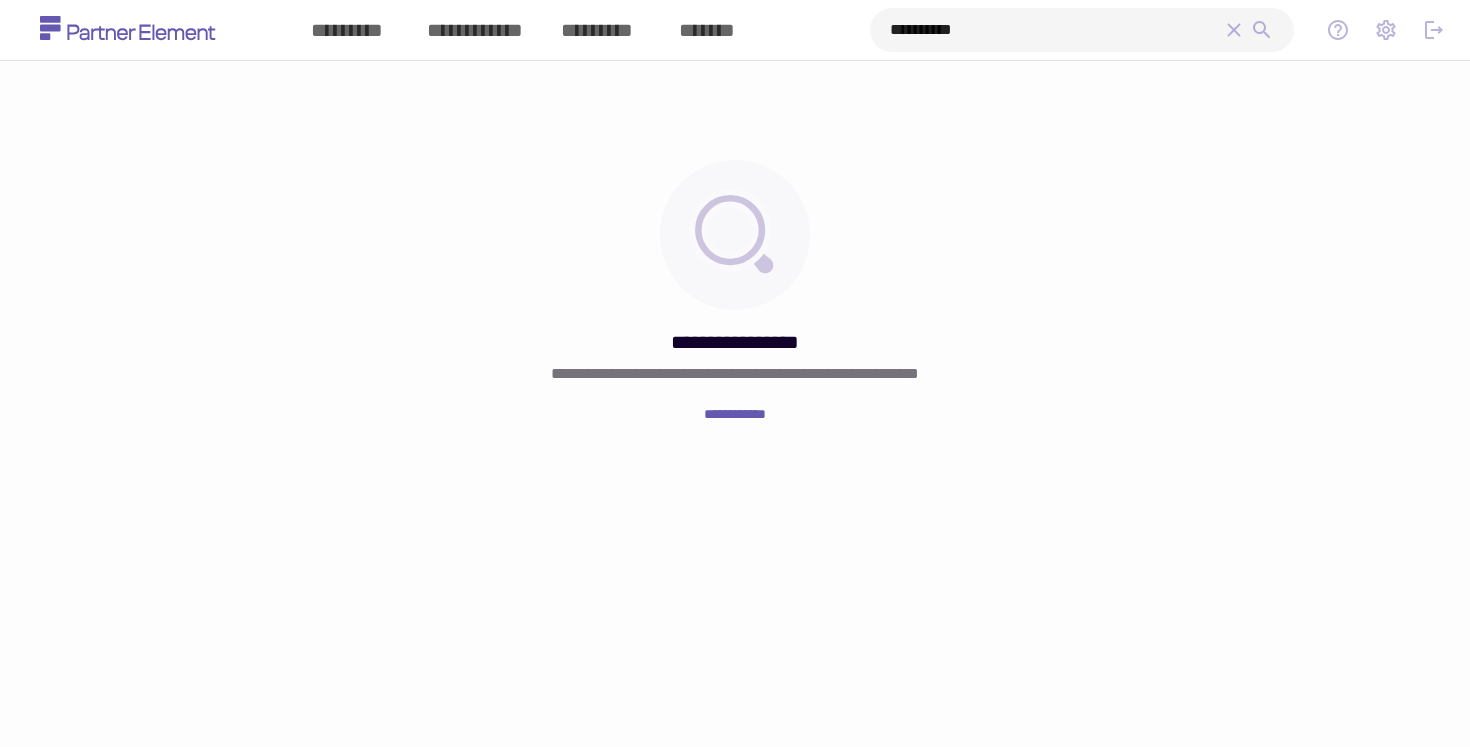 click on "**********" at bounding box center (1056, 30) 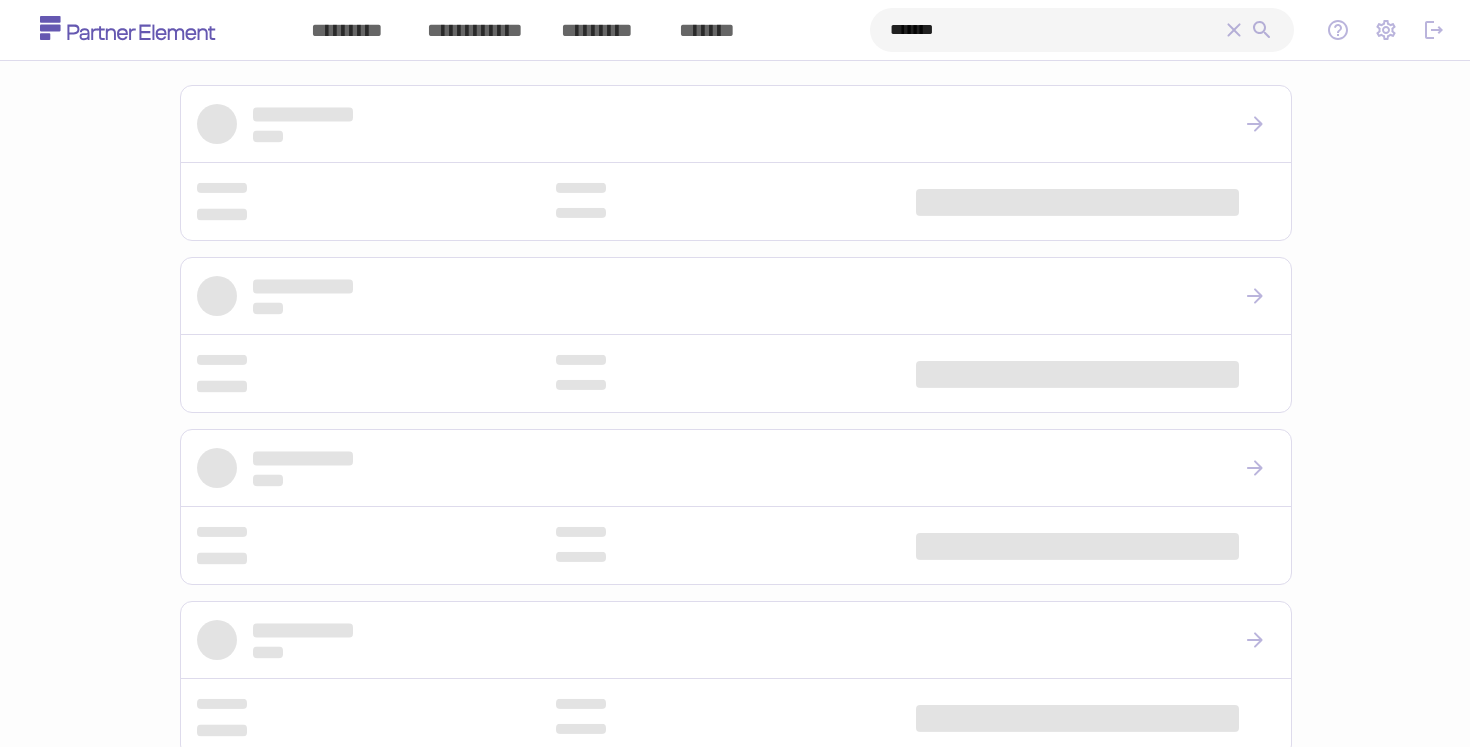 type on "*******" 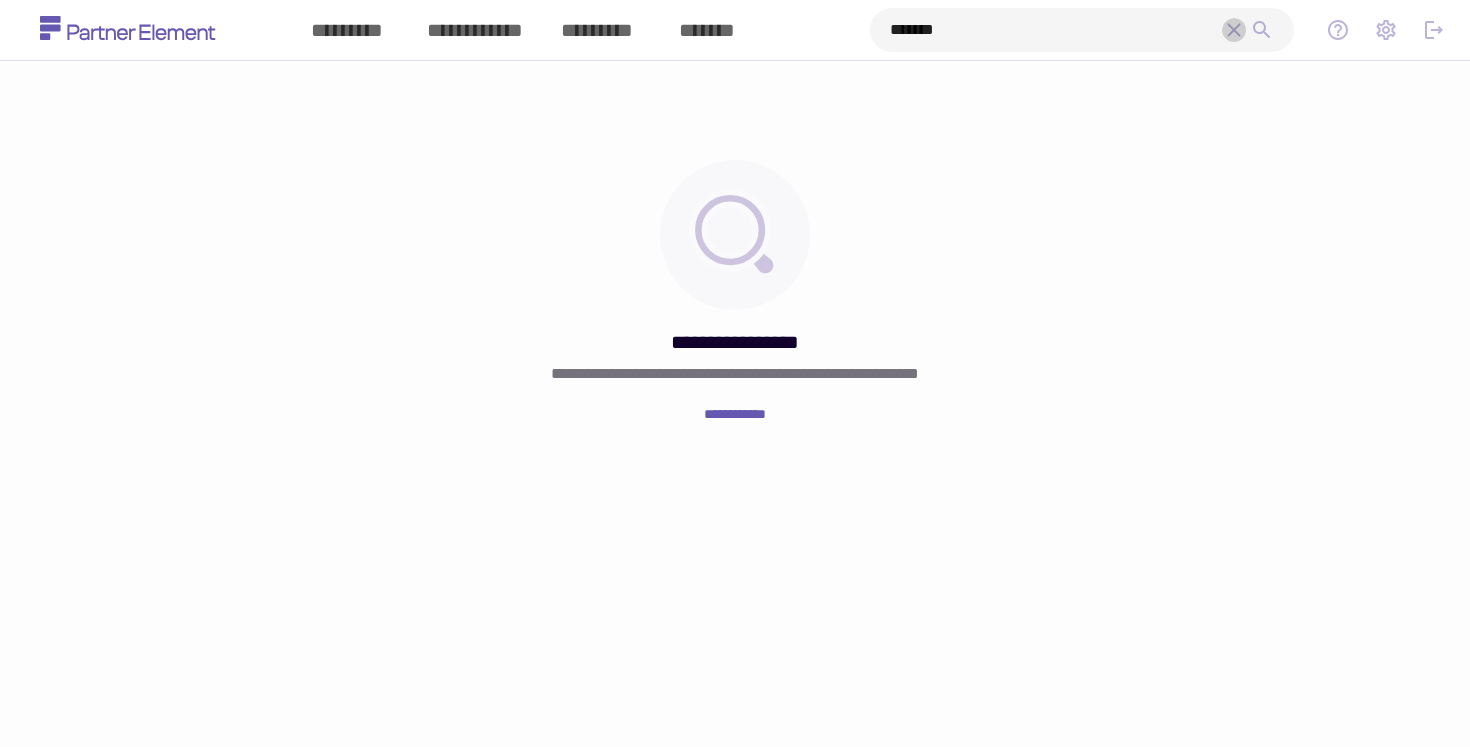 click 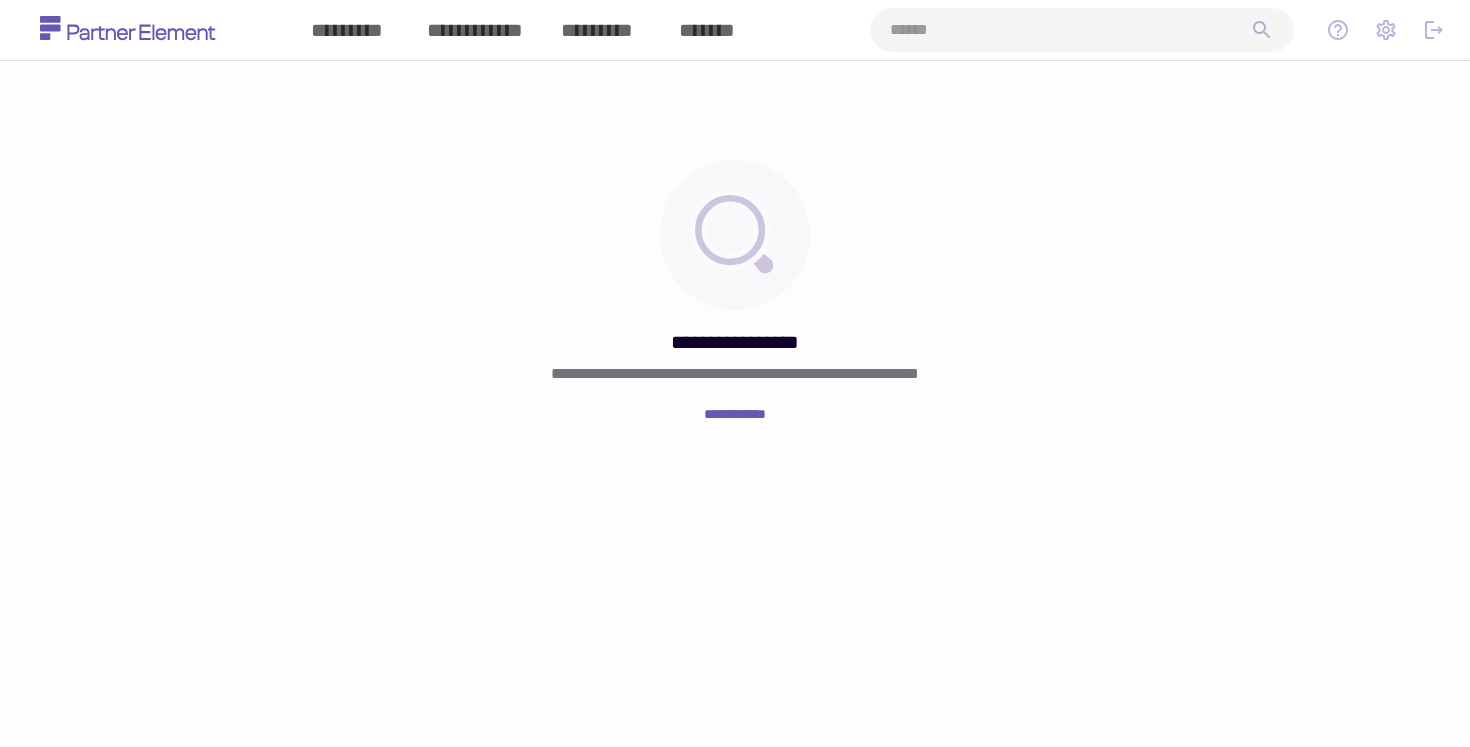 click at bounding box center (1070, 30) 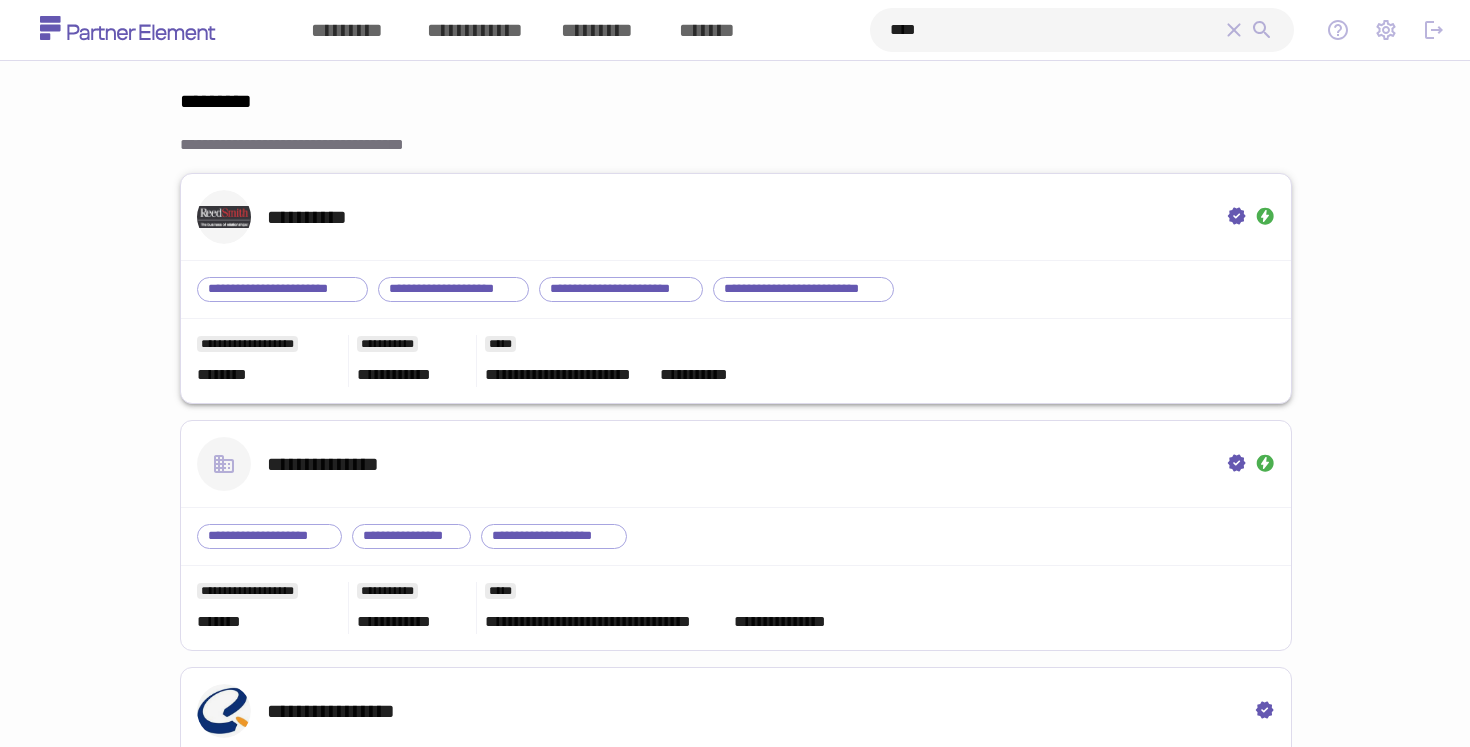 scroll, scrollTop: 174, scrollLeft: 0, axis: vertical 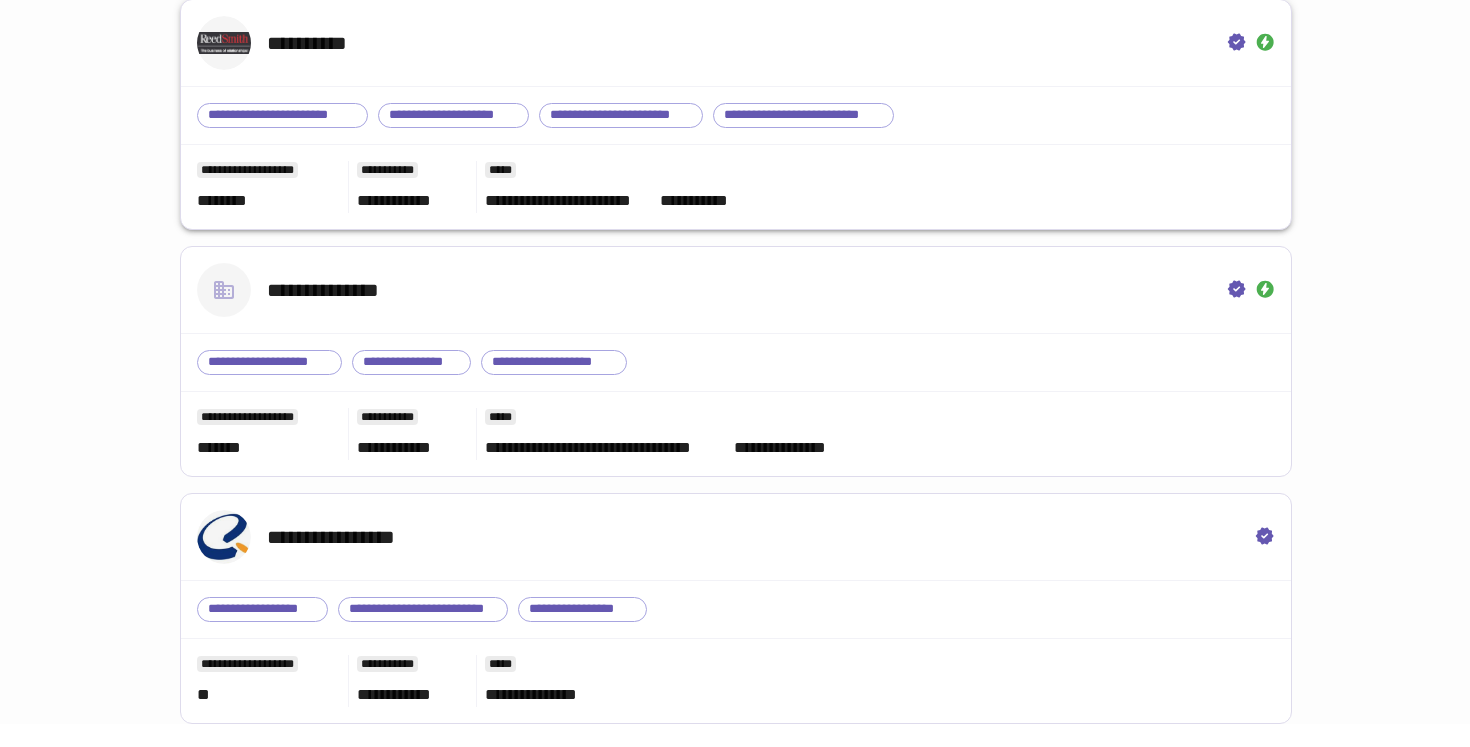 type on "****" 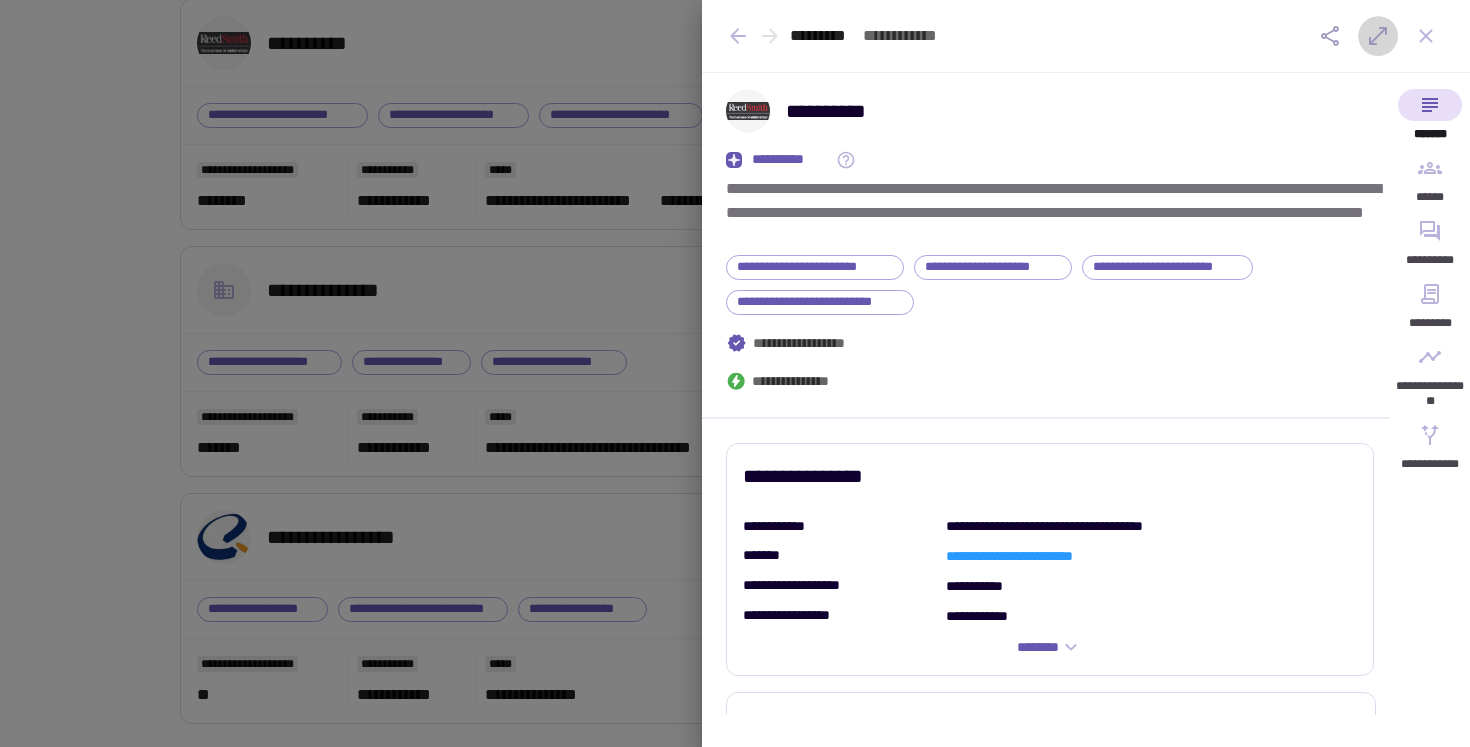 click 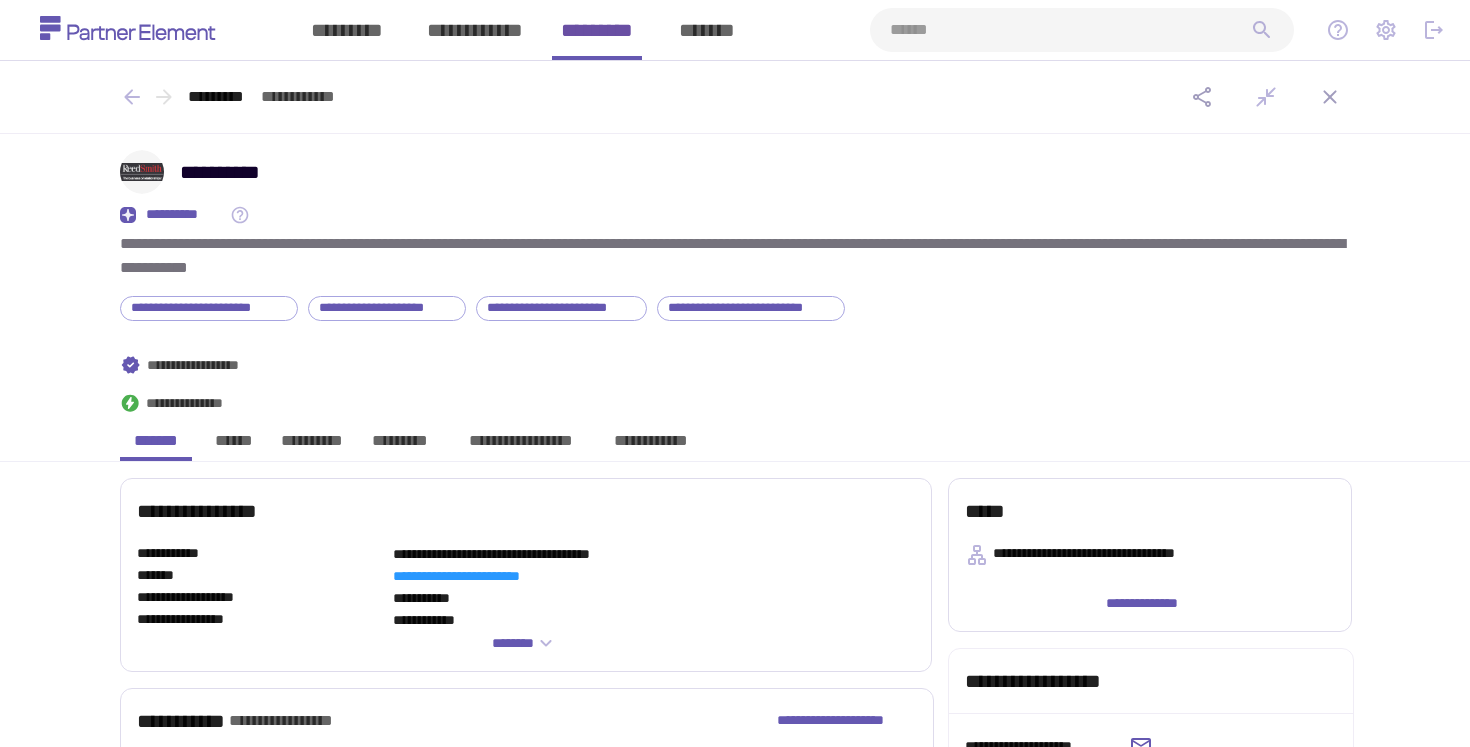 click on "*********" at bounding box center [400, 446] 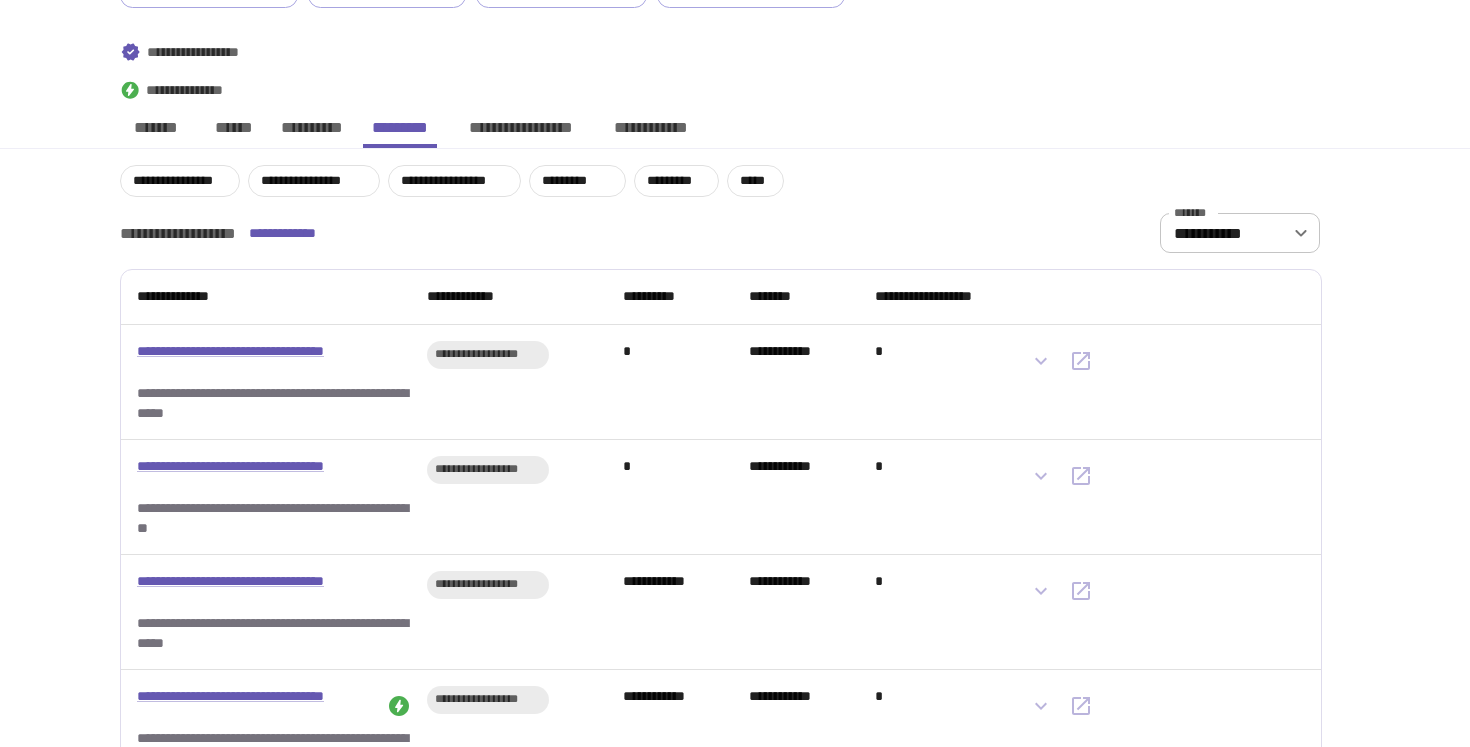 scroll, scrollTop: 170, scrollLeft: 0, axis: vertical 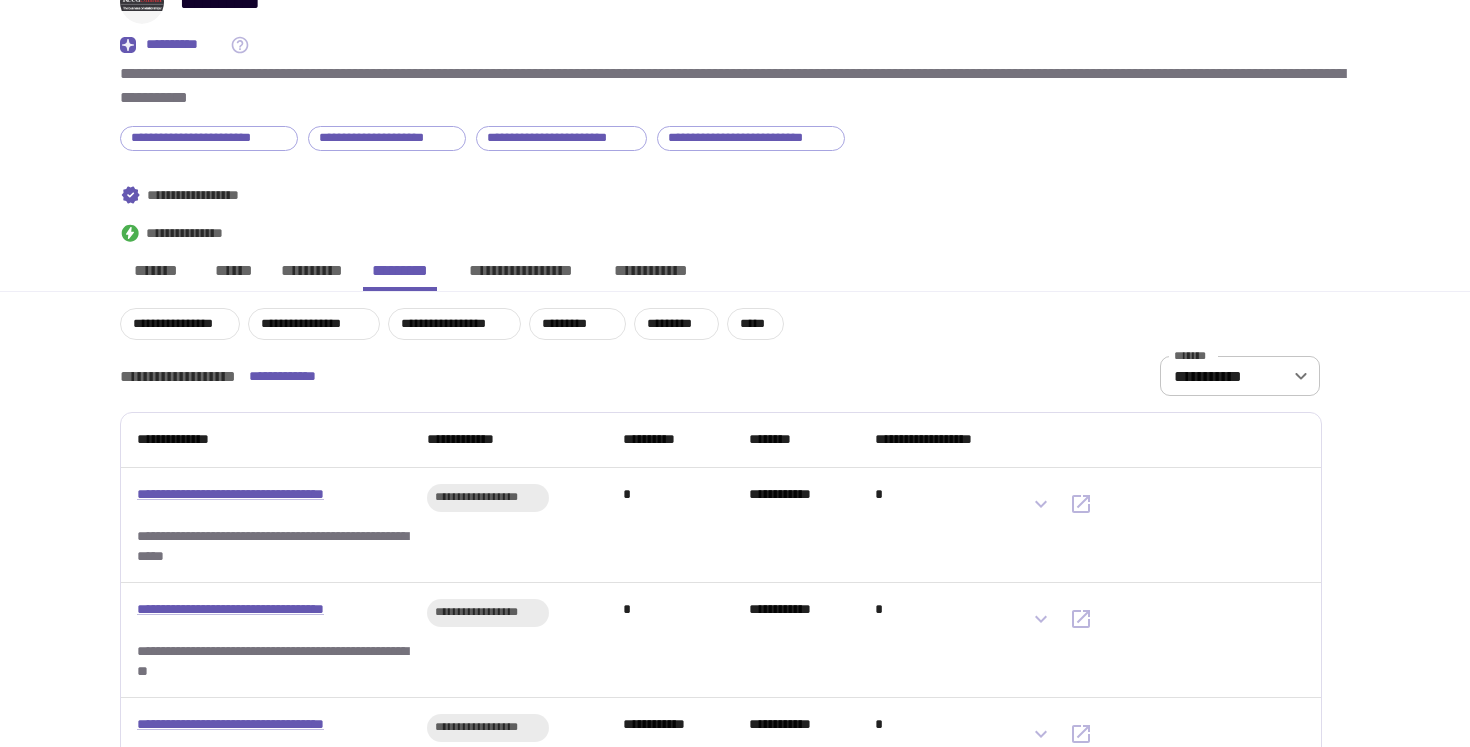 click on "**********" at bounding box center (311, 276) 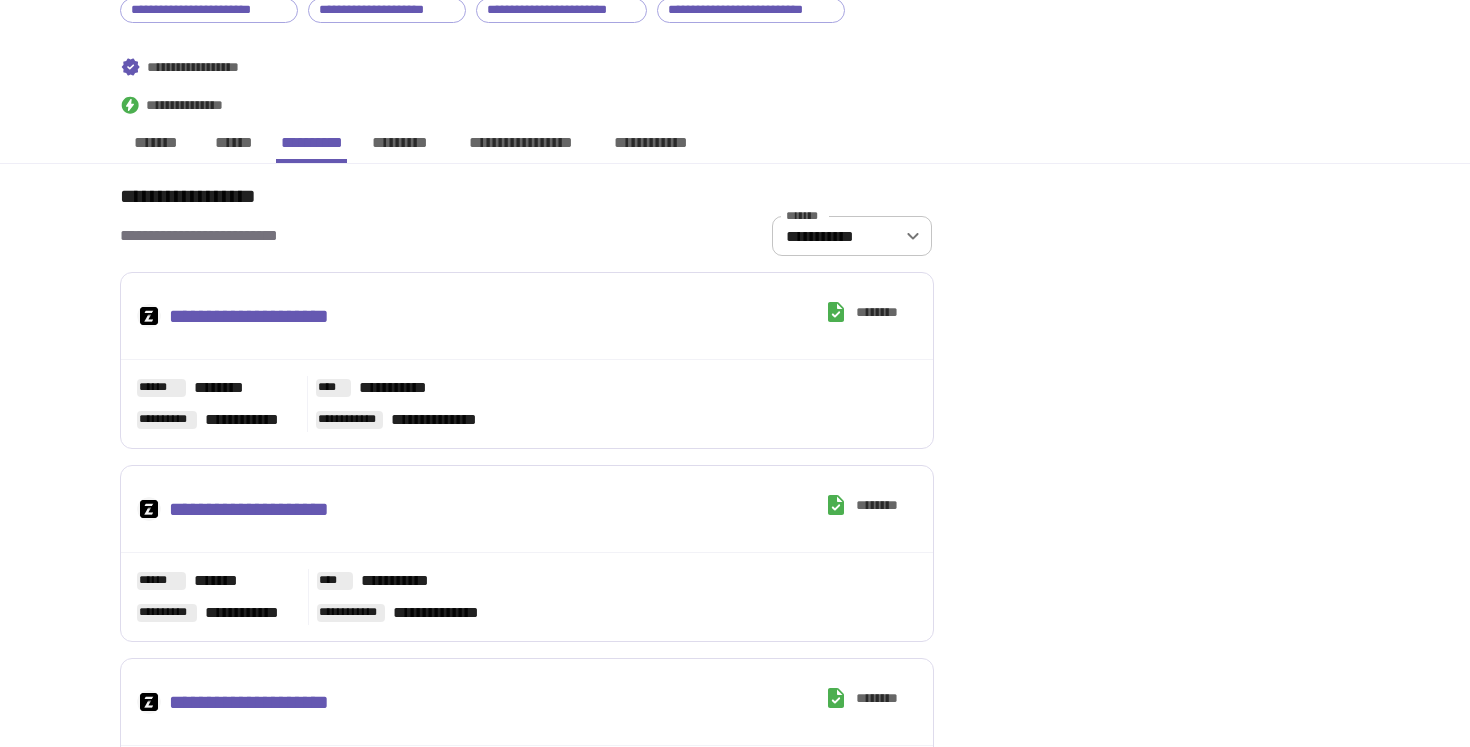 scroll, scrollTop: 440, scrollLeft: 0, axis: vertical 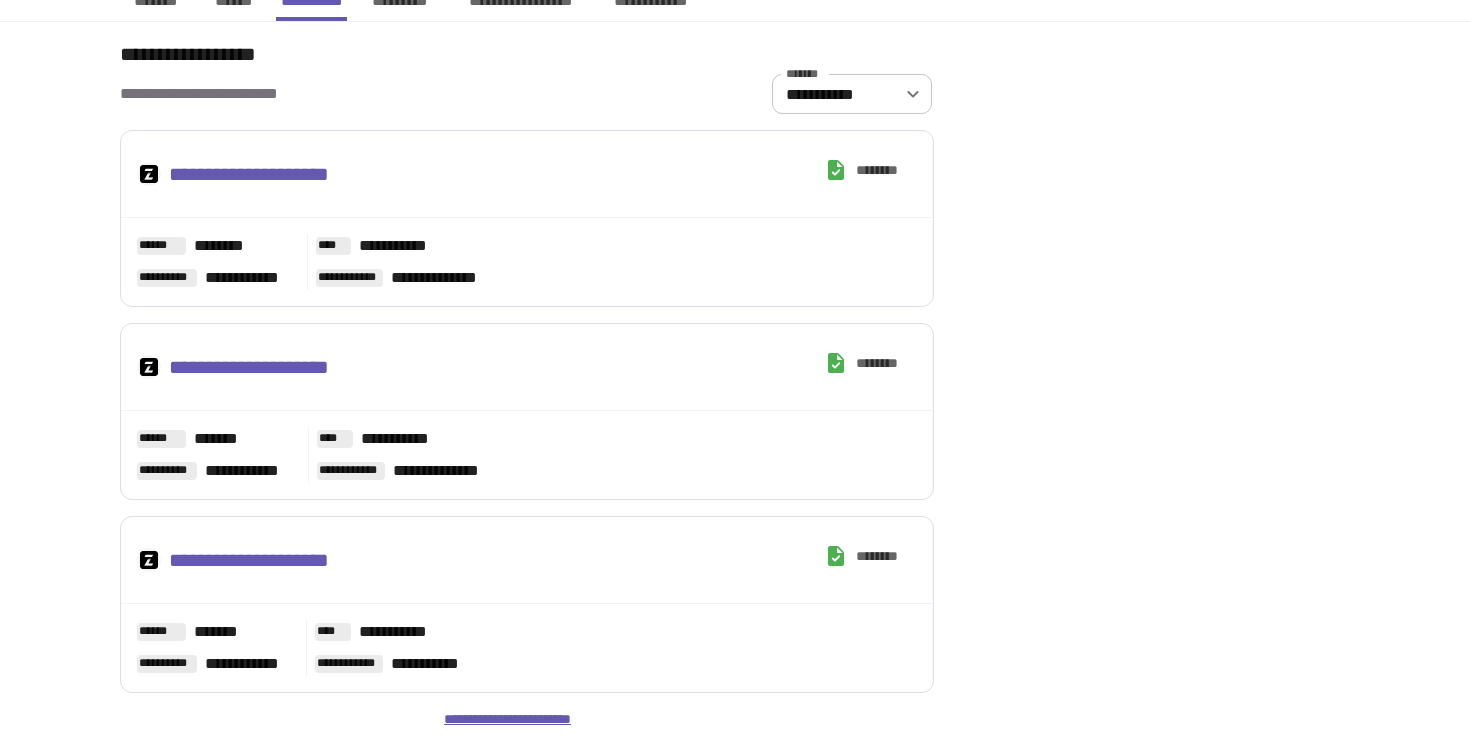 click on "**********" at bounding box center (526, 720) 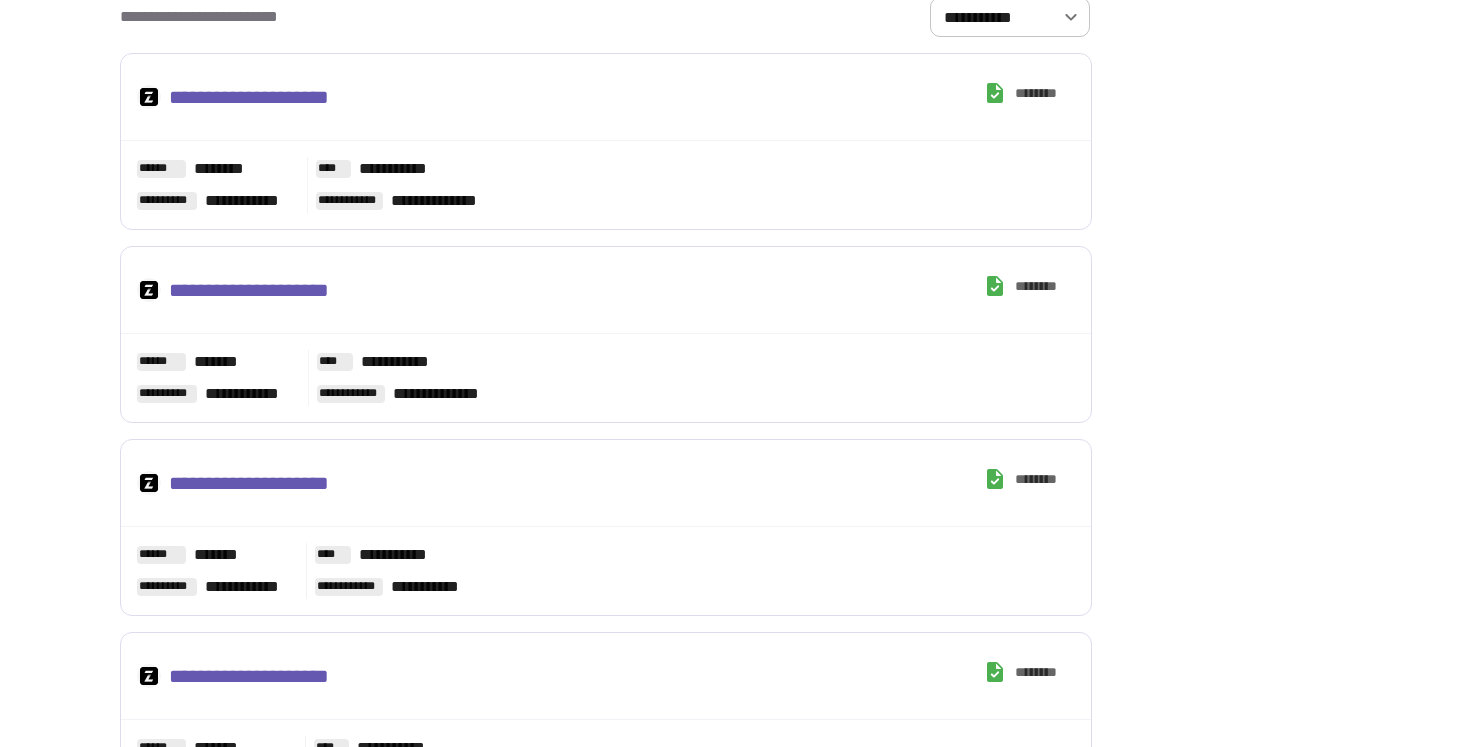 scroll, scrollTop: 415, scrollLeft: 0, axis: vertical 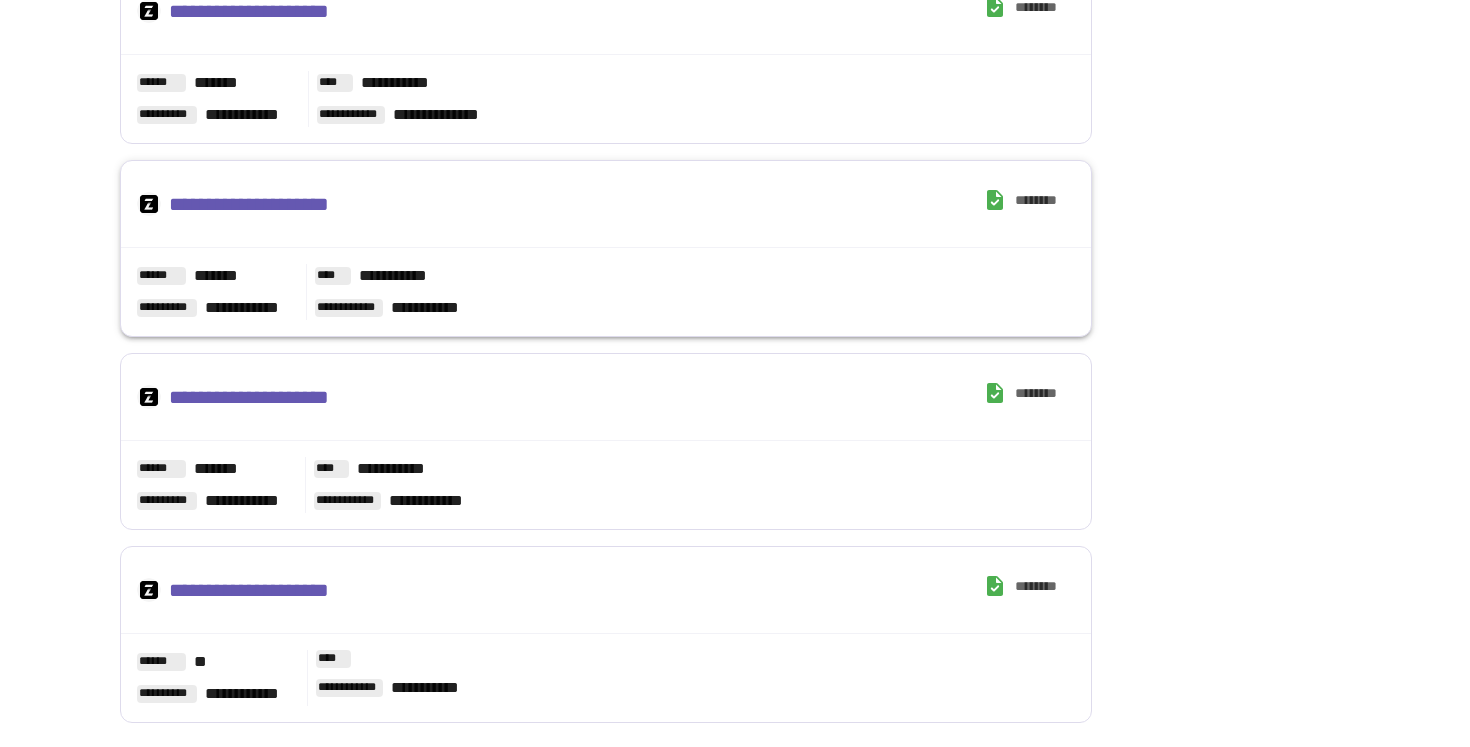 click on "**********" at bounding box center (269, 204) 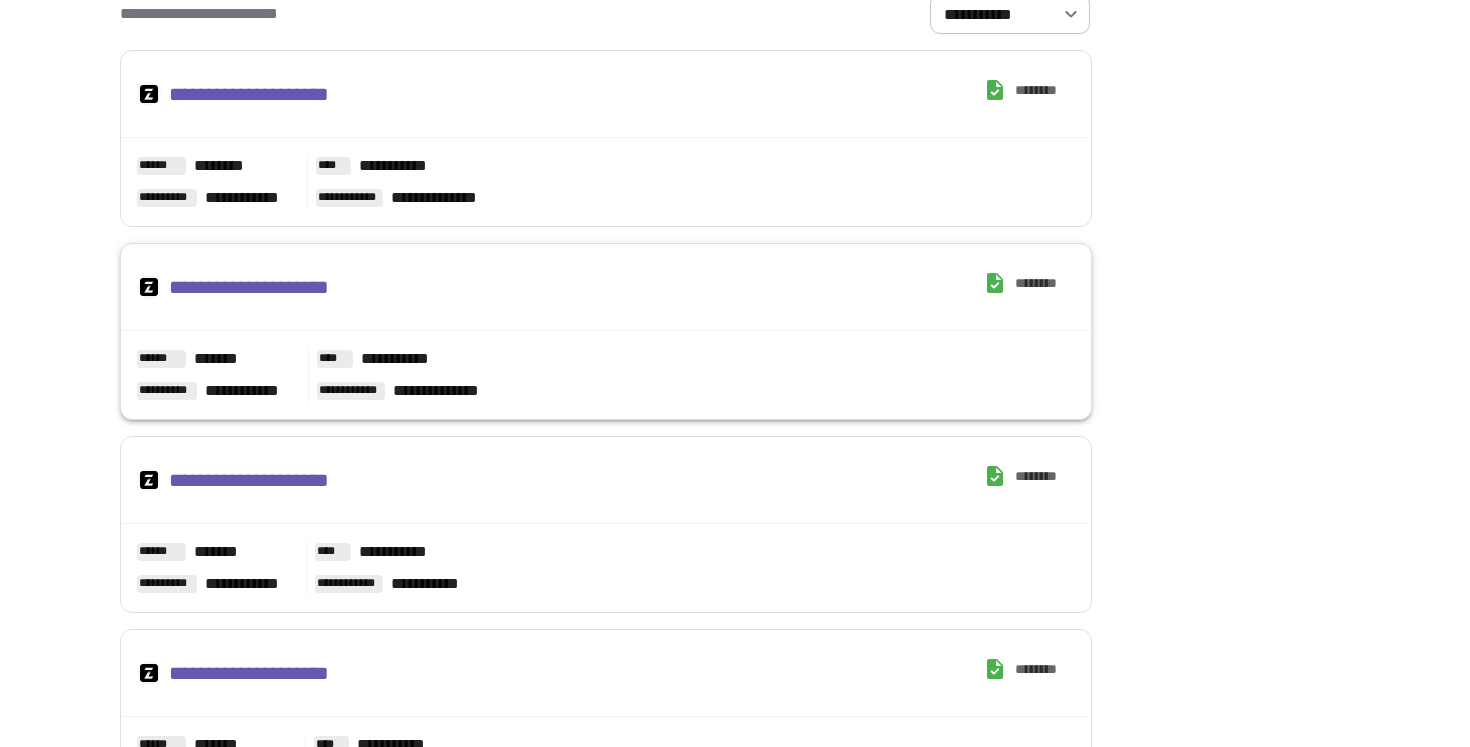 scroll, scrollTop: 0, scrollLeft: 0, axis: both 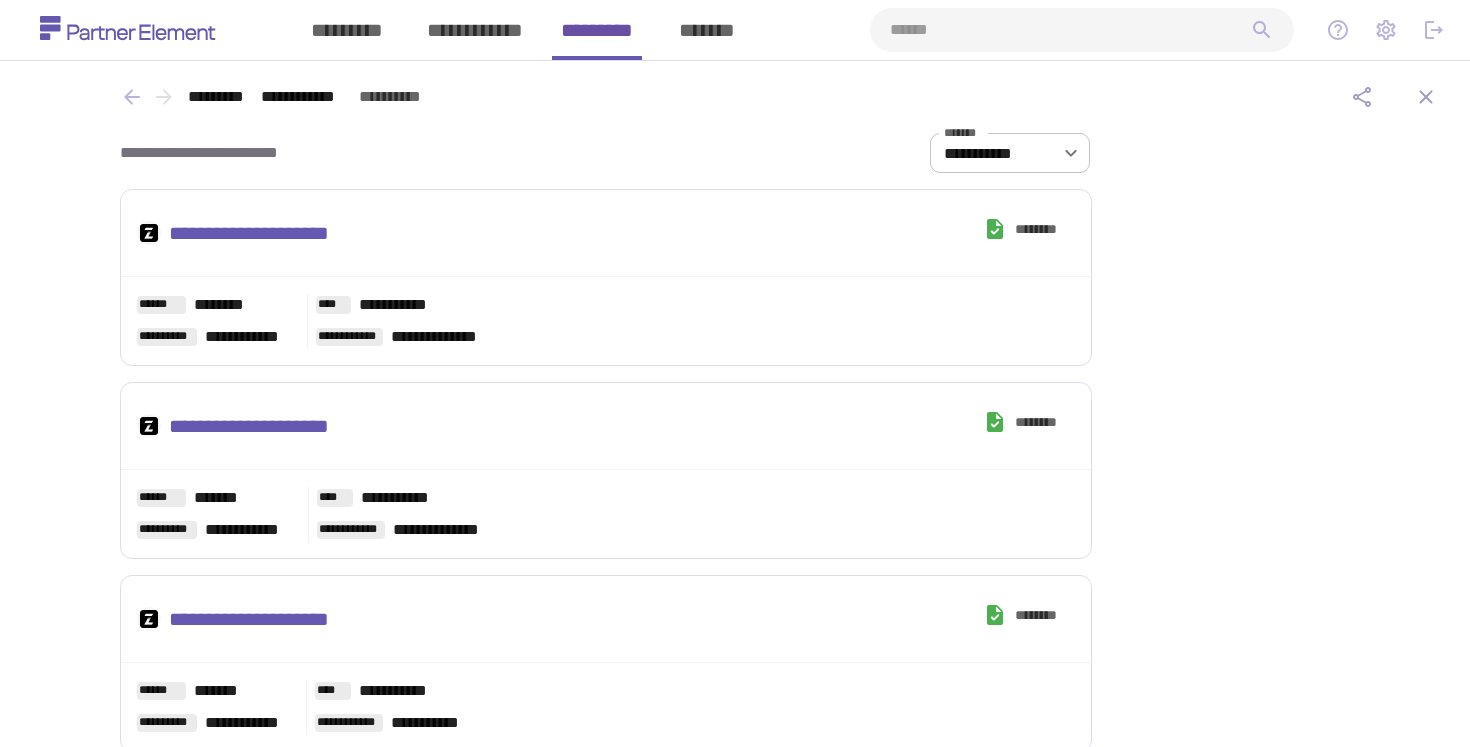 click 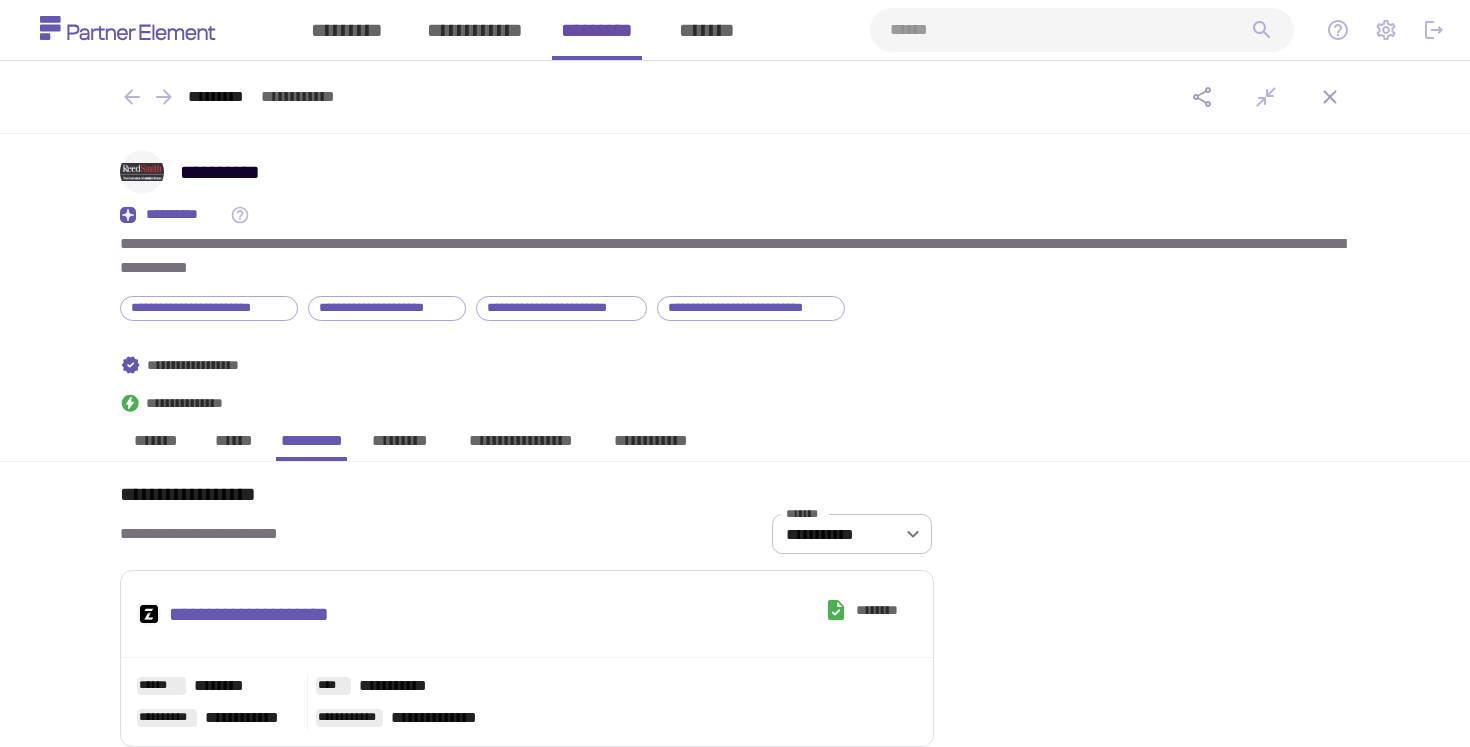 click on "*********" at bounding box center [400, 446] 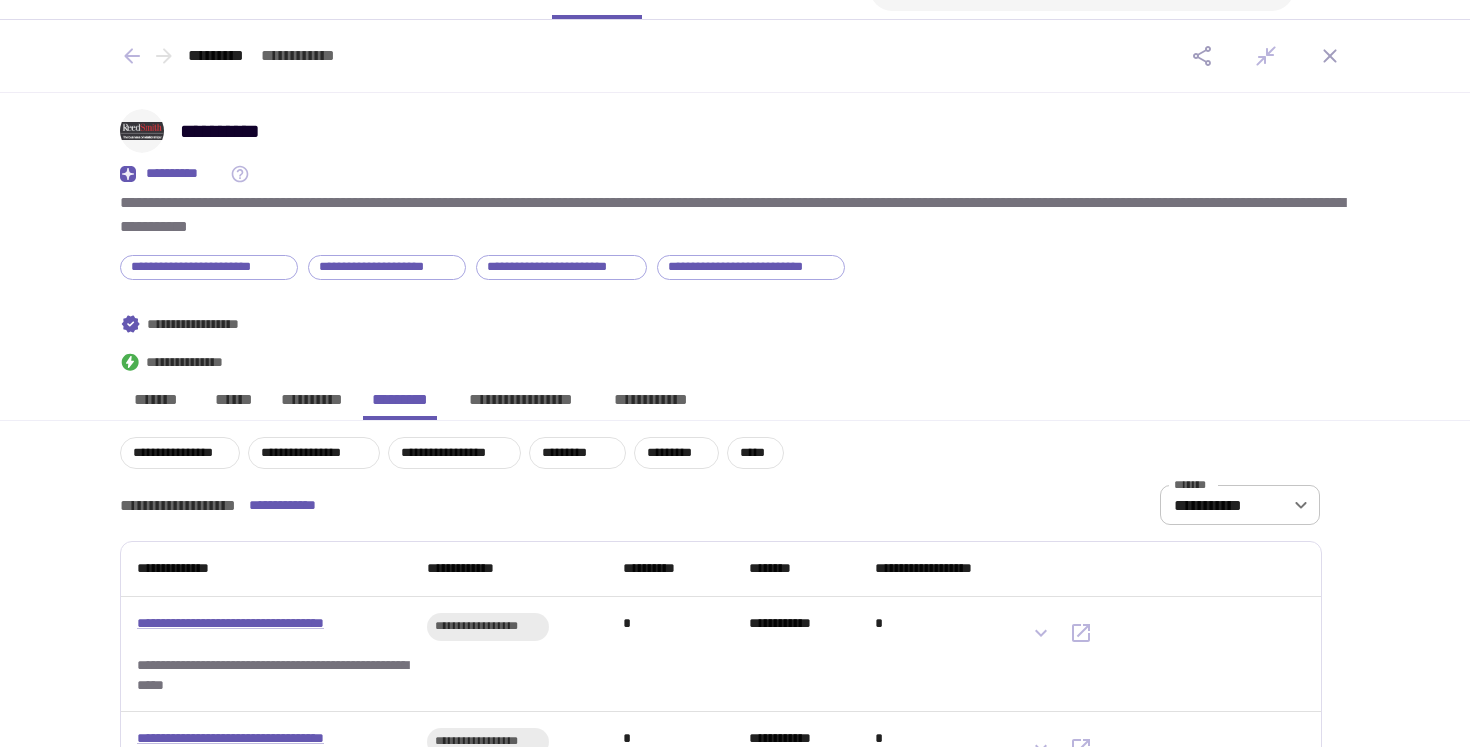 click on "**********" at bounding box center (521, 405) 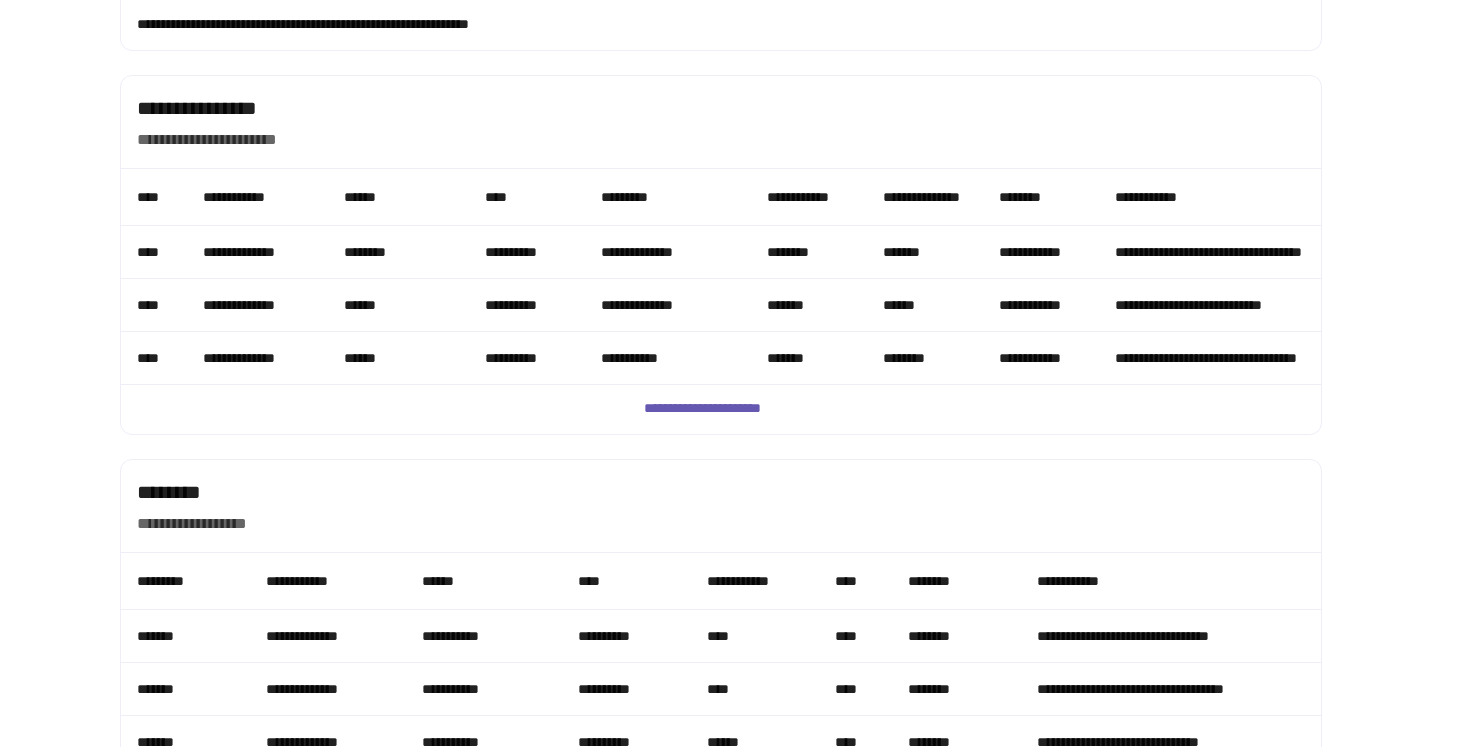 scroll, scrollTop: 1383, scrollLeft: 0, axis: vertical 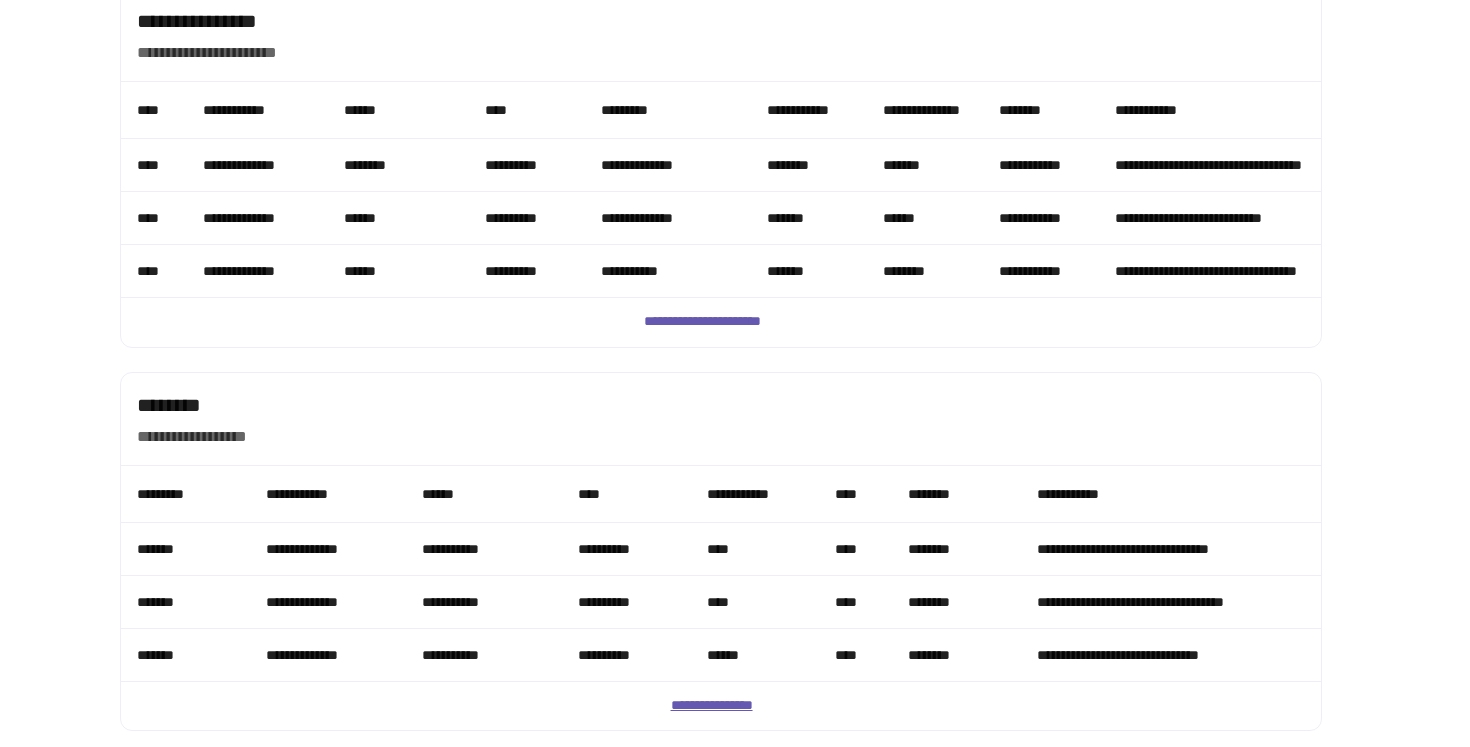 click on "**********" at bounding box center (721, 706) 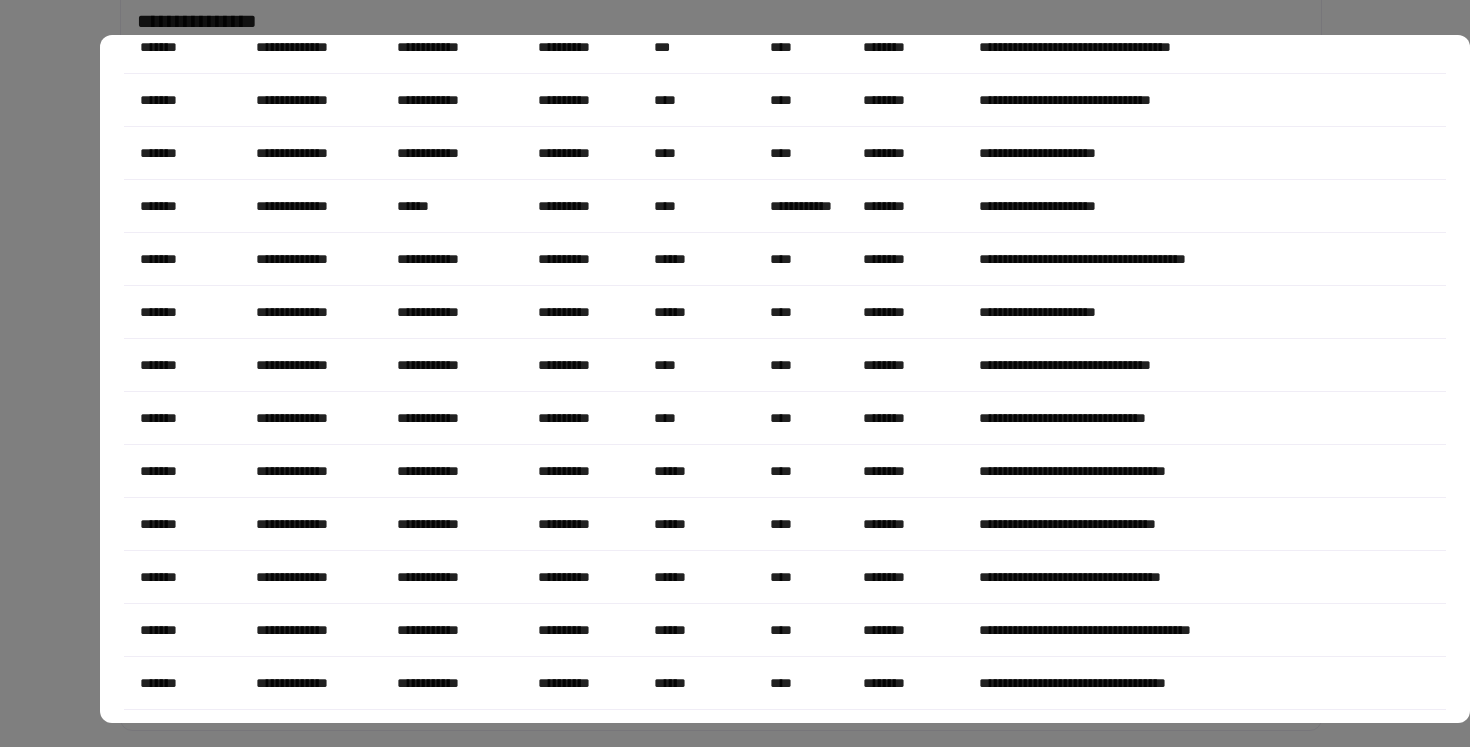 scroll, scrollTop: 5205, scrollLeft: 0, axis: vertical 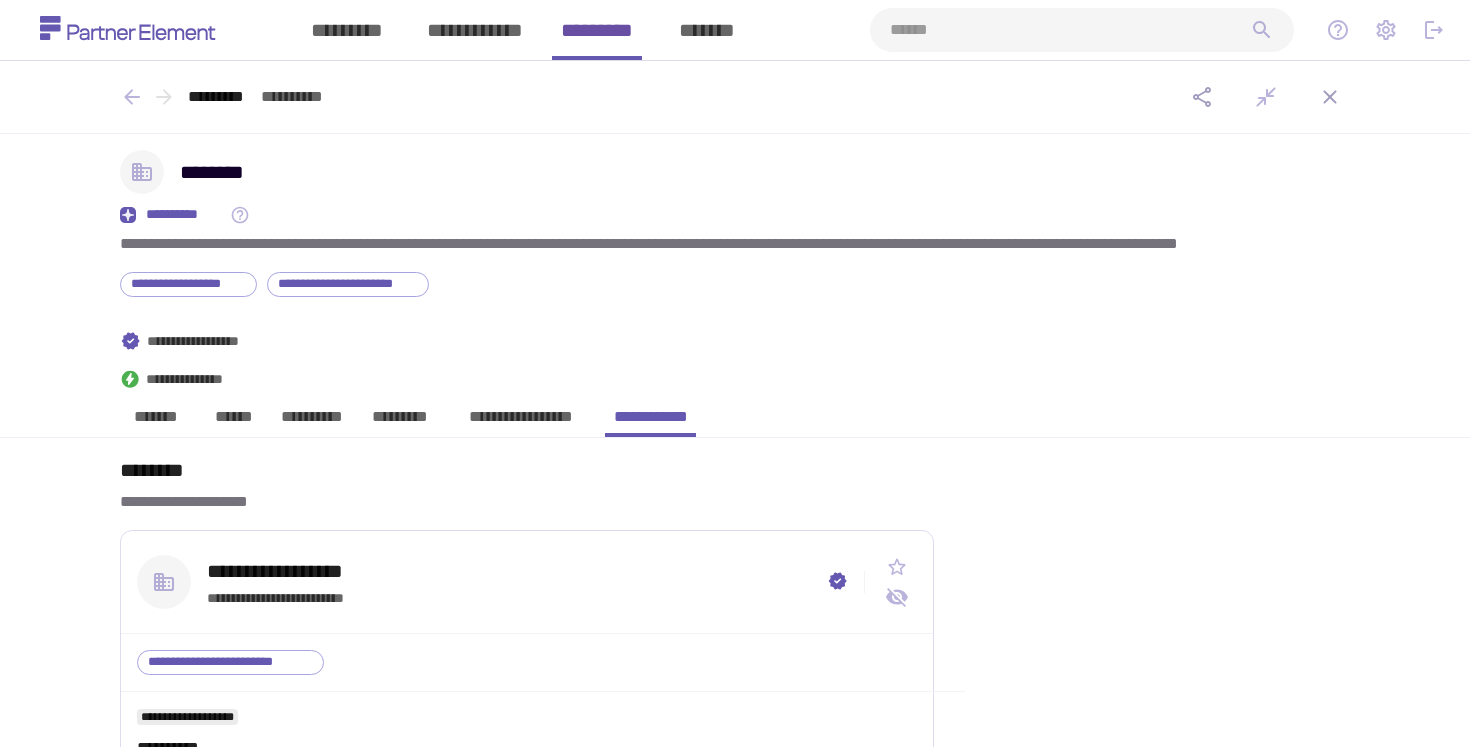 click at bounding box center [1070, 30] 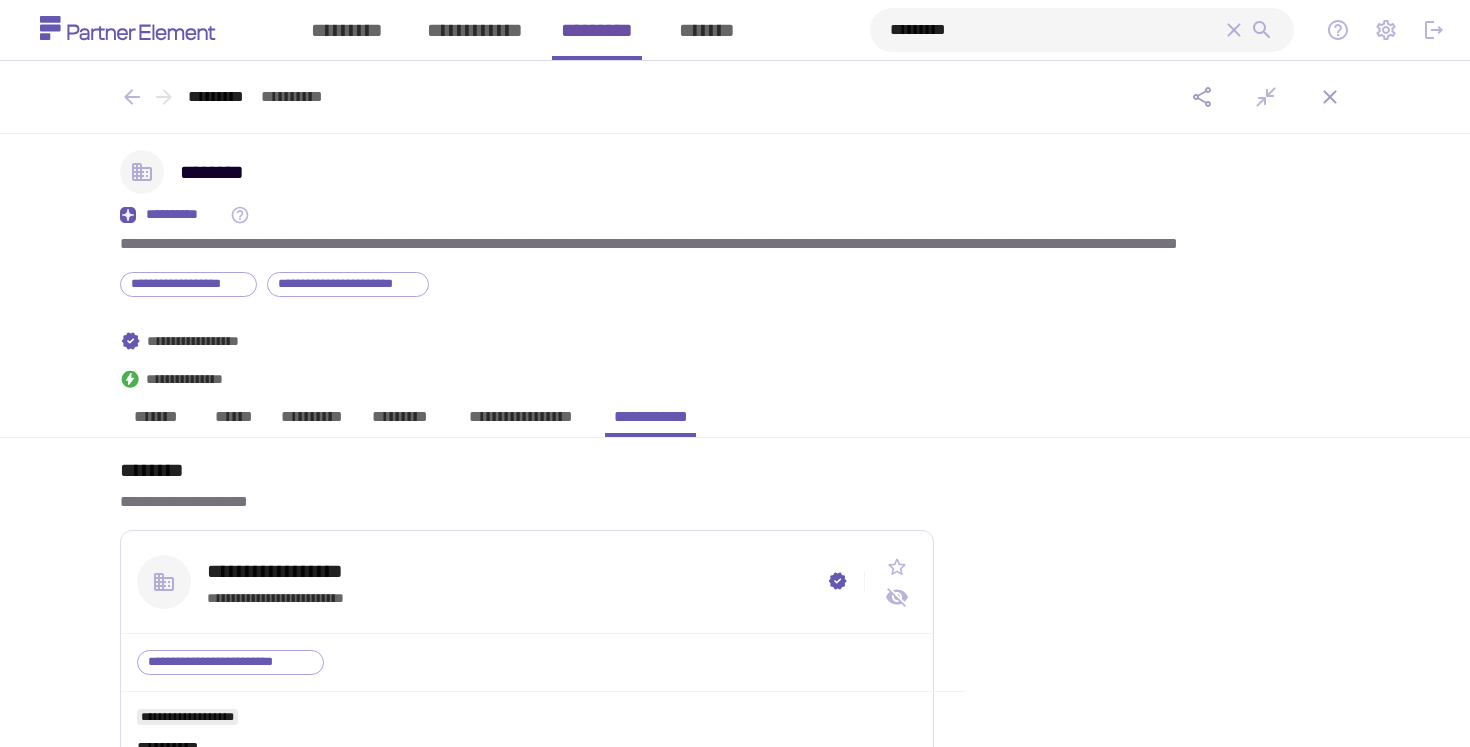 type on "*********" 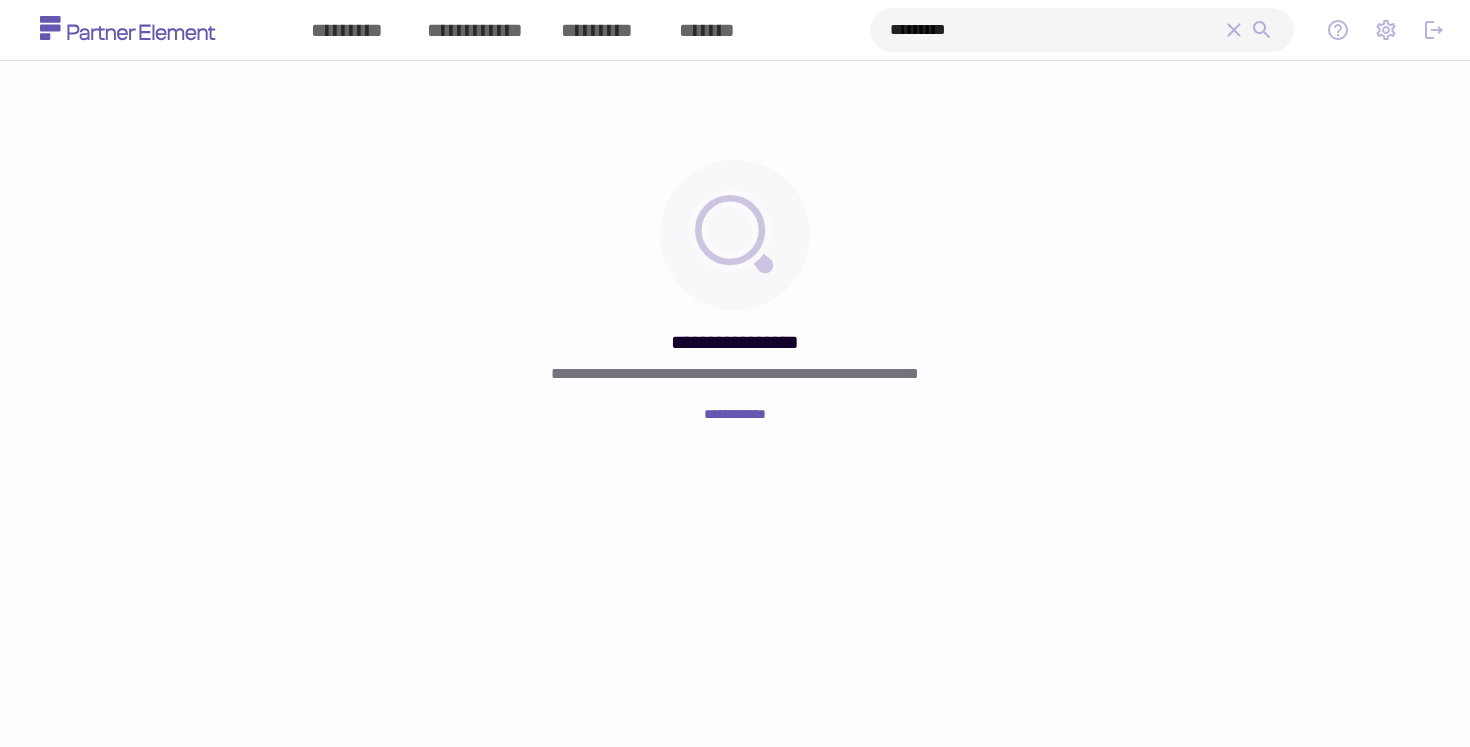 click on "*********" at bounding box center (1056, 30) 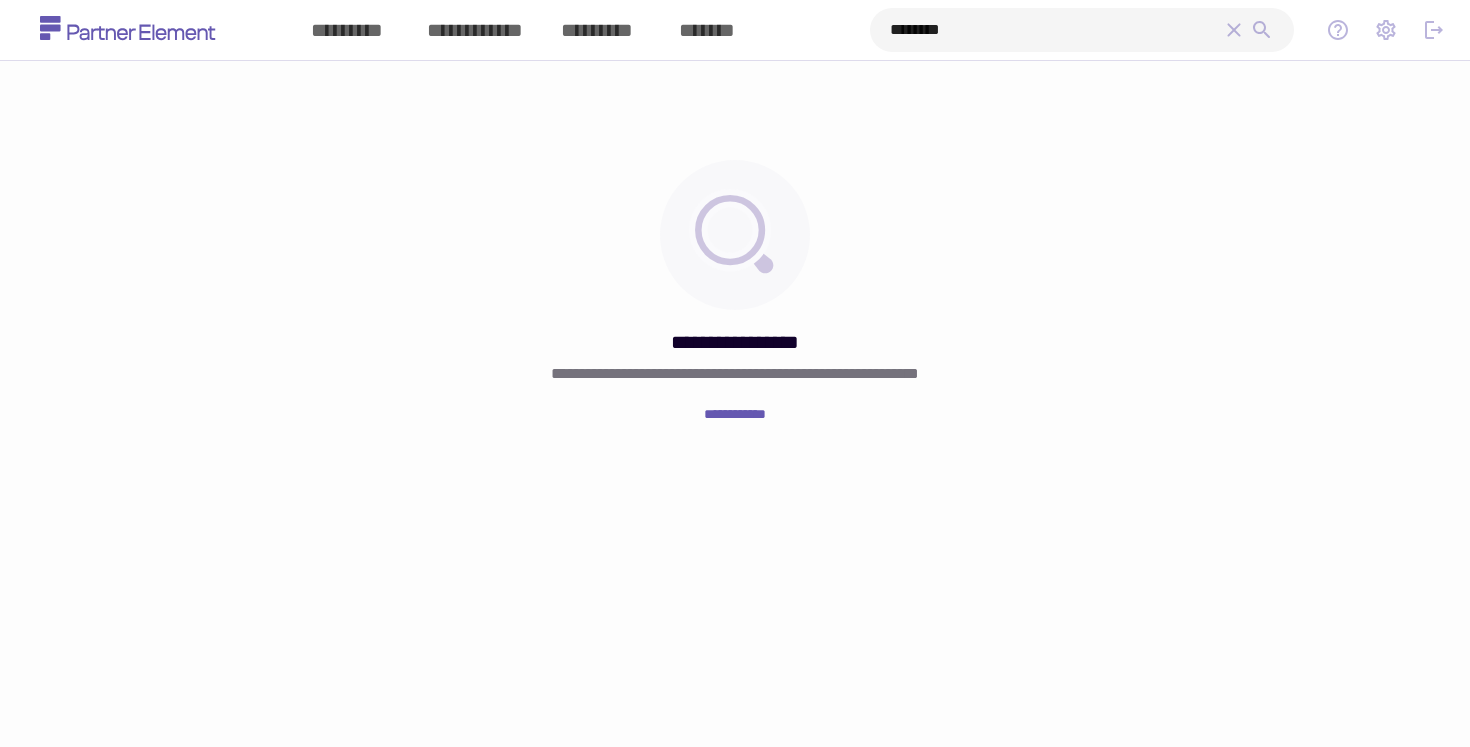 paste 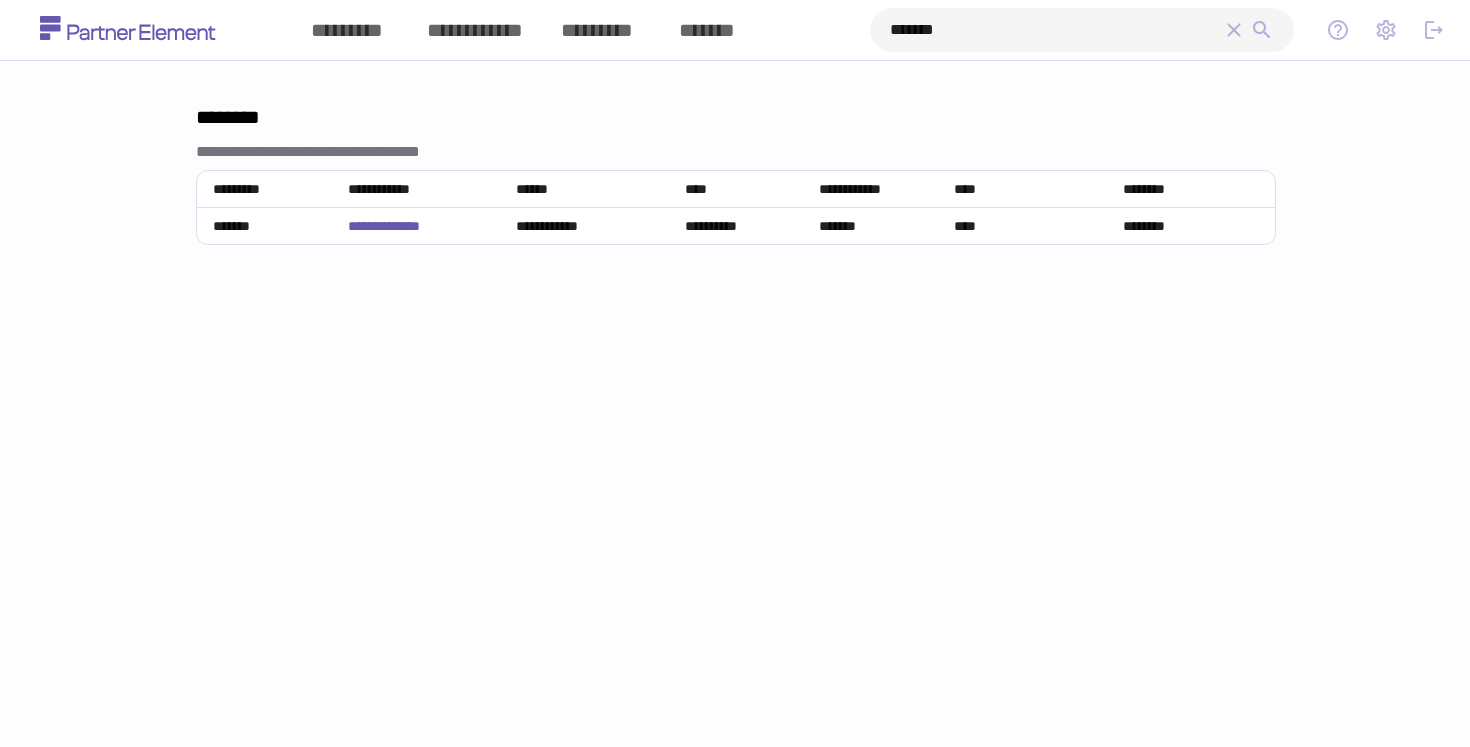 type on "*******" 